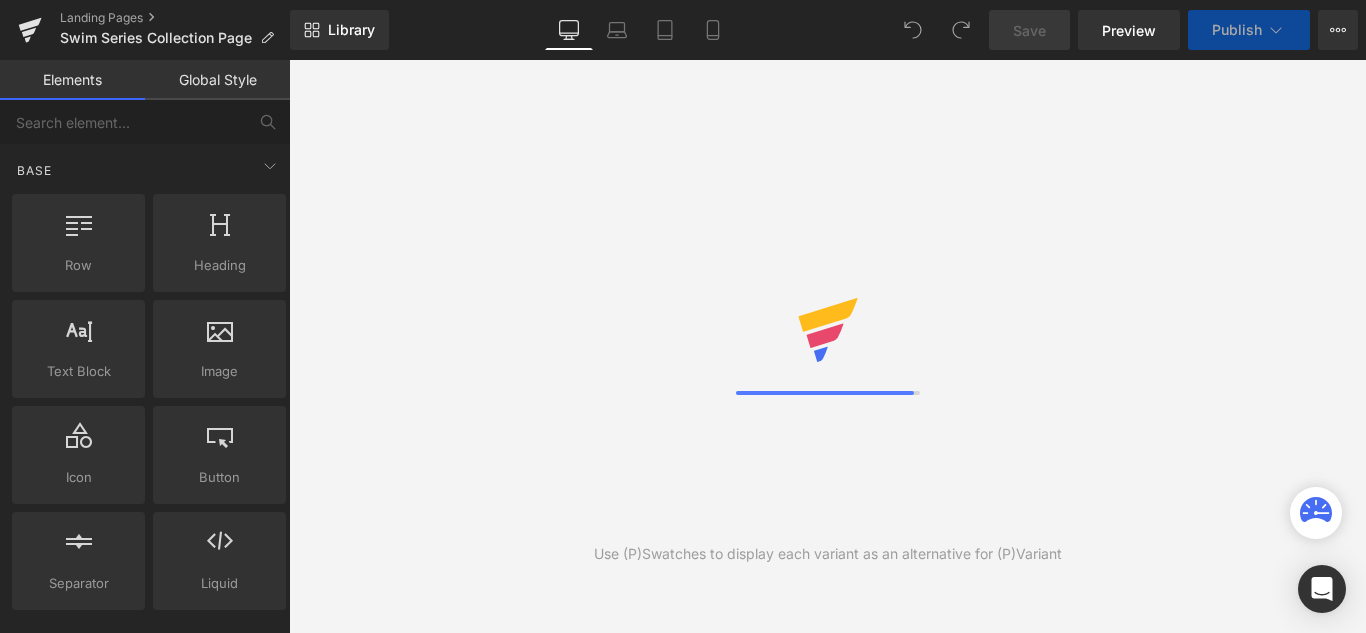 scroll, scrollTop: 0, scrollLeft: 0, axis: both 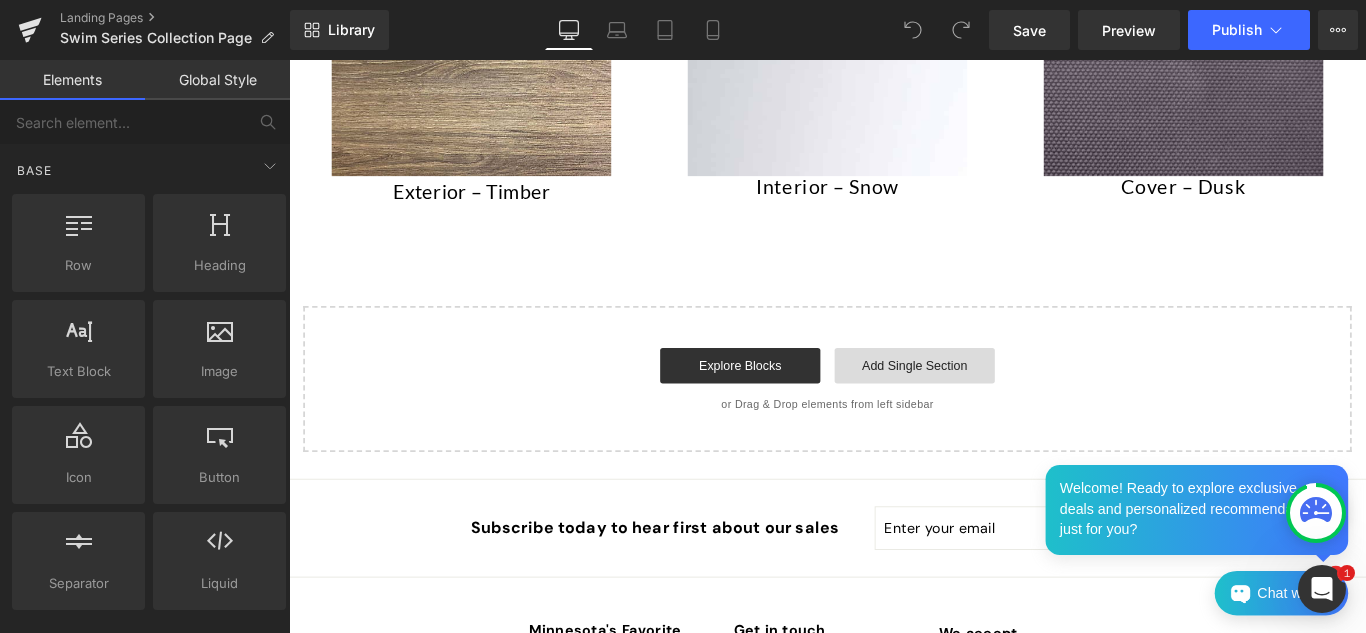 click on "Add Single Section" at bounding box center (992, 404) 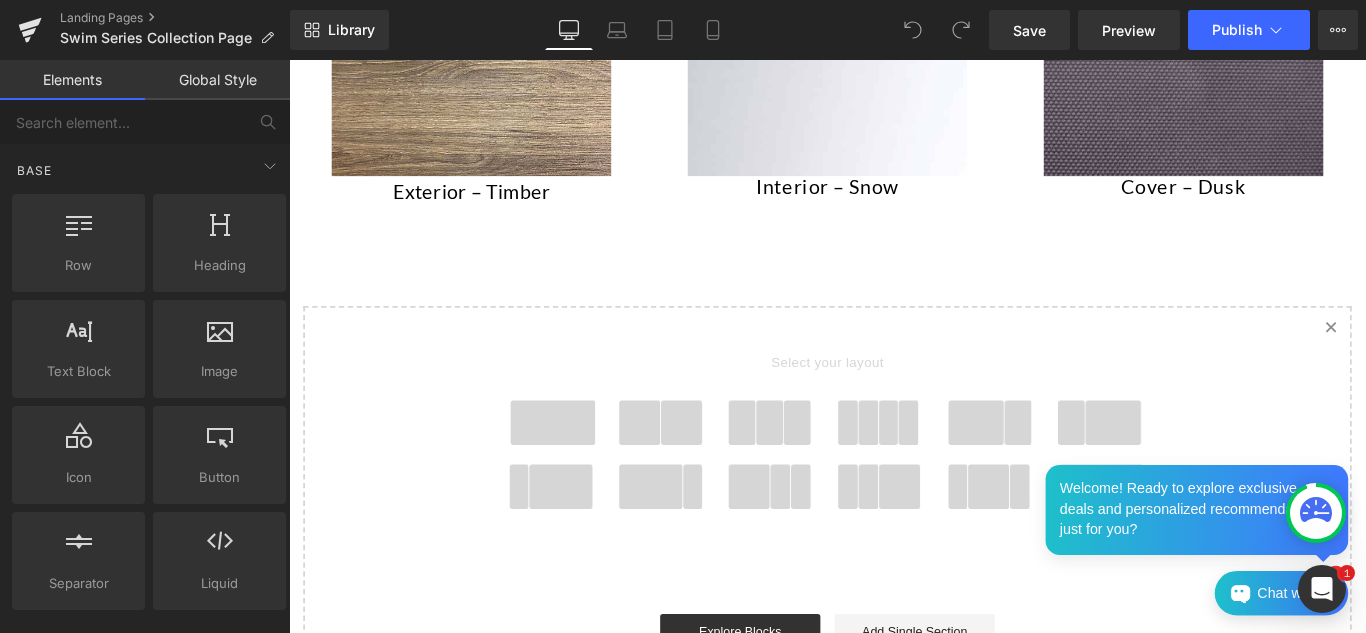 click at bounding box center (586, 468) 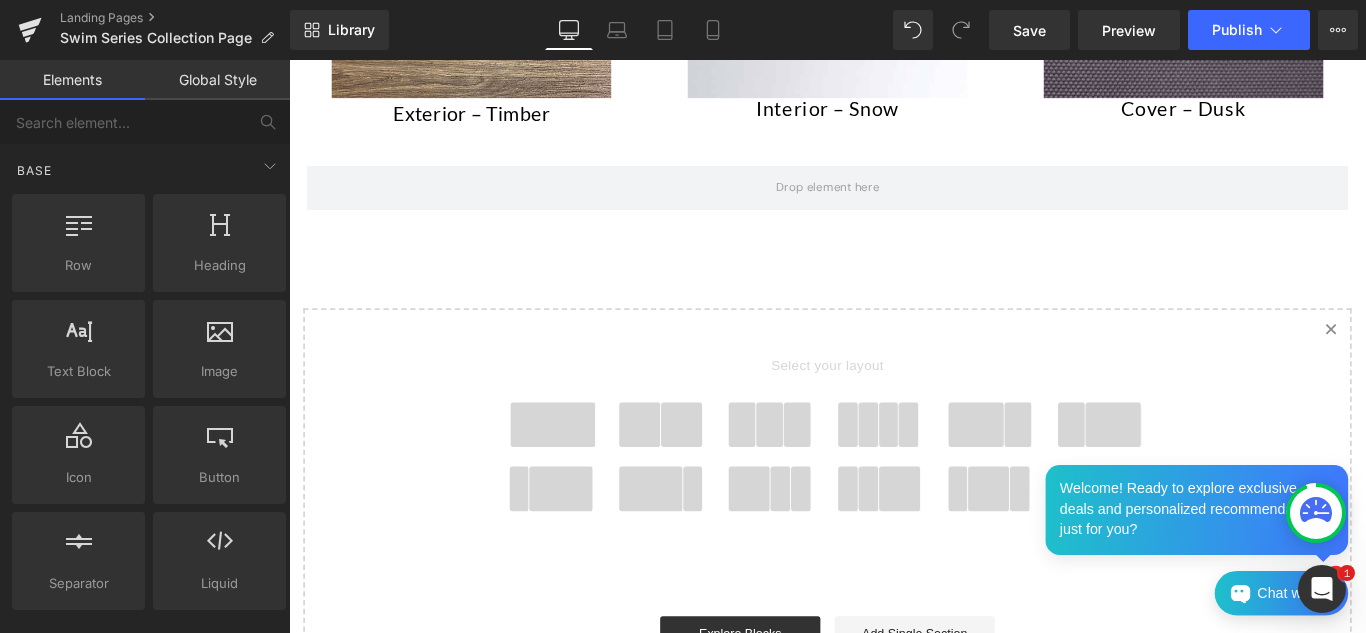 scroll, scrollTop: 1655, scrollLeft: 0, axis: vertical 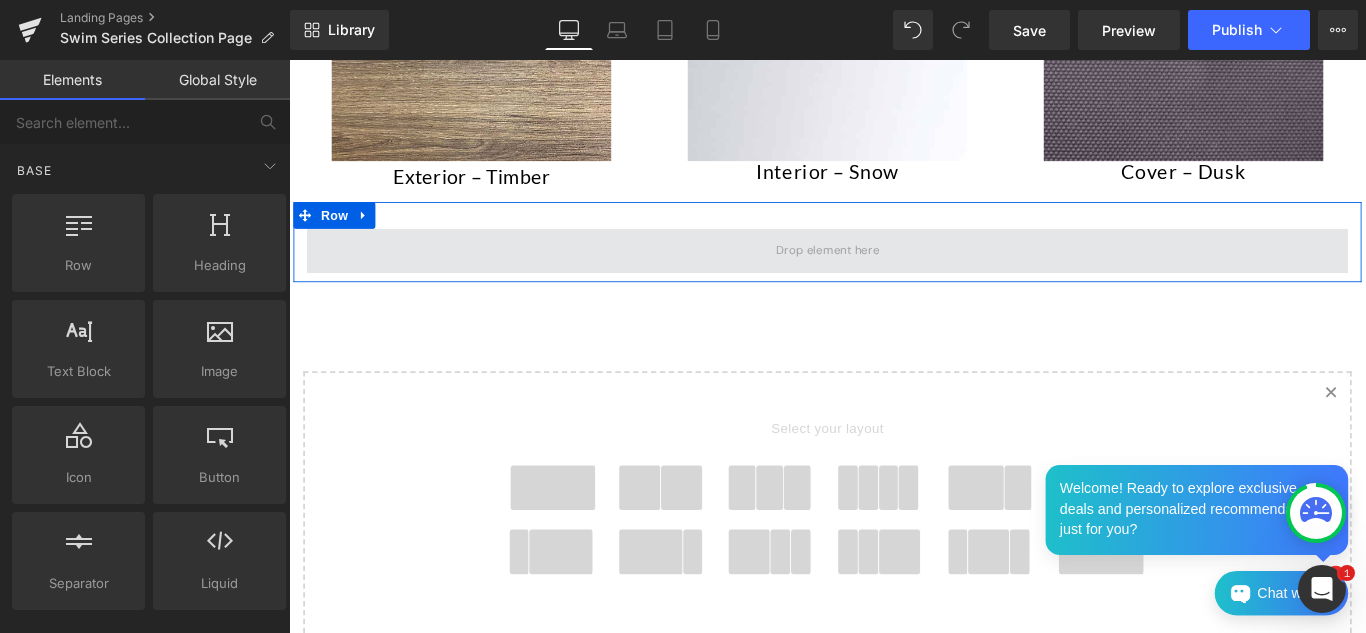 click at bounding box center (894, 275) 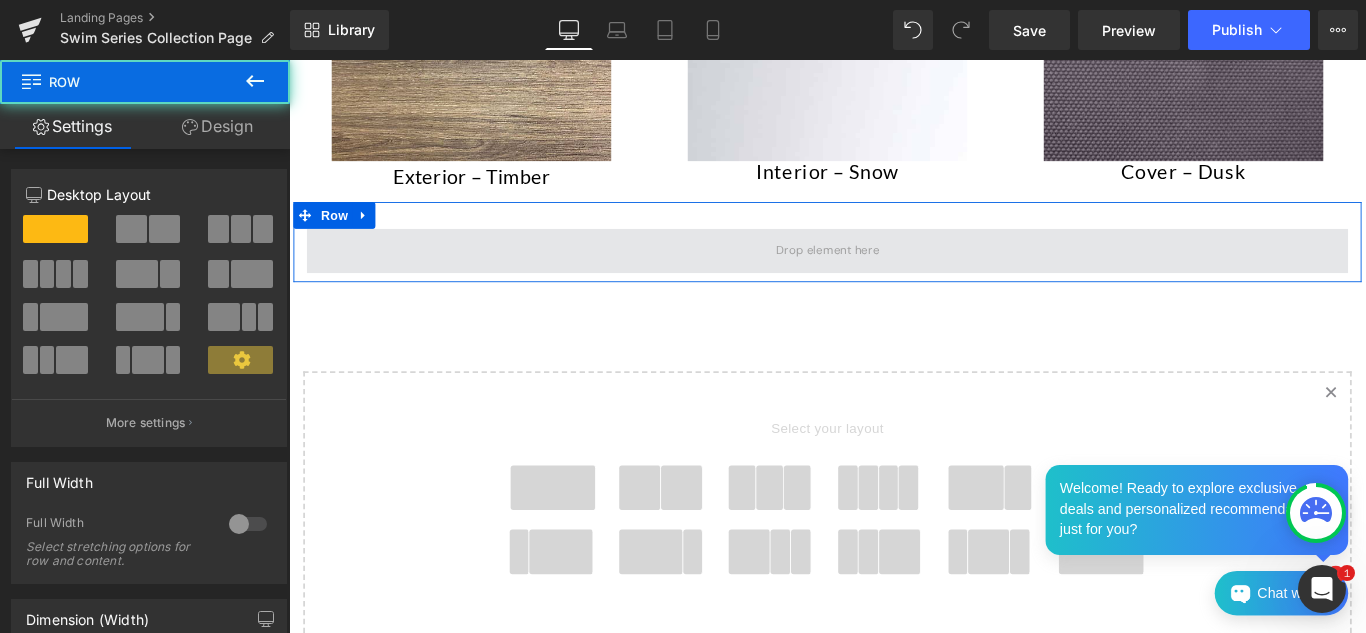 click at bounding box center [894, 274] 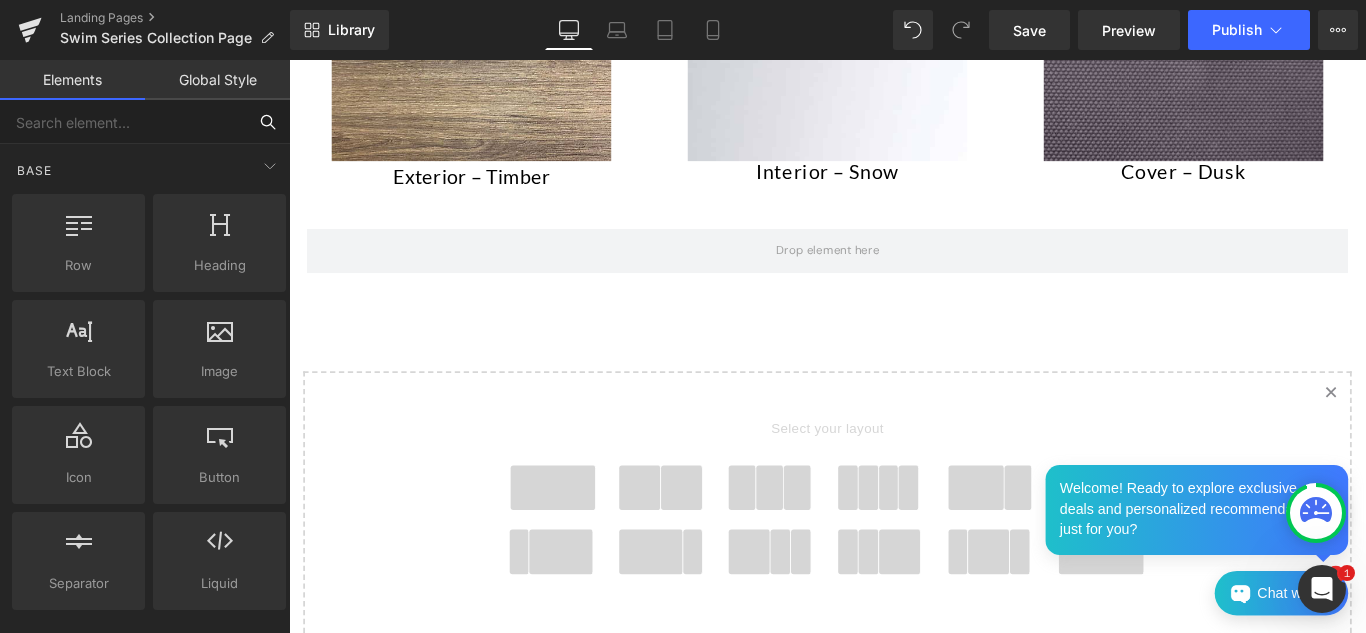click at bounding box center [123, 122] 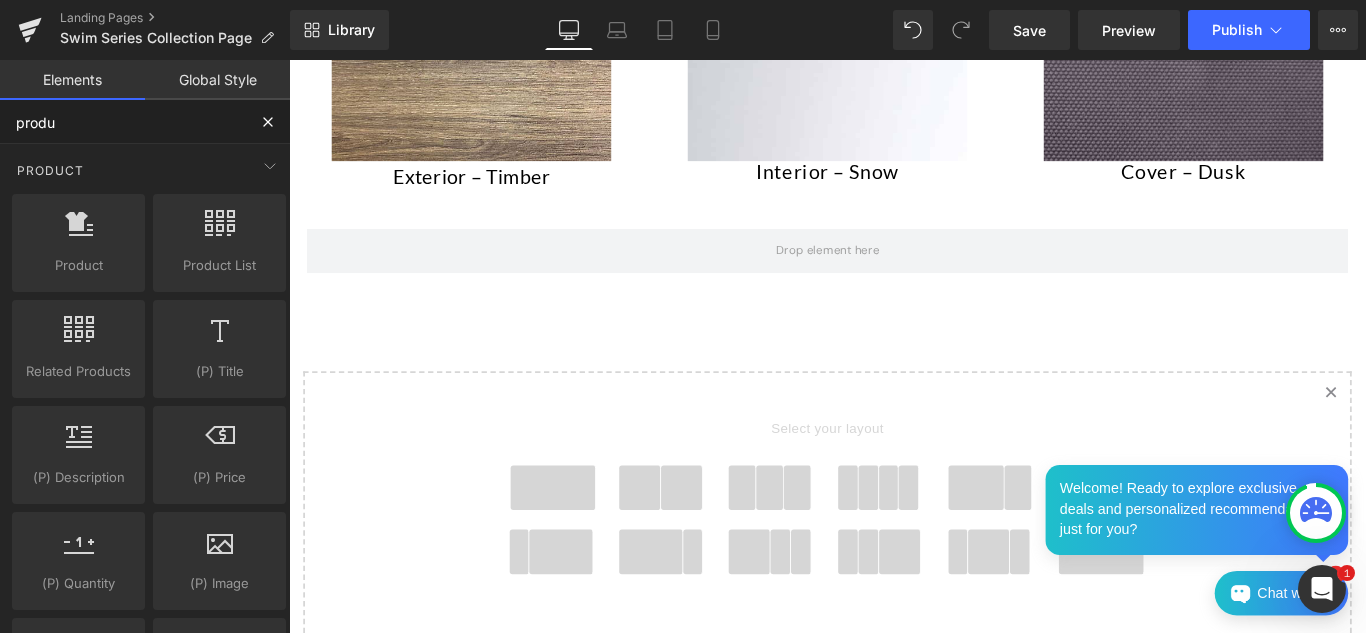 type on "produc" 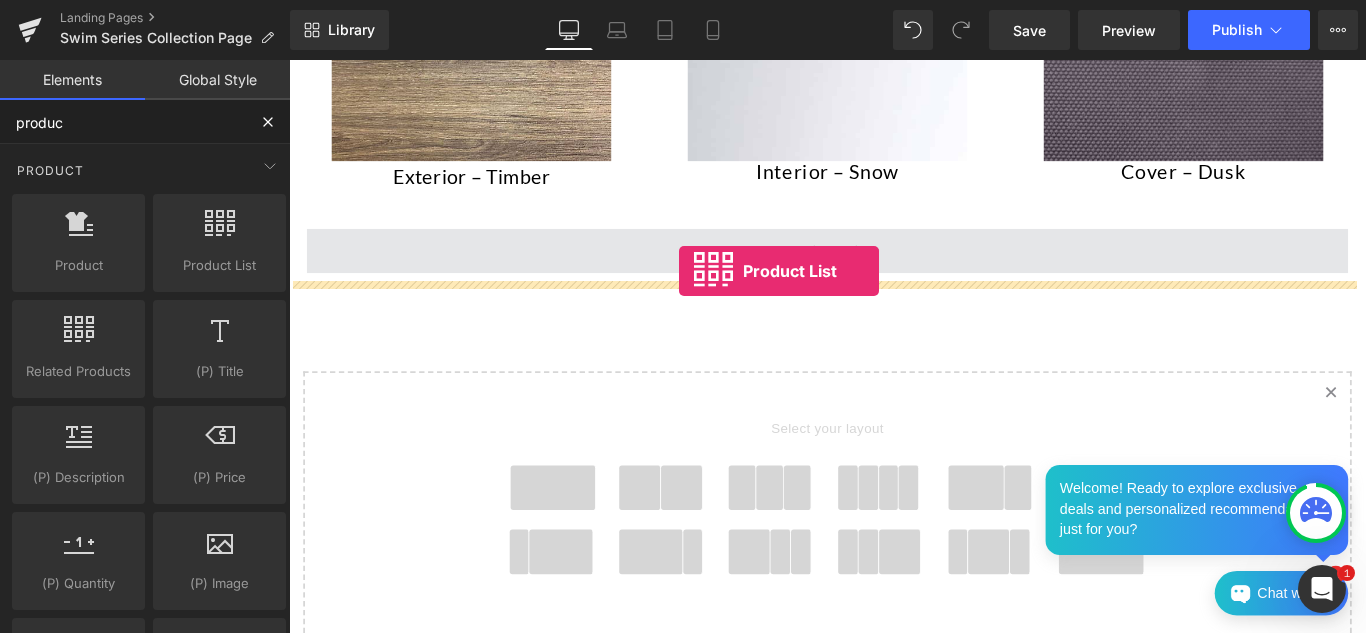 drag, startPoint x: 524, startPoint y: 328, endPoint x: 727, endPoint y: 297, distance: 205.35335 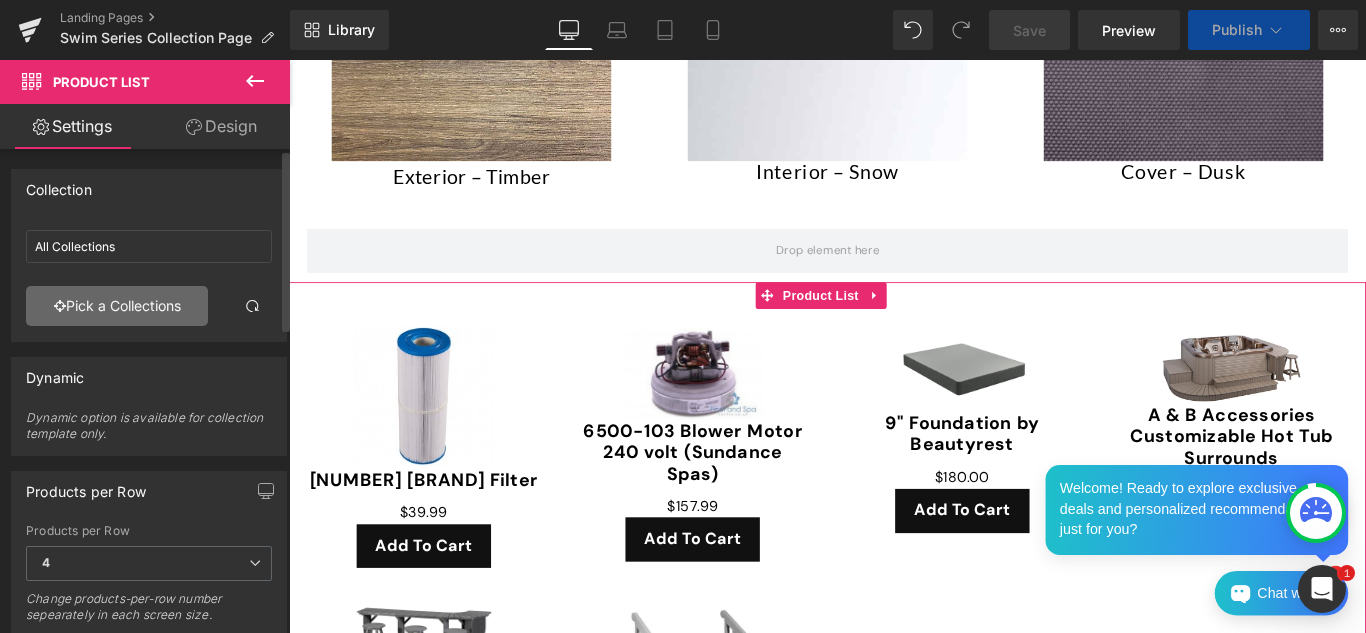 click on "Pick a Collections" at bounding box center (117, 306) 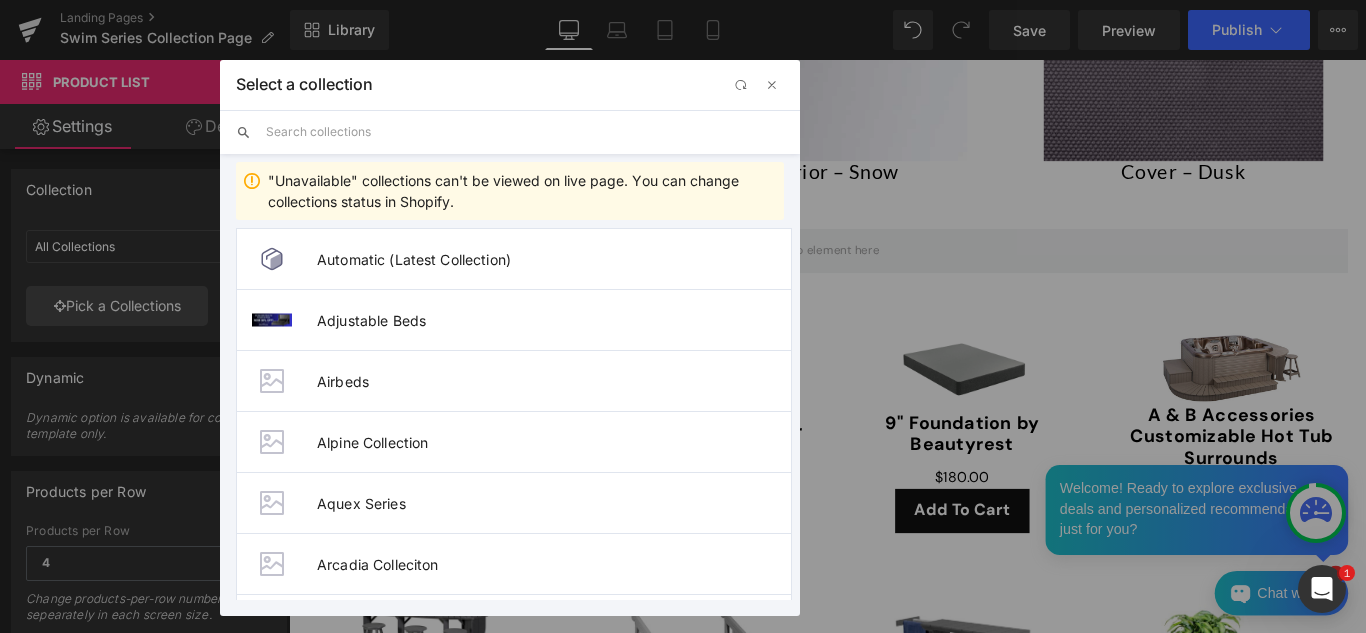 click on "Select a collection" at bounding box center (510, 85) 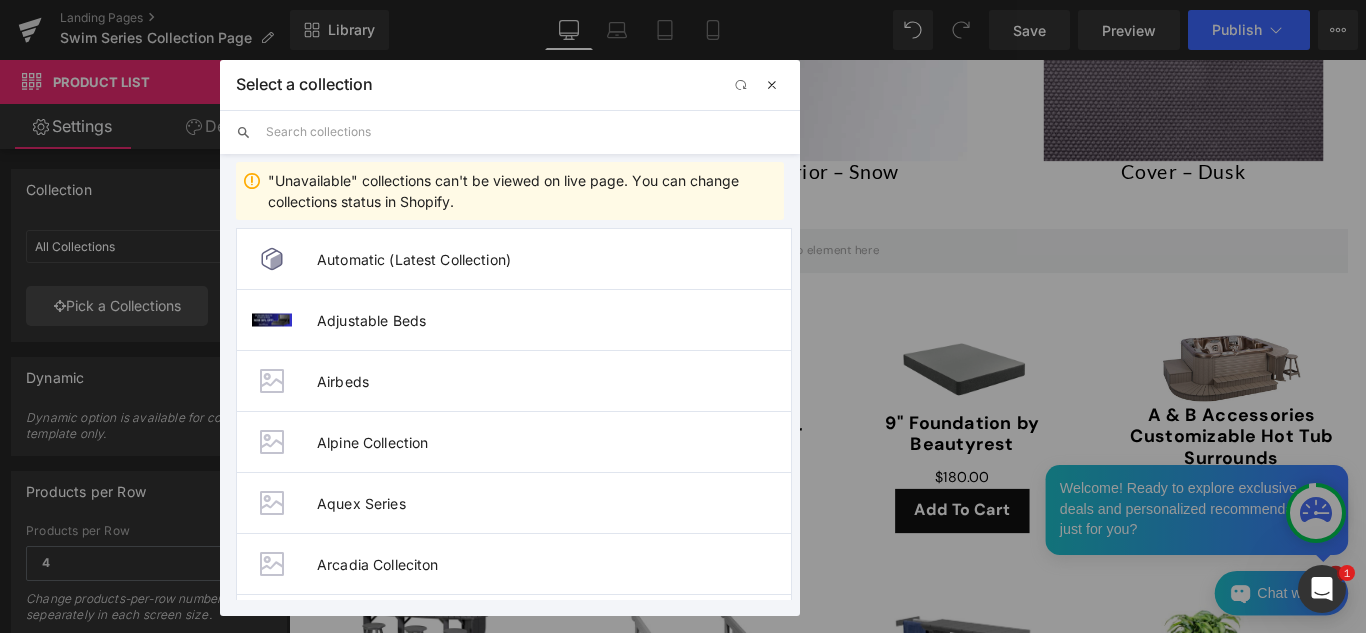 click at bounding box center [772, 85] 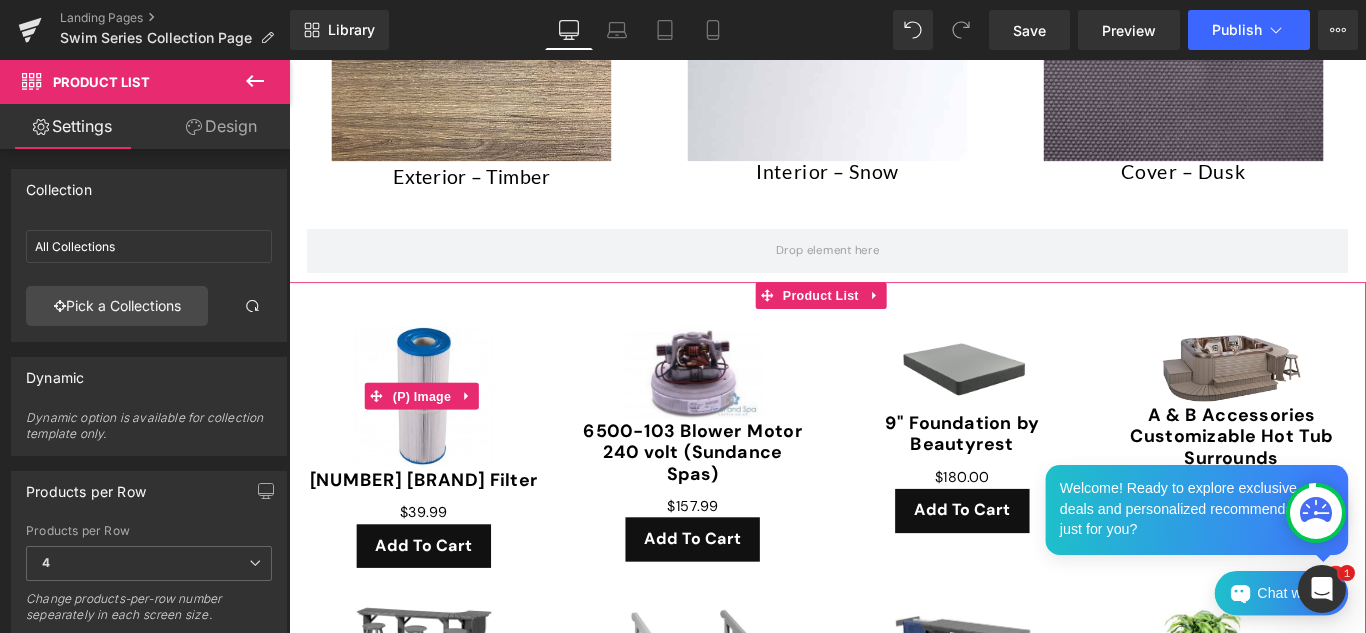 click on "Sale Off" at bounding box center [440, 439] 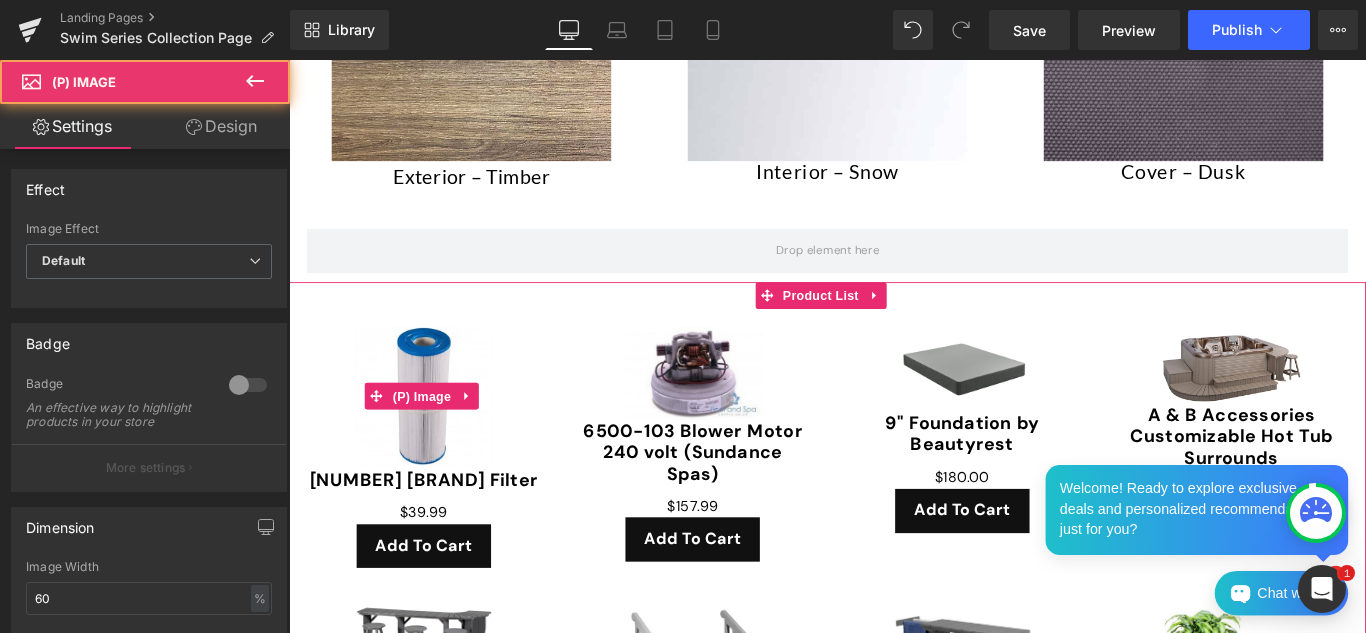 click at bounding box center (441, 439) 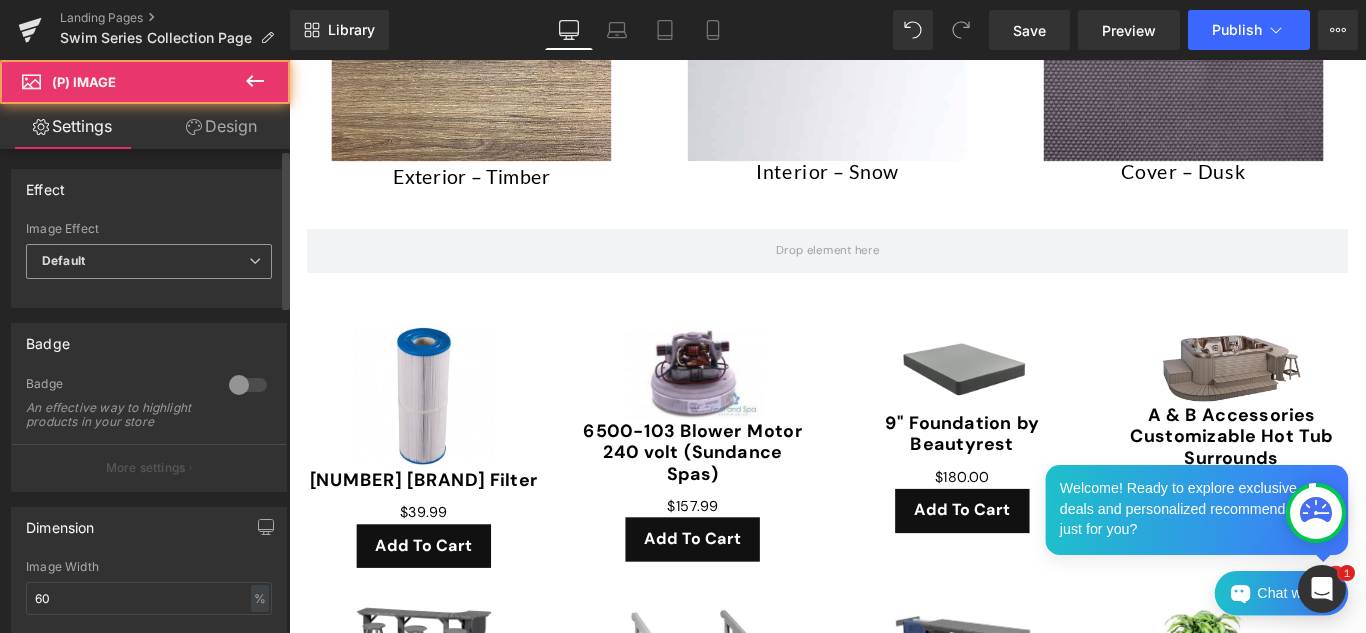 click on "Default" at bounding box center [149, 261] 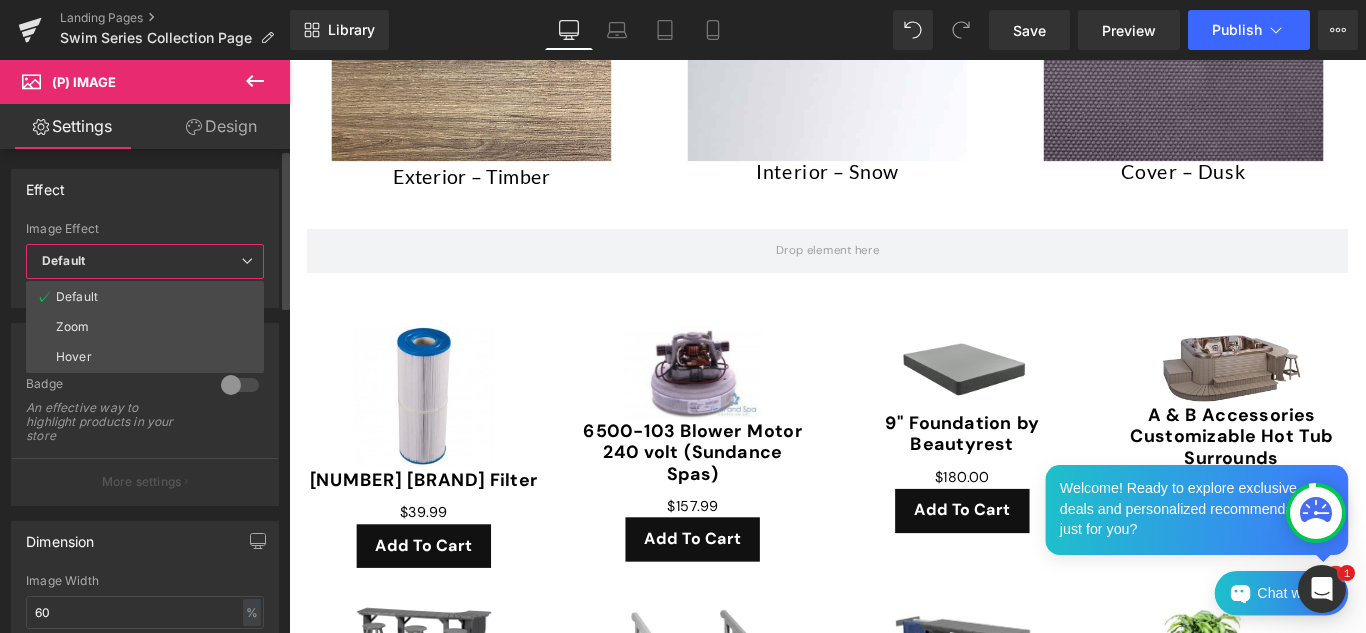 click on "Default" at bounding box center [145, 261] 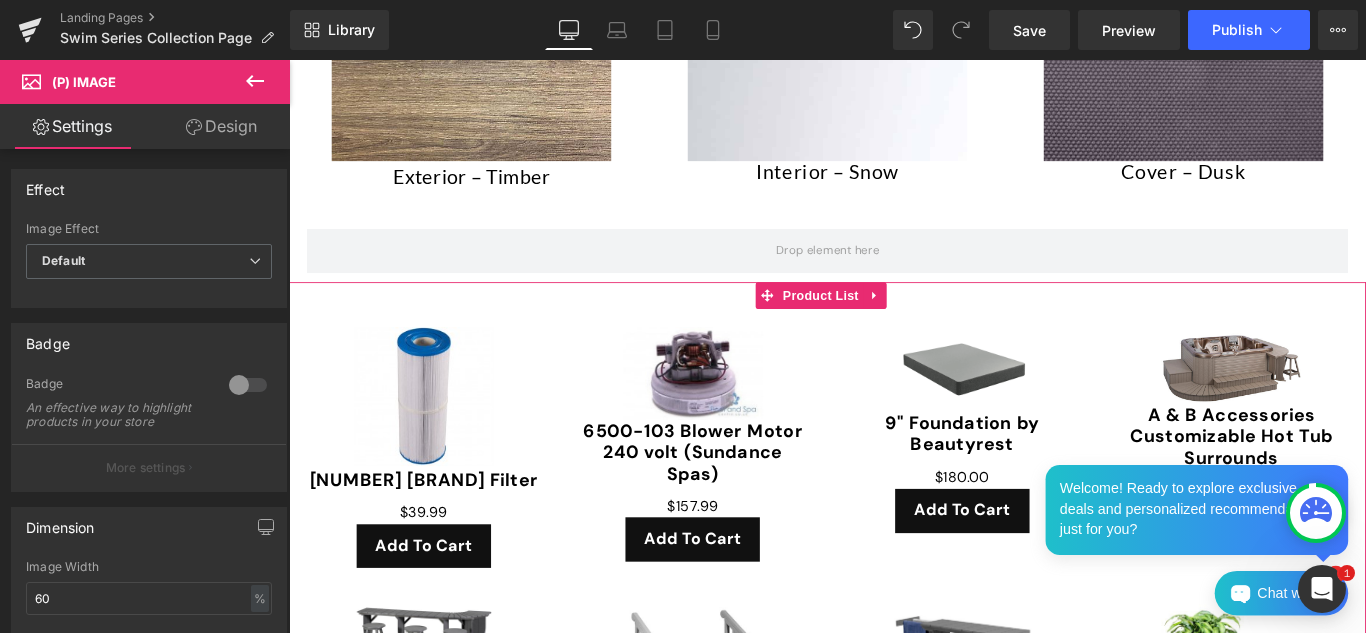 click on "Sale Off
(P) Image
[NUMBER] [BRAND] Filter
(P) Title
$0
$39.99
(P) Price
Add To Cart
(P) Cart Button
Product" at bounding box center [440, 496] 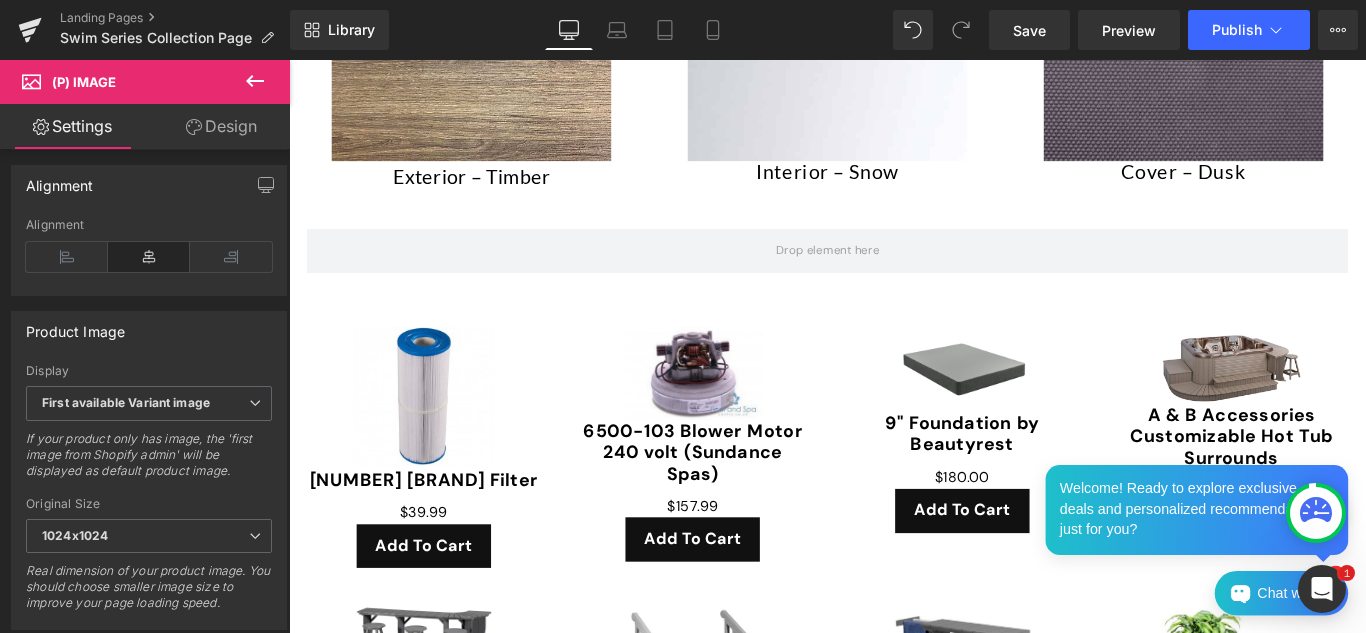 scroll, scrollTop: 0, scrollLeft: 0, axis: both 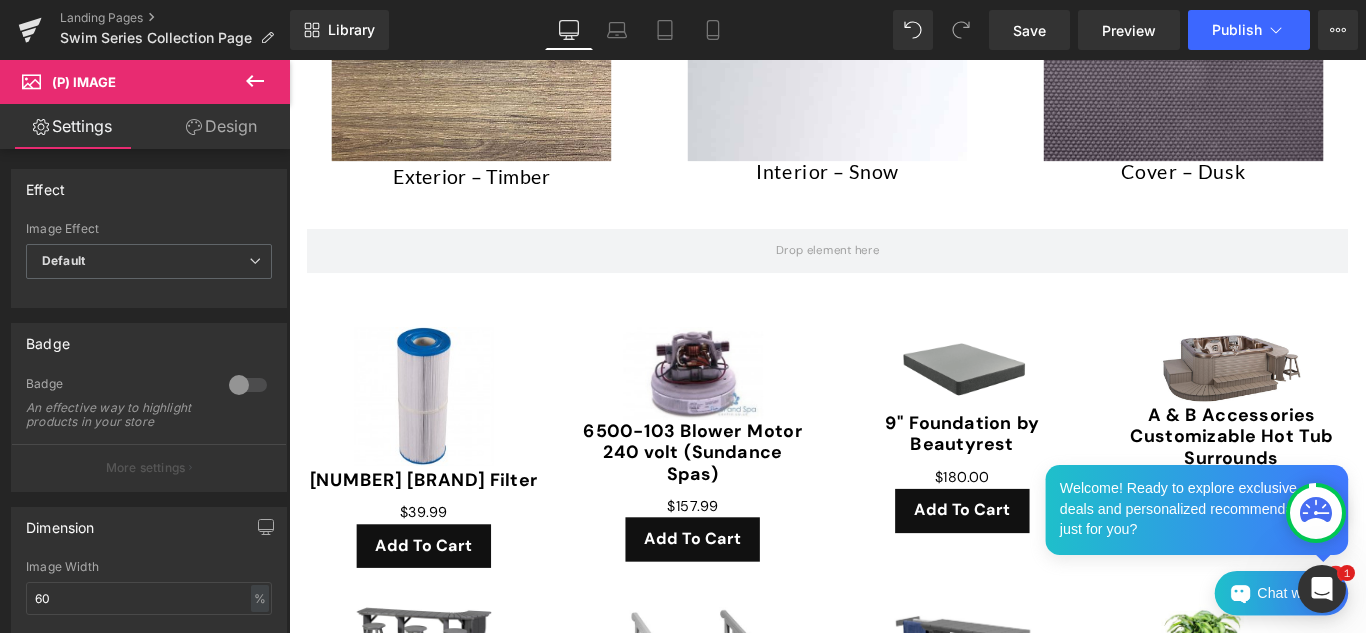 click at bounding box center (286, 231) 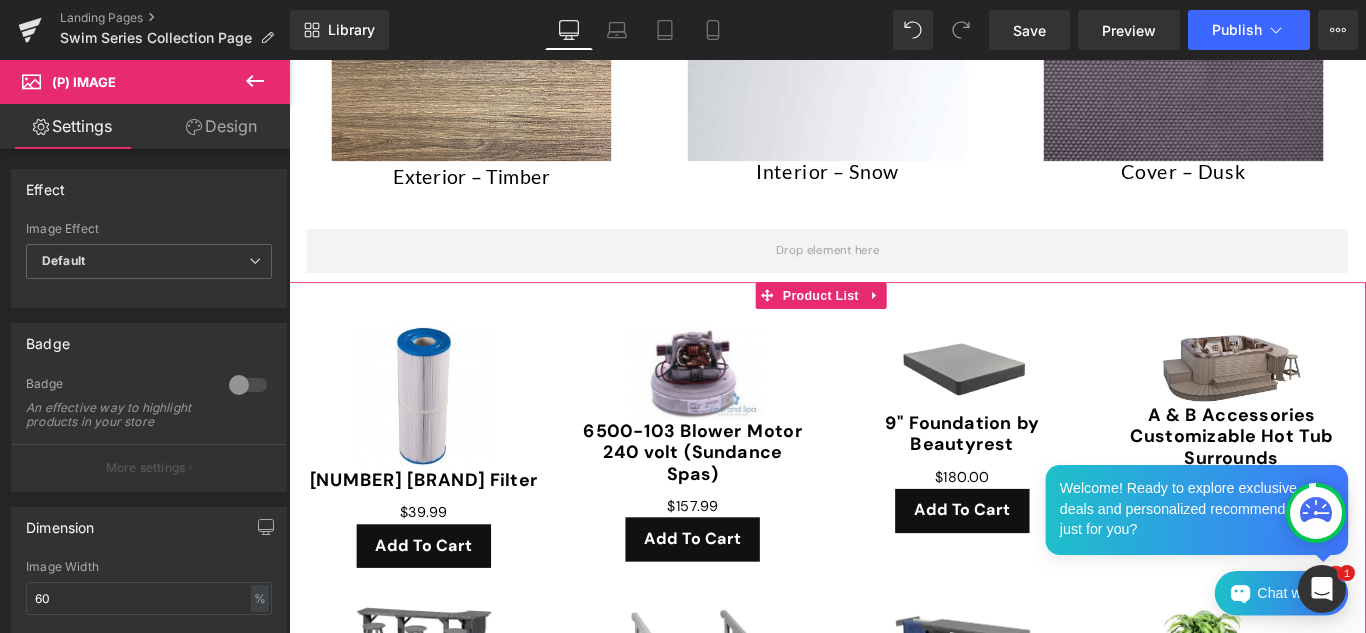 click on "Sale Off
(P) Image
[NUMBER] [BRAND] Filter
(P) Title
$0
$39.99
(P) Price
Add To Cart
(P) Cart Button
Product" at bounding box center (440, 496) 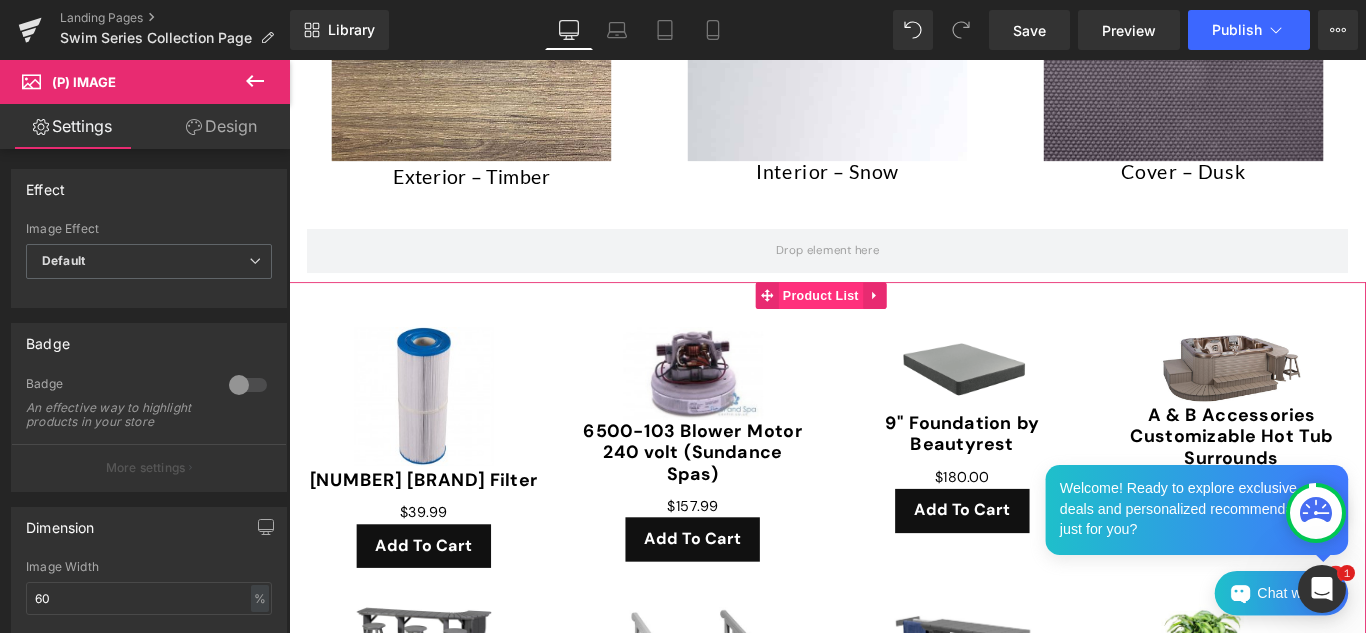 click on "Product List" at bounding box center (886, 325) 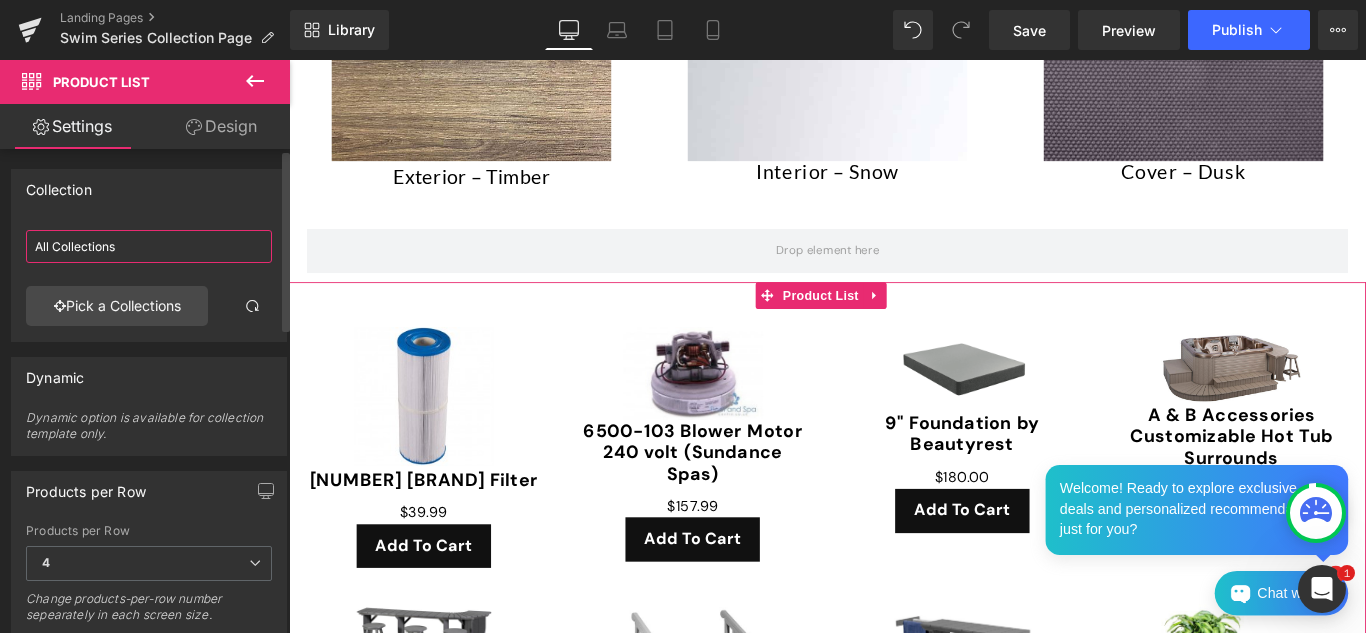 click on "All Collections" at bounding box center (149, 246) 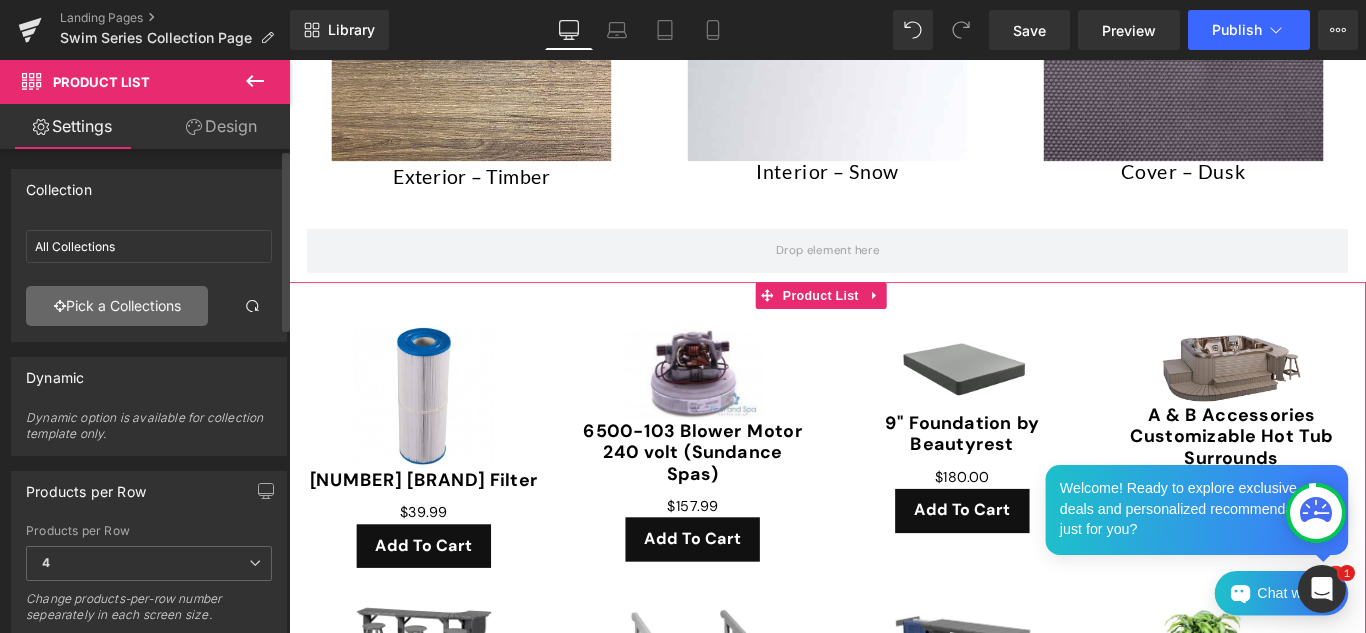 click on "Pick a Collections" at bounding box center (117, 306) 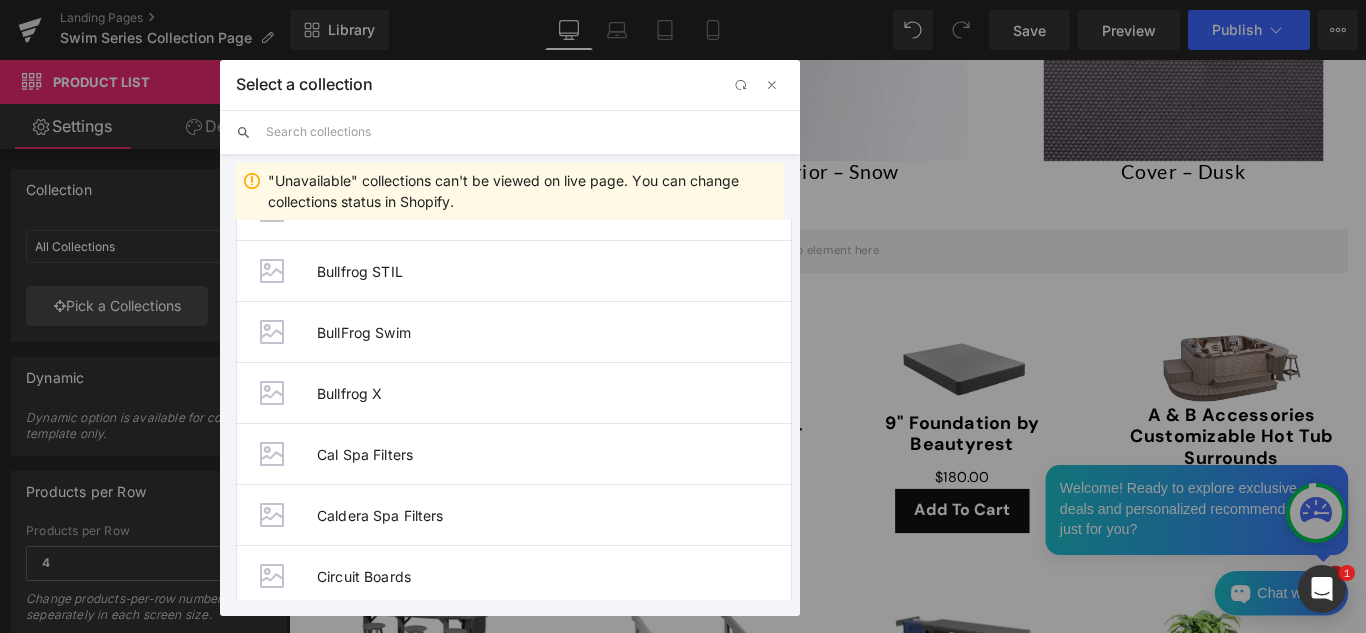 scroll, scrollTop: 1175, scrollLeft: 0, axis: vertical 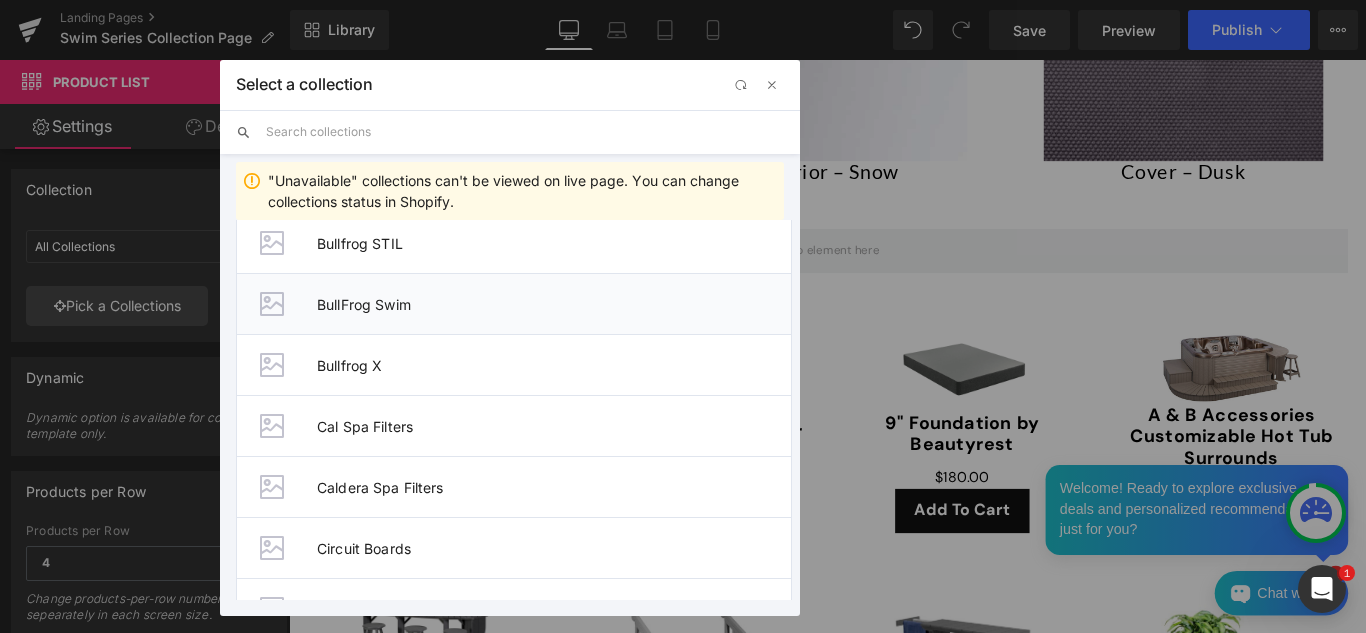 drag, startPoint x: 527, startPoint y: 309, endPoint x: 440, endPoint y: 339, distance: 92.02717 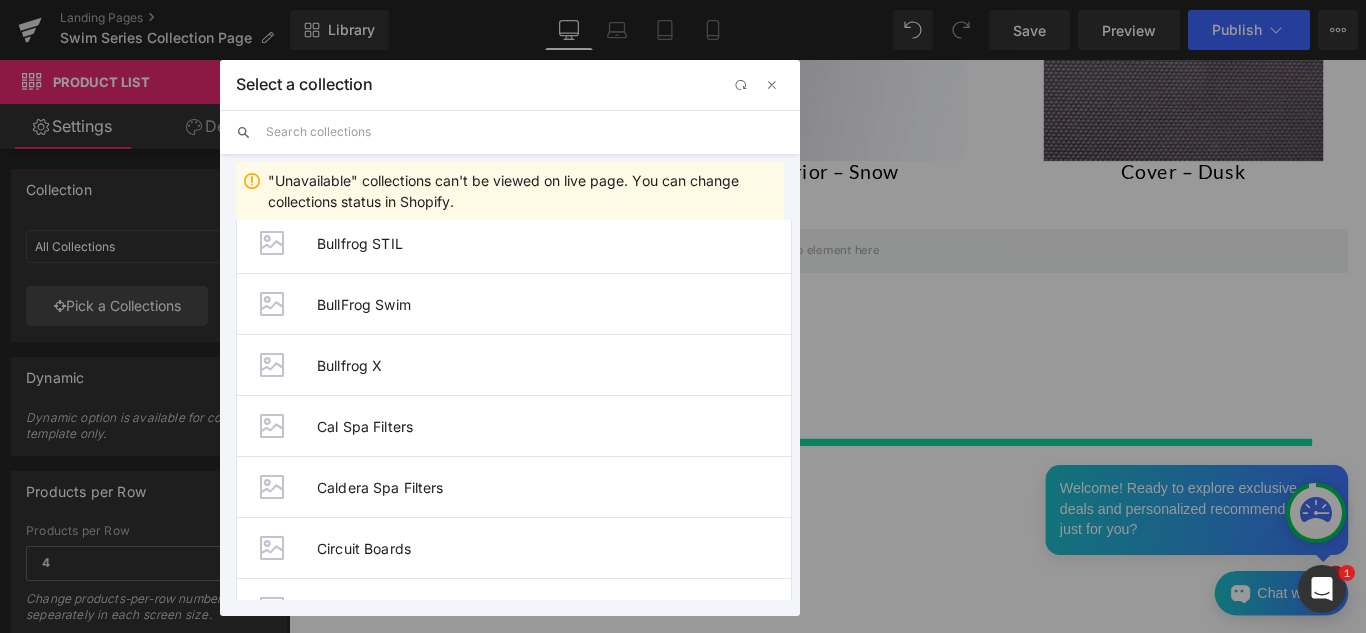 type on "BullFrog Swim" 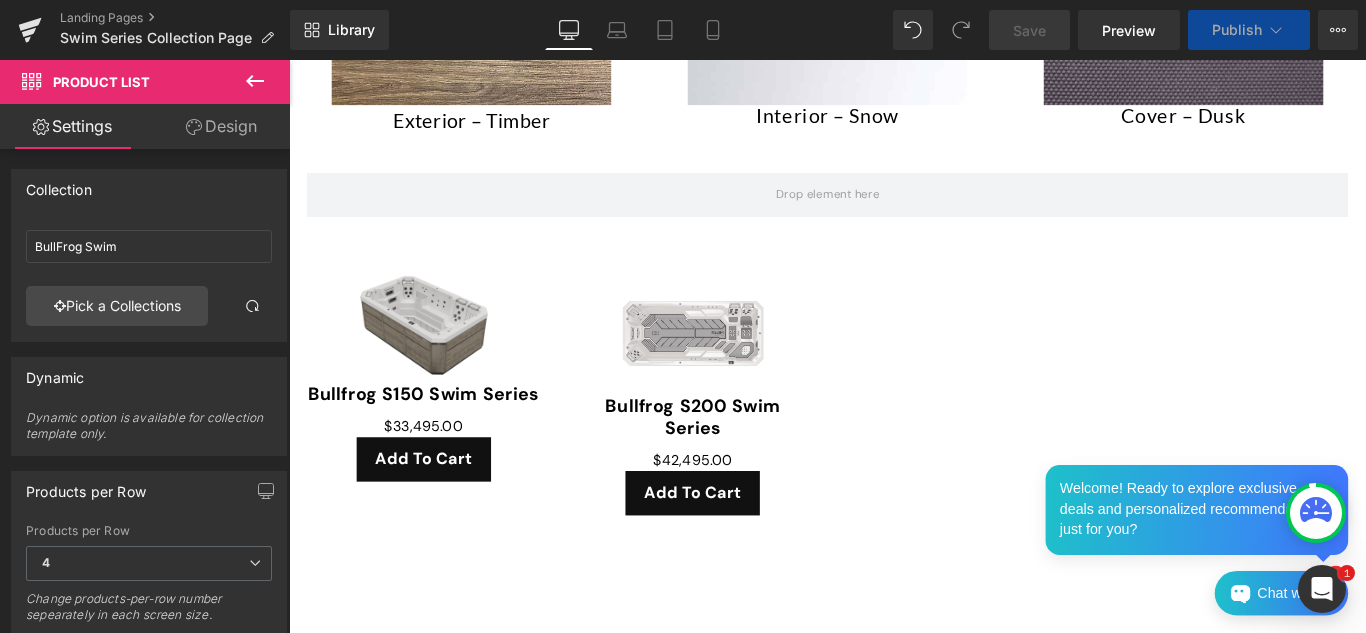 scroll, scrollTop: 1653, scrollLeft: 0, axis: vertical 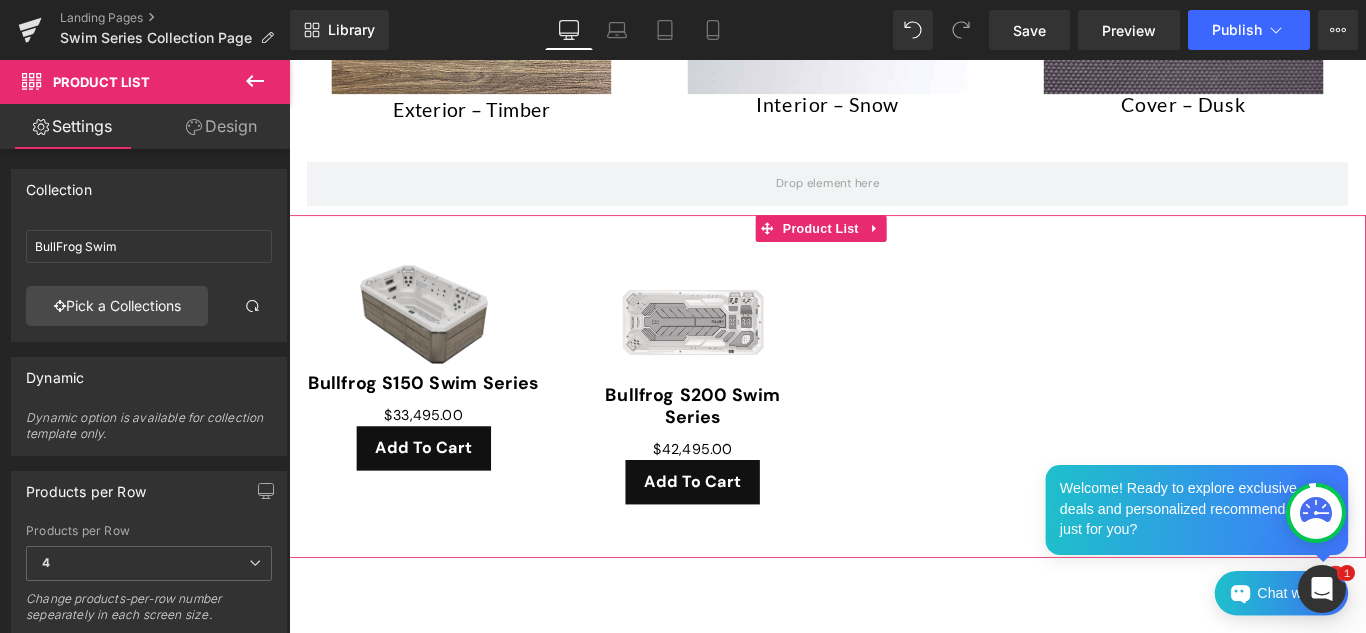 click on "Sale Off
(P) Image
Bullfrog S150 Swim Series
(P) Title
$0
$33,495.00
(P) Price
Add To Cart
(P) Cart Button
Product" at bounding box center (894, 411) 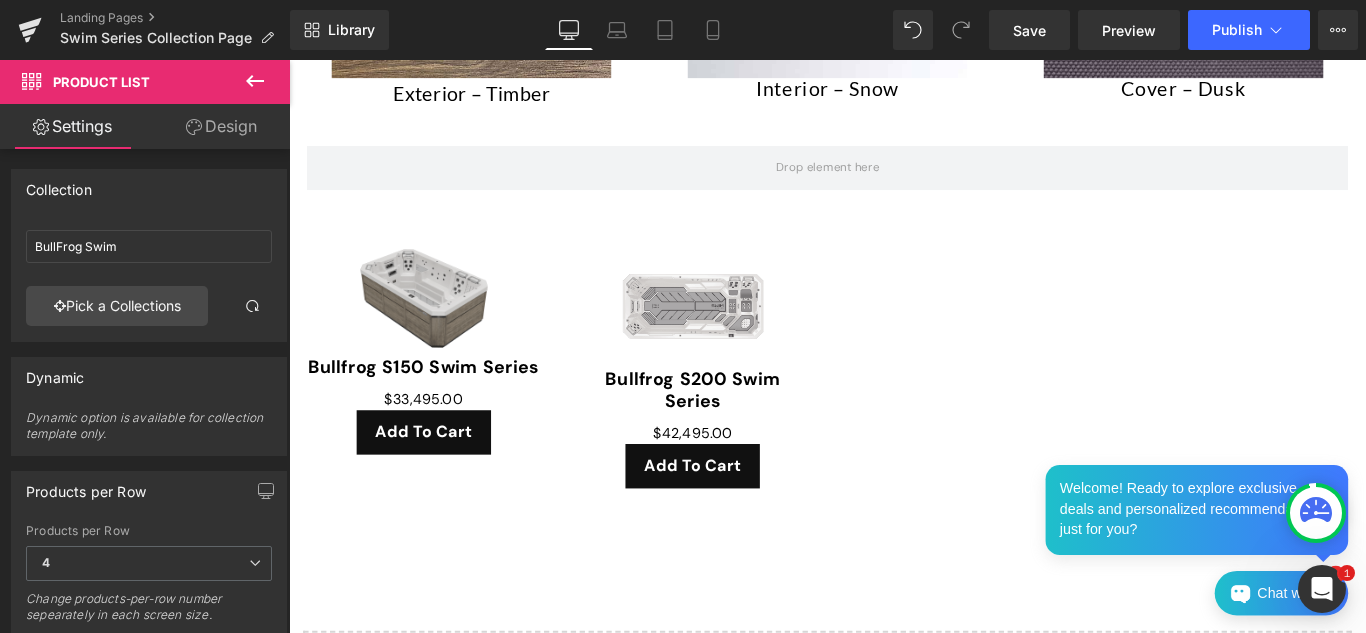 scroll, scrollTop: 1721, scrollLeft: 0, axis: vertical 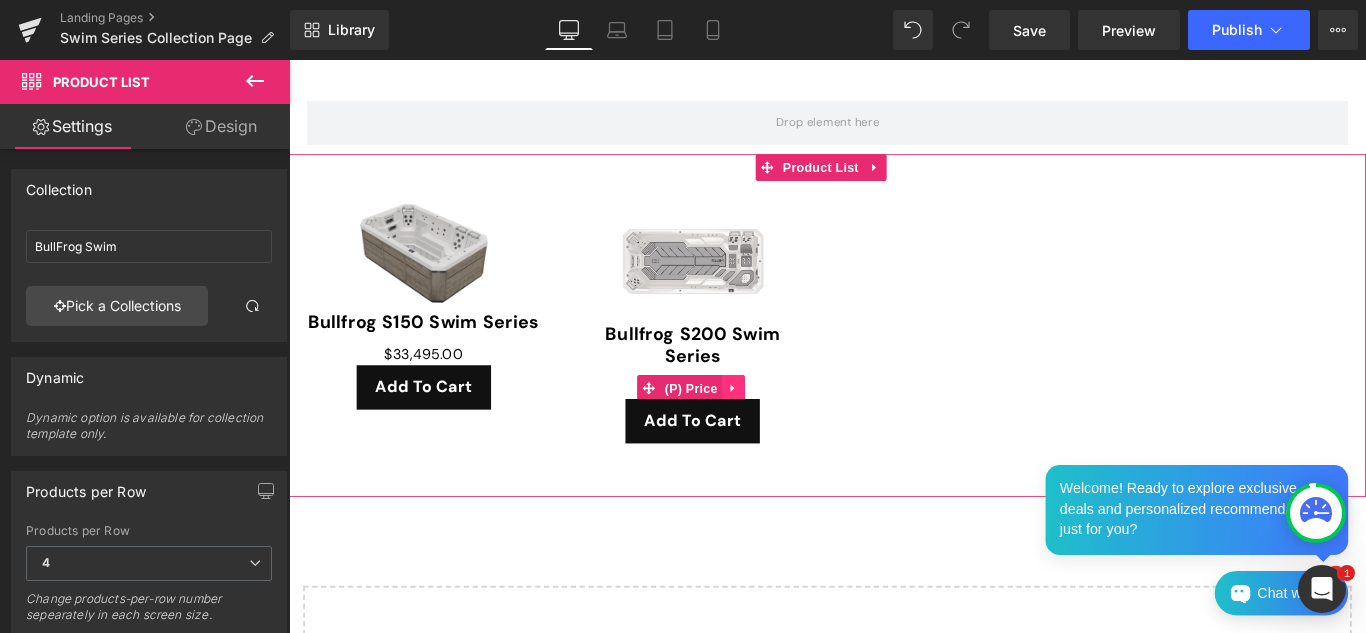click at bounding box center (789, 429) 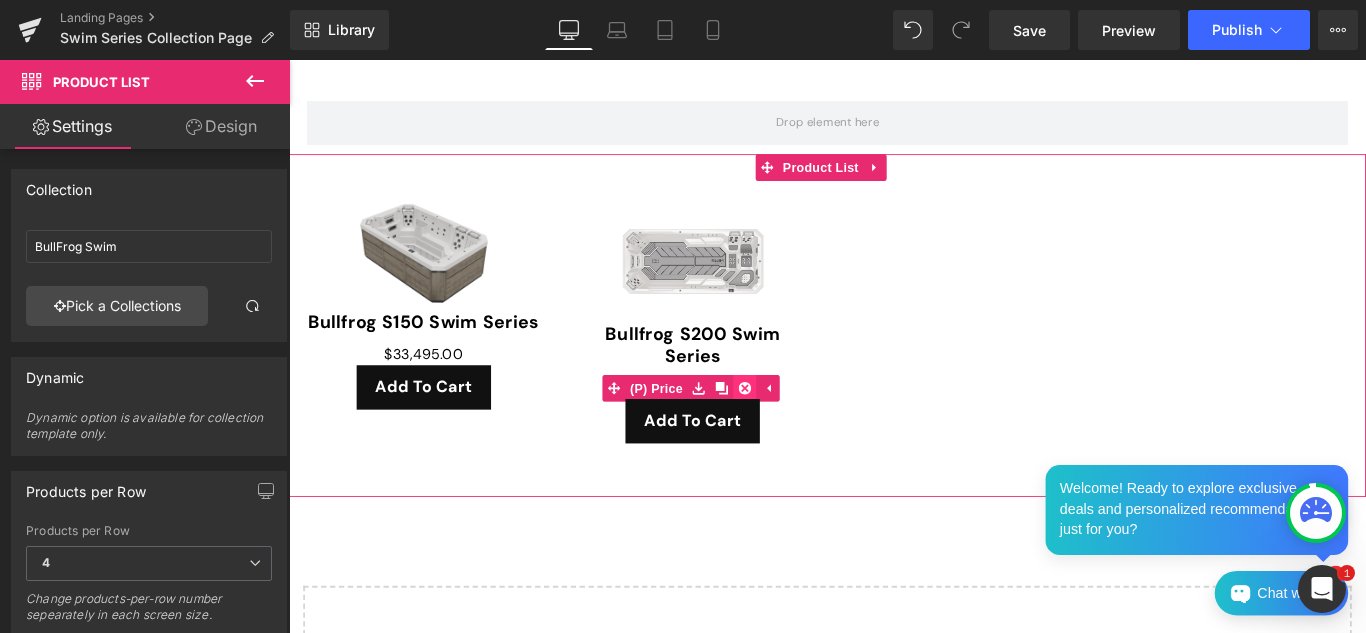 click 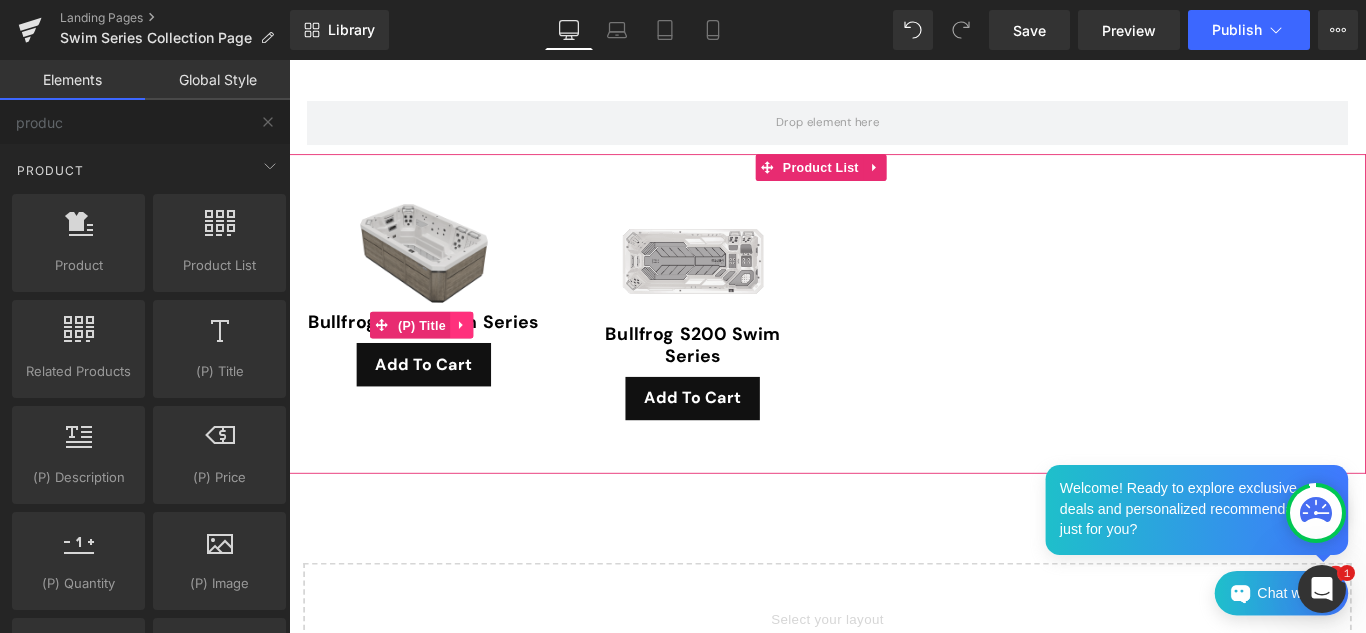 click 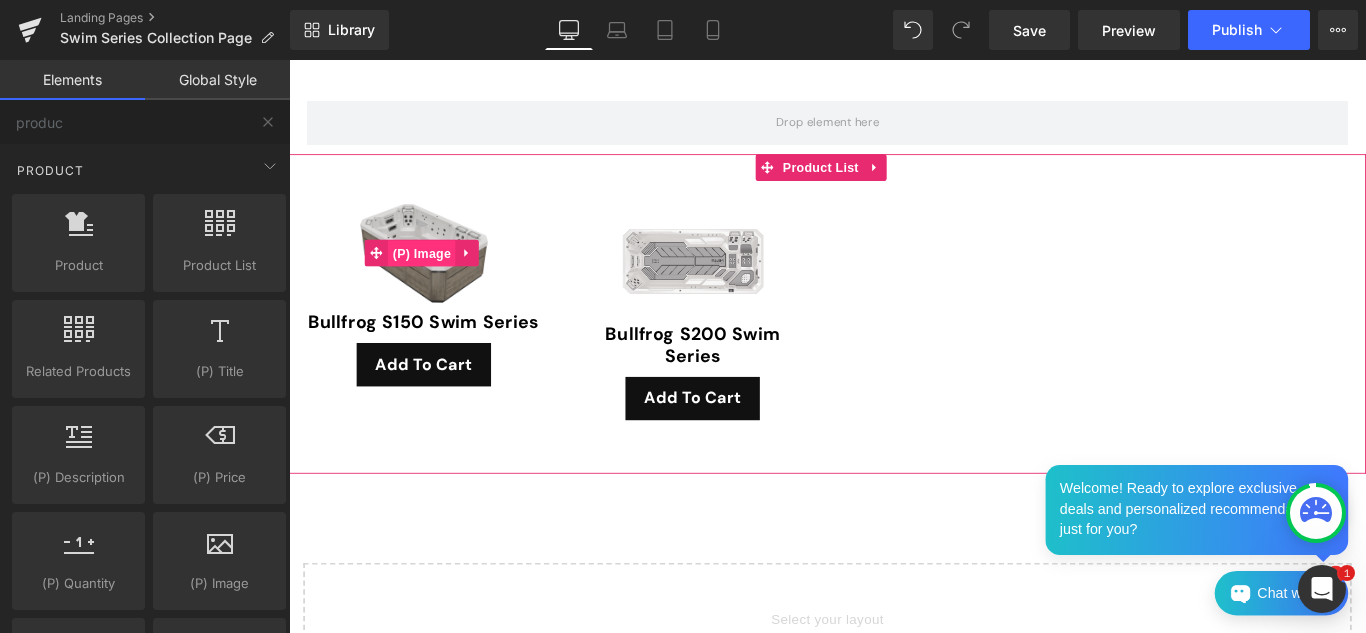click on "(P) Image" at bounding box center [439, 278] 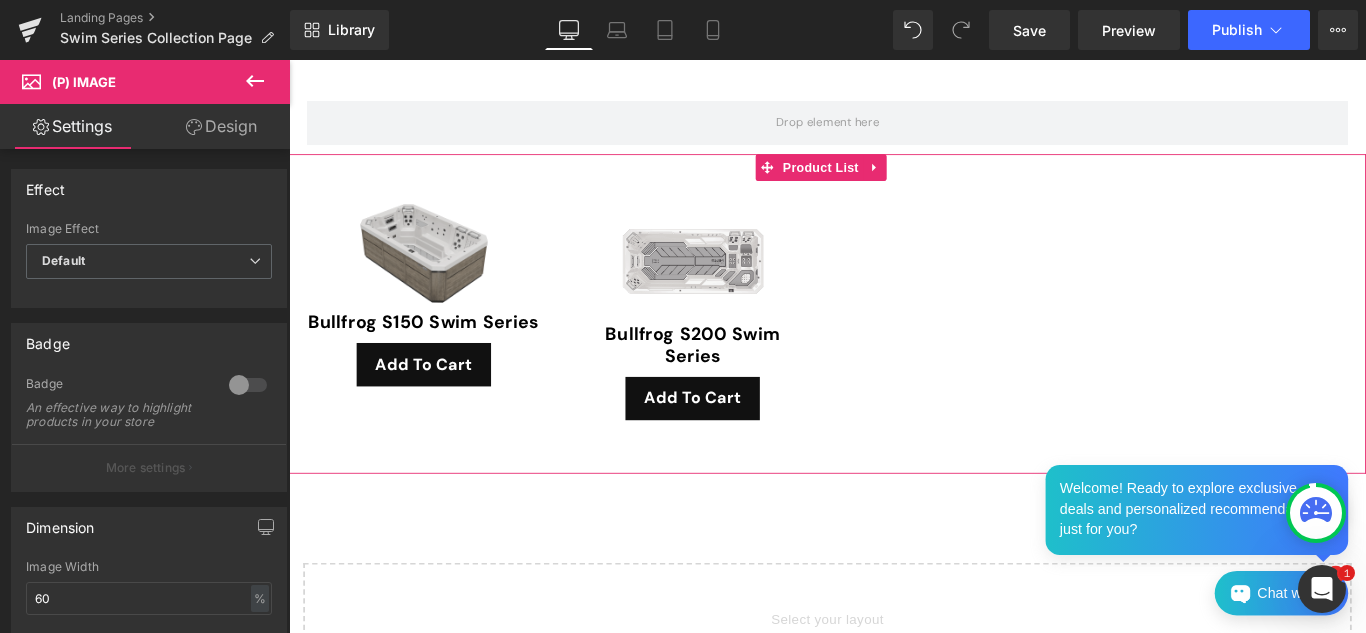 click on "Sale Off
(P) Image
Bullfrog S150 Swim Series
(P) Title
Add To Cart
(P) Cart Button
Product
Sale Off" at bounding box center [894, 331] 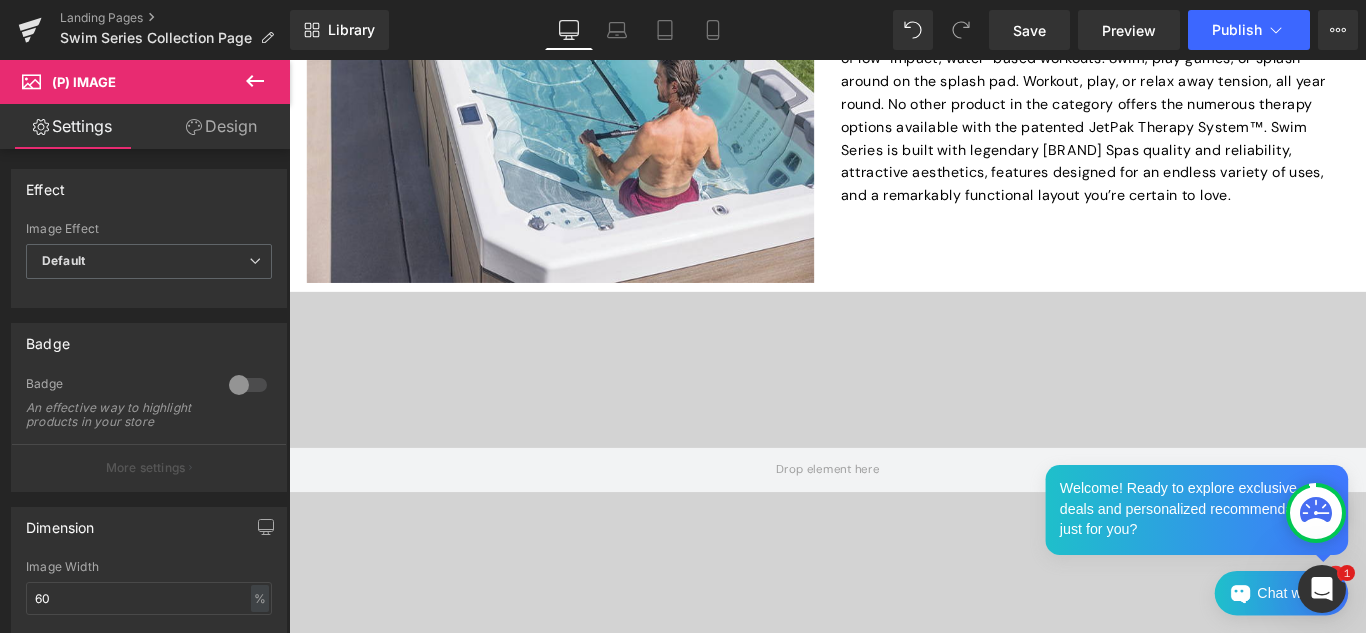 scroll, scrollTop: 0, scrollLeft: 0, axis: both 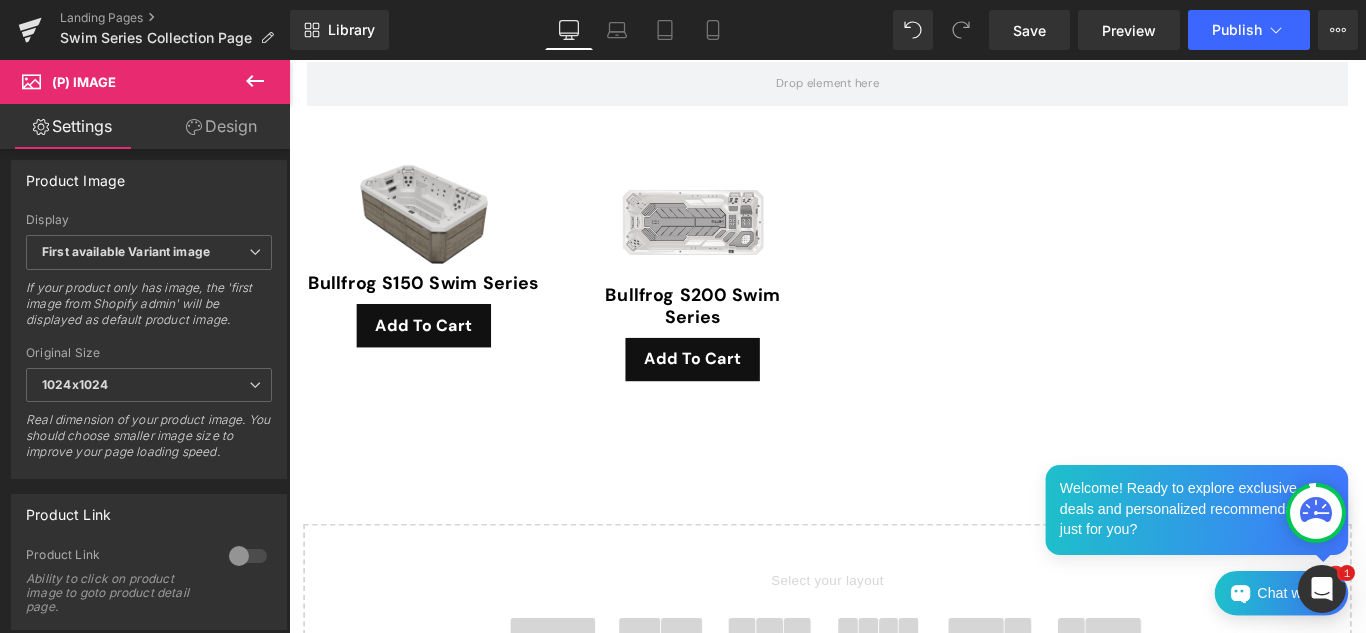 click on "Effect Default Zoom Hover Image Effect
Default
Default Zoom Hover last Image Hover last Nth-image of your product to display on hover. Eg: 2, 3 or last. 1.2 Zoom Level Increments 1.2 Badge 0 Badge An effective way to highlight products in your store More settings Badge Text Styles Custom
Custom
Setup Global Style
Custom
Setup Global Style
Text Badge Type
Text
Text Top Left Top Right Bottom Left Bottom Right Center Badge Position
Top Right
Top Left Top Right Bottom Left Bottom Right Center 0px Position Top 0 px 0px Position Bottom 0 px 0px Position Left 0 px 0px Position Right" at bounding box center [145, 395] 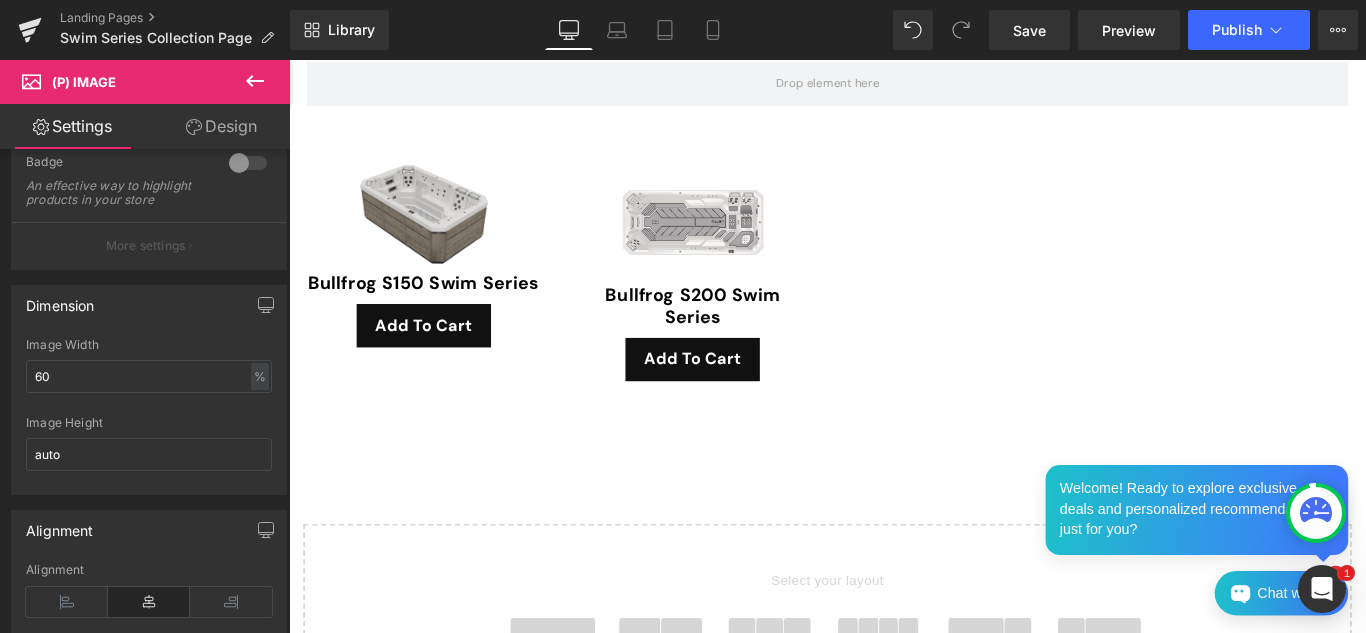scroll, scrollTop: 203, scrollLeft: 0, axis: vertical 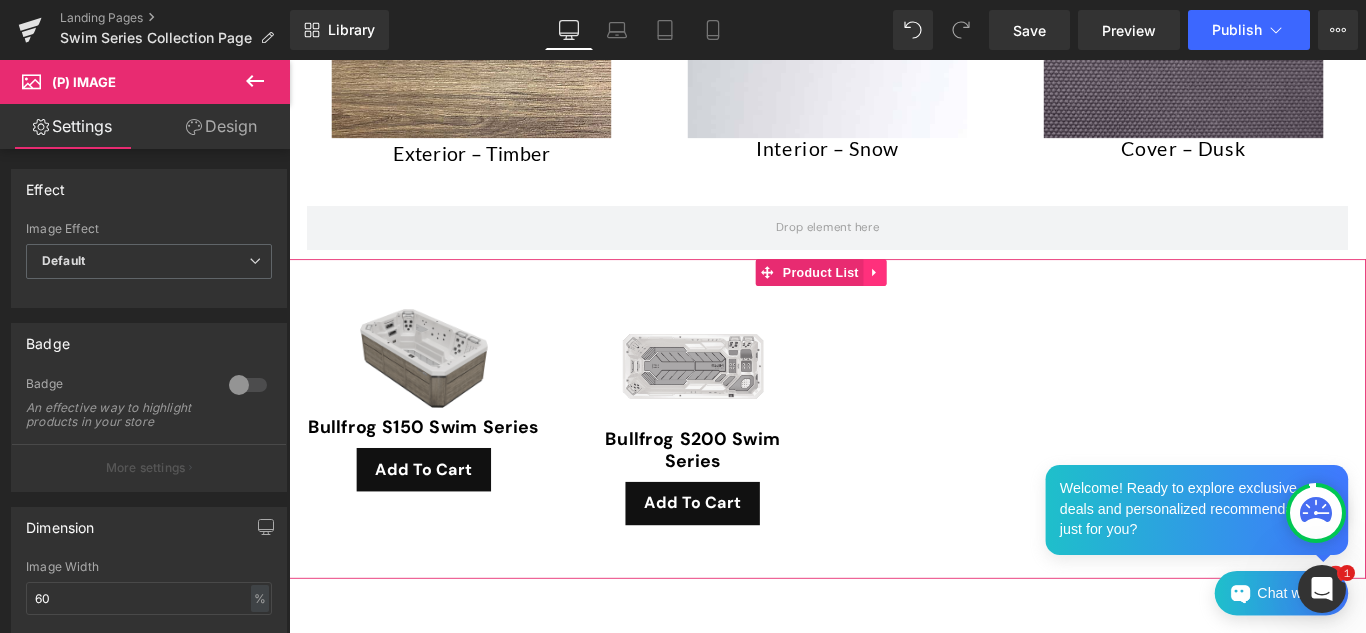 click at bounding box center (947, 299) 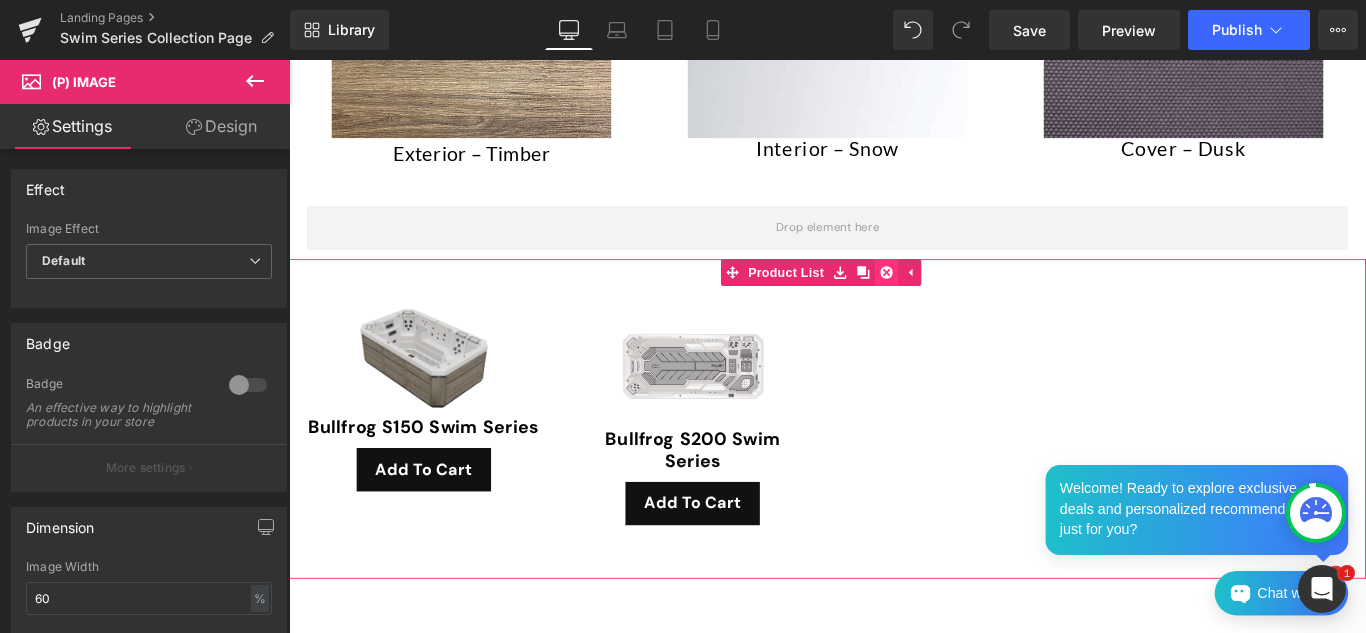 click at bounding box center [960, 299] 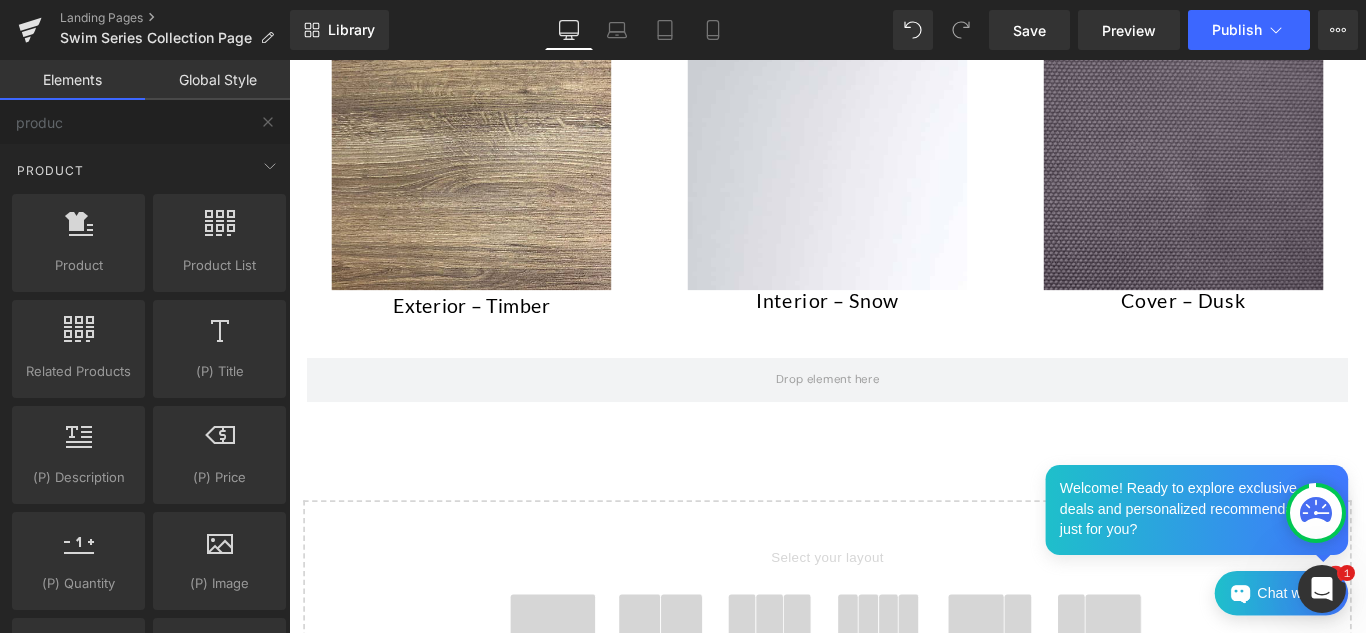 scroll, scrollTop: 1443, scrollLeft: 0, axis: vertical 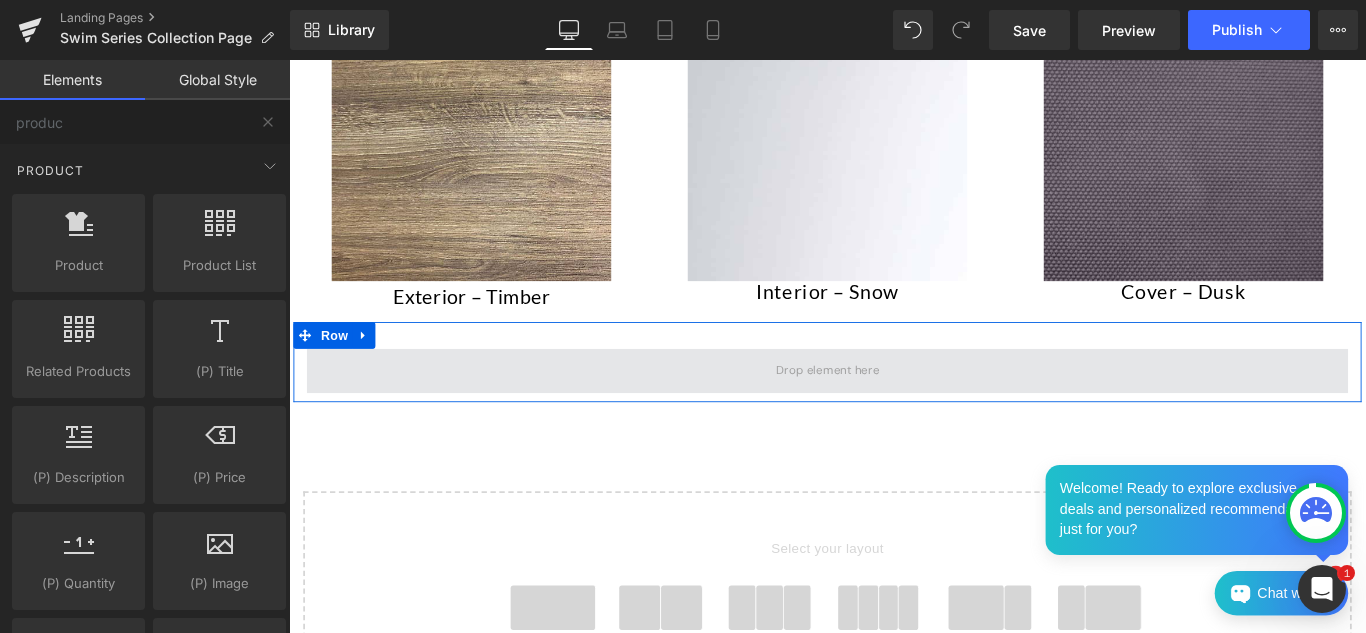 click at bounding box center (894, 408) 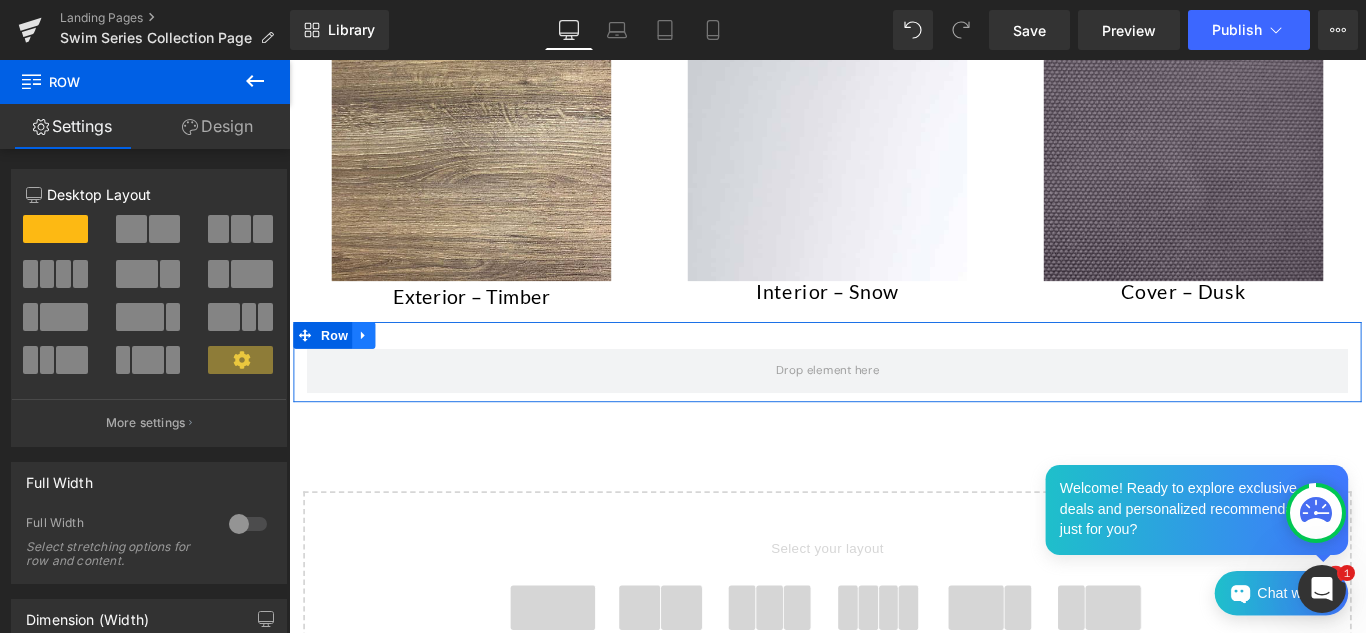 click 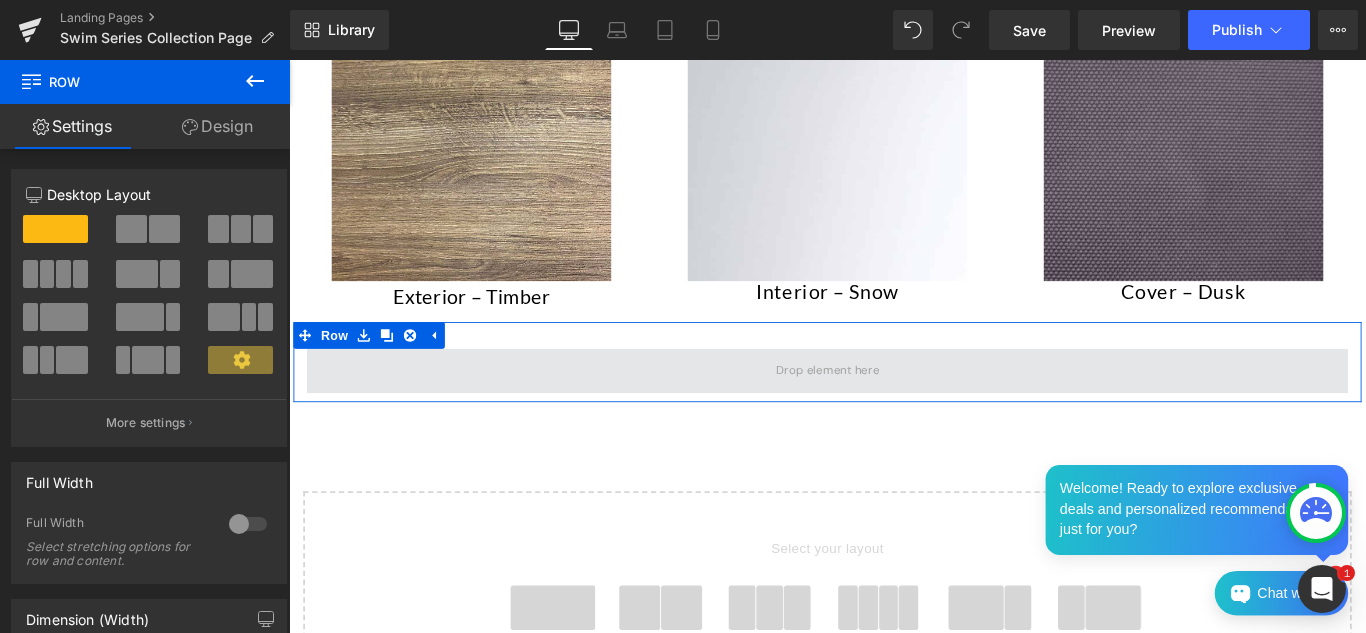 click at bounding box center (894, 409) 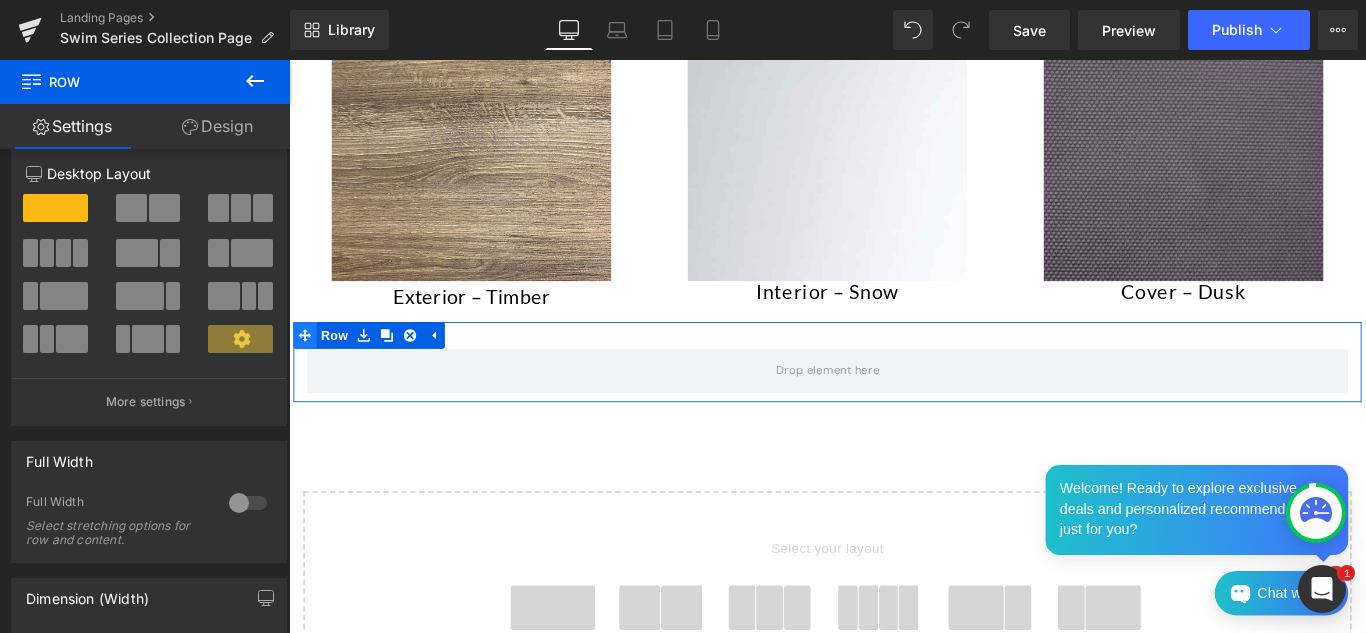 scroll, scrollTop: 0, scrollLeft: 0, axis: both 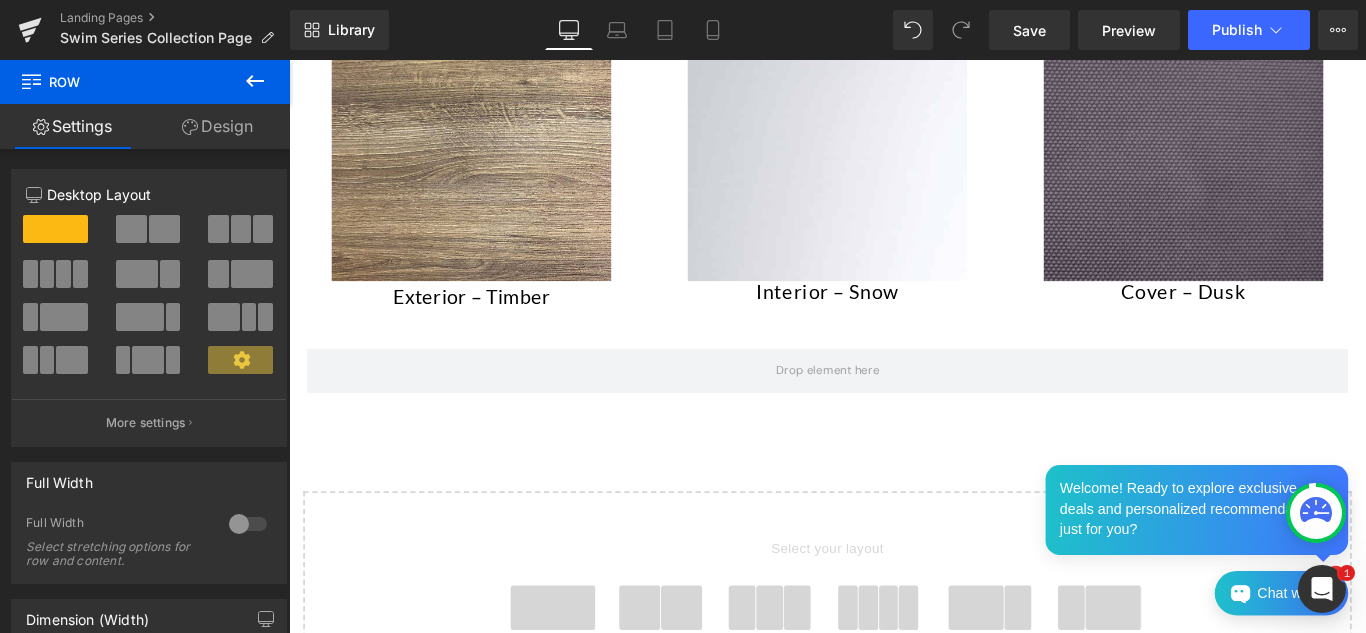 click on "Row         Settings   Design  12 12 12 Column Size Customizer 12  Desktop Layout                                                                                                                                                                        Laptop Layout                  Tablet Layout                  Mobile Layout                 More settings Column Size Customizer  Desktop Layout 12 Laptop Layout 12  Tablet Layout 12  Mobile Layout 12 Back Full Width 0 Full Width Select stretching options for row and content. Dimension (Width) 1200px Width 1200 px % px Columns Gap 15px Columns Gap 15 px Height & Vertical Align 0 Equal Height If checked columns will be set to equal height. Top Middle Bottom Vertical Align
Top
Top Middle Bottom Vertical Align items inside Row Extra class name Extra class name
Visibility
0" at bounding box center [145, 351] 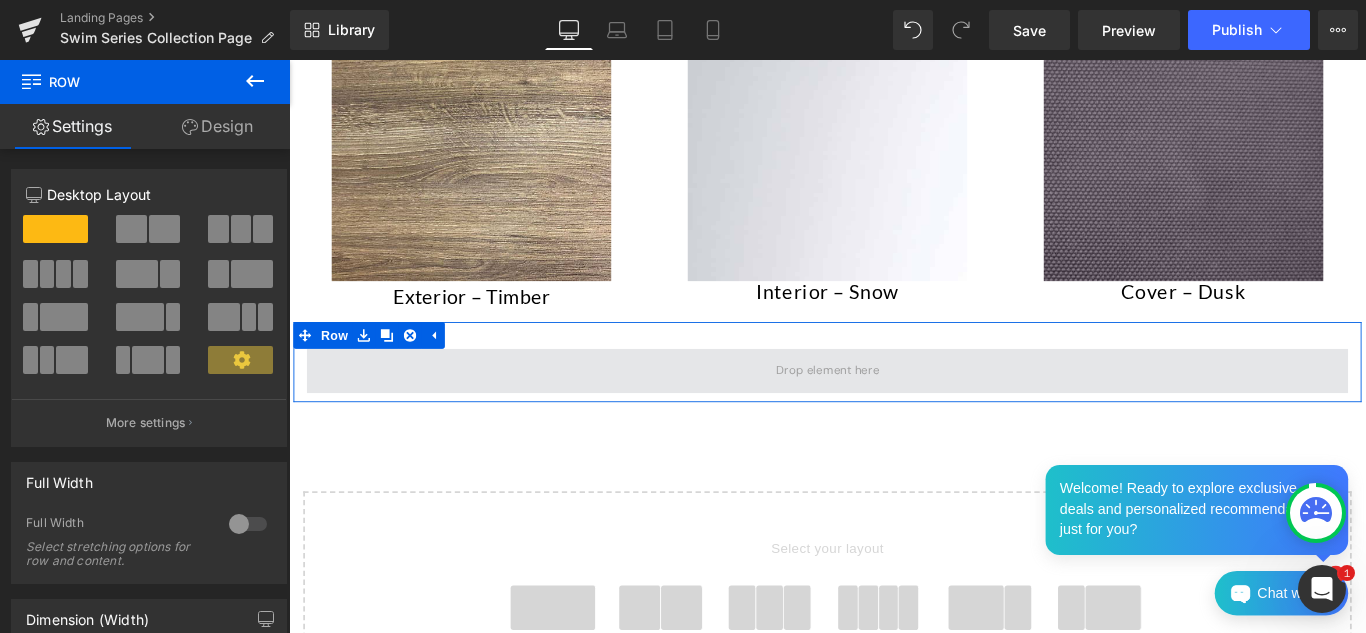 click at bounding box center [894, 409] 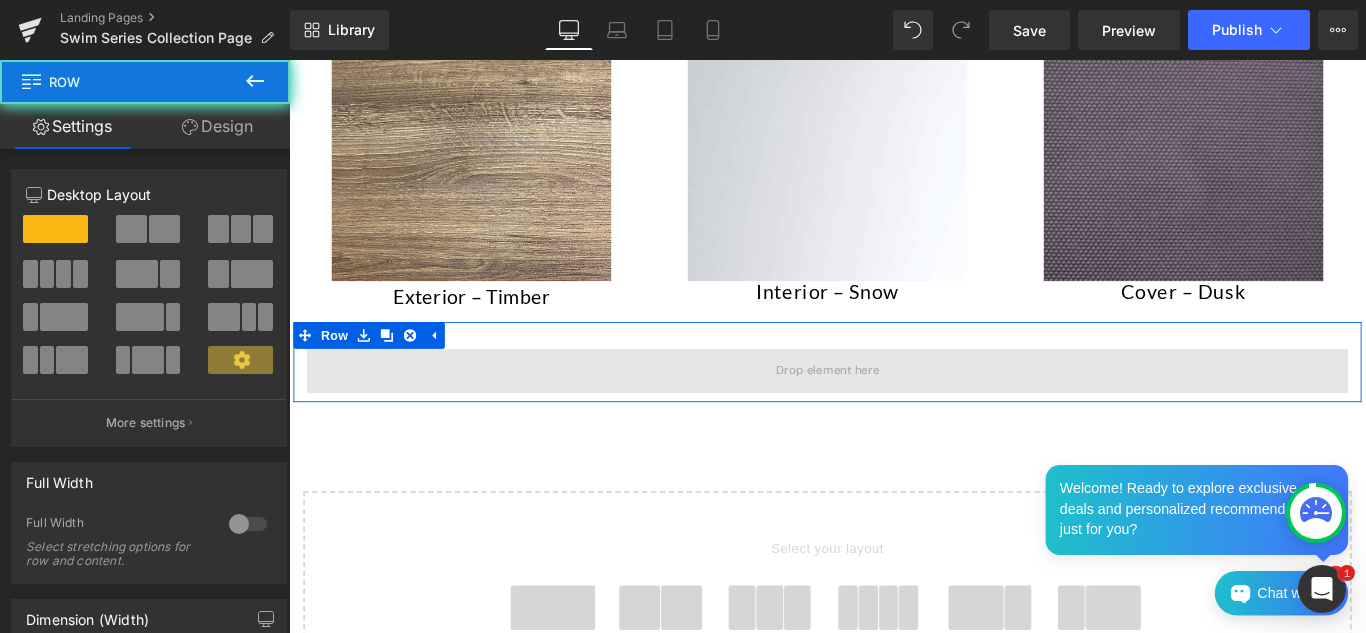 click at bounding box center (894, 409) 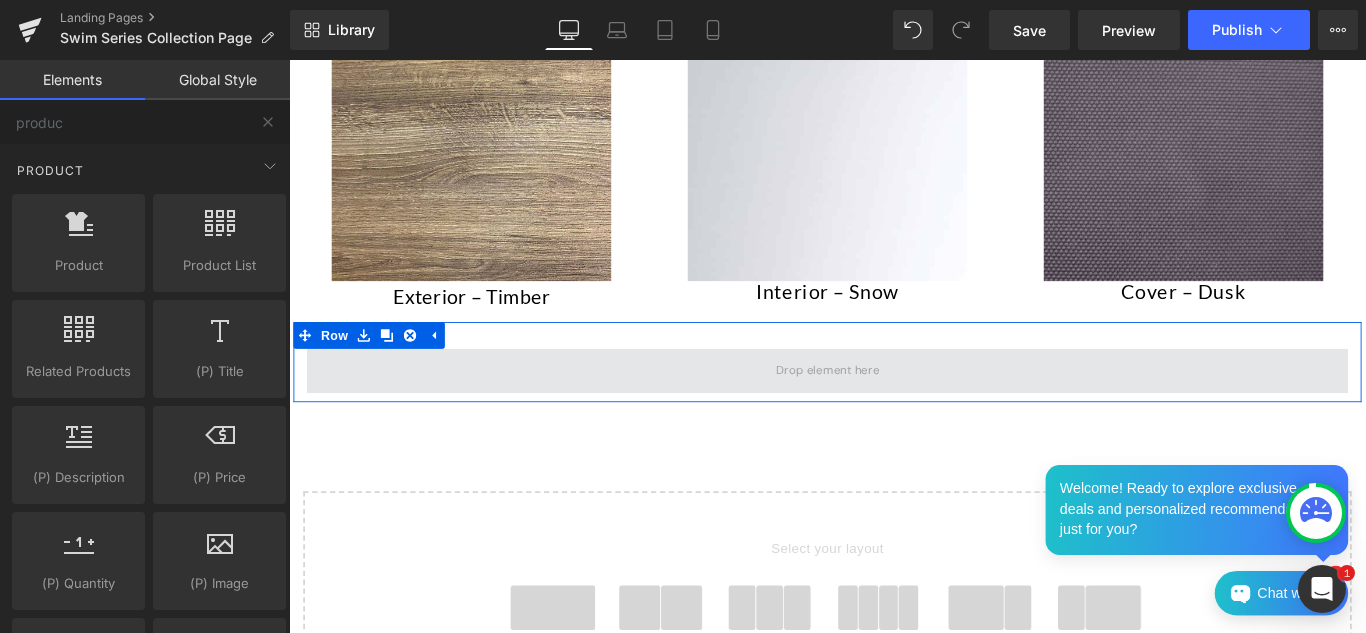 click at bounding box center [894, 408] 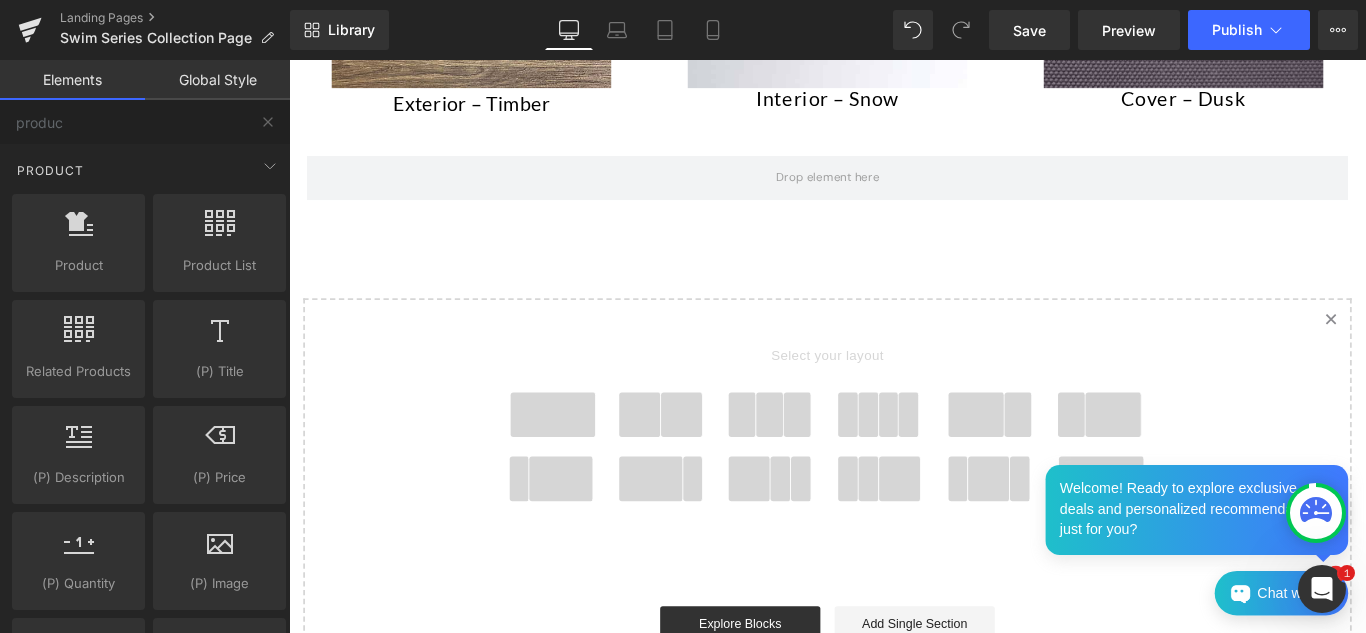 scroll, scrollTop: 1664, scrollLeft: 0, axis: vertical 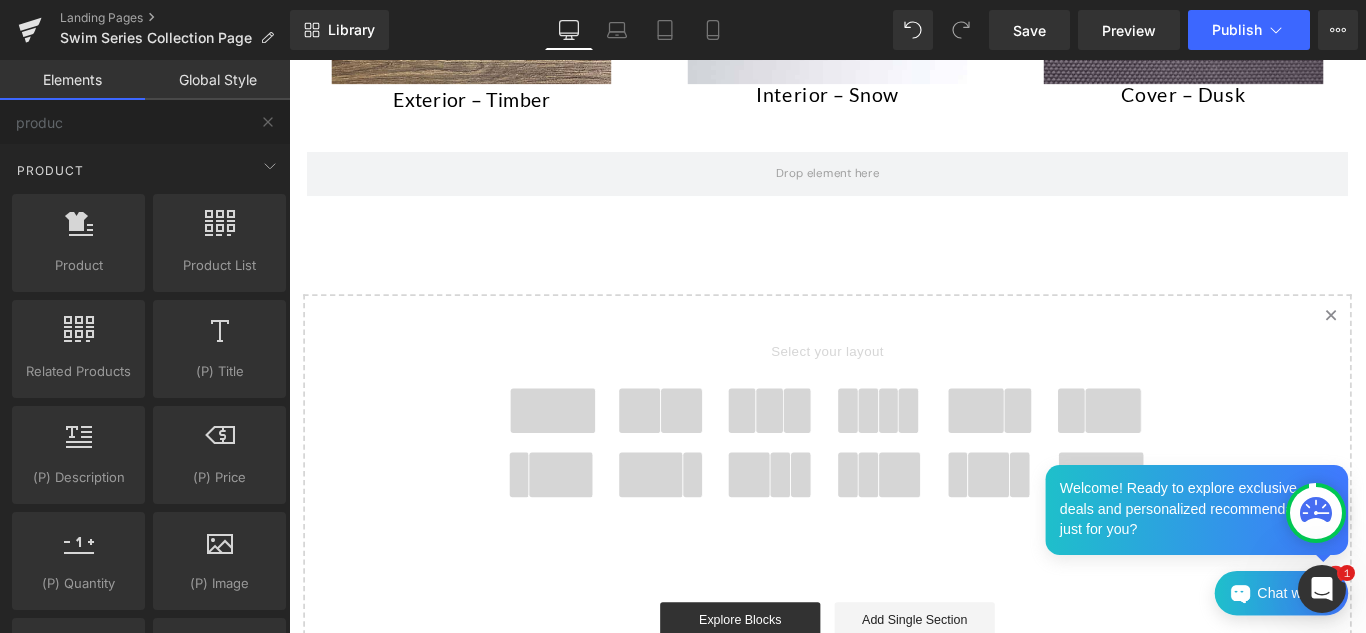 click at bounding box center [829, 454] 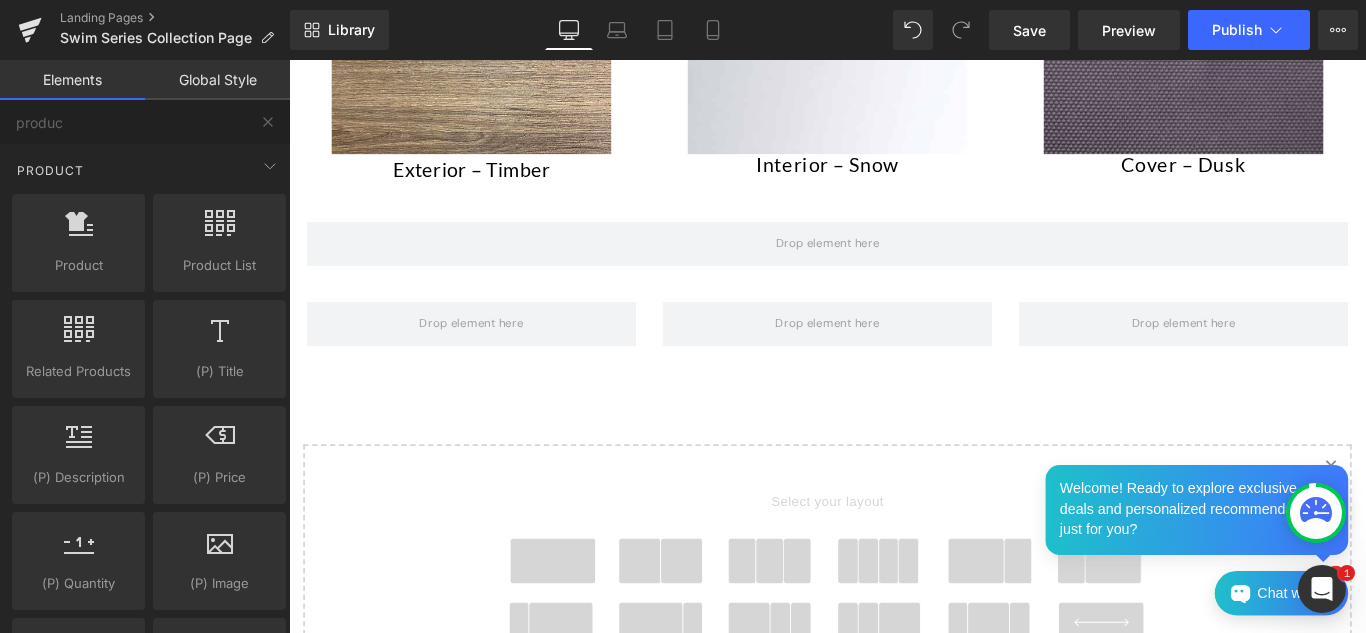 scroll, scrollTop: 1442, scrollLeft: 0, axis: vertical 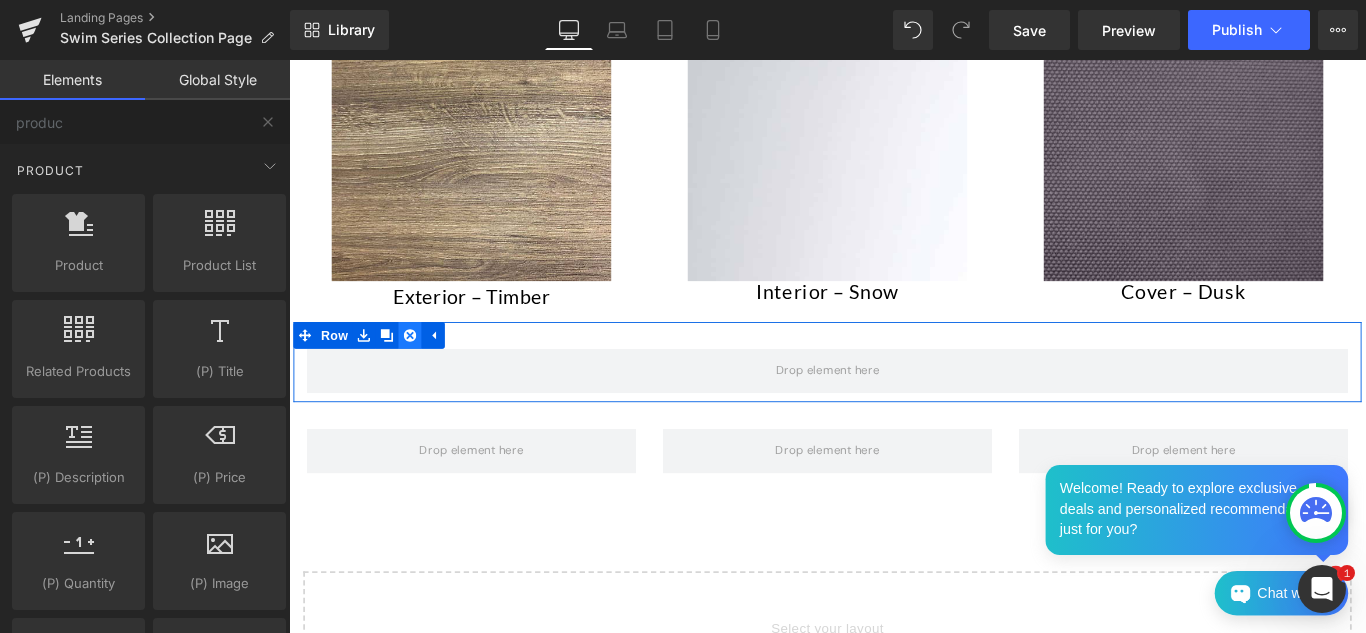 click at bounding box center [425, 370] 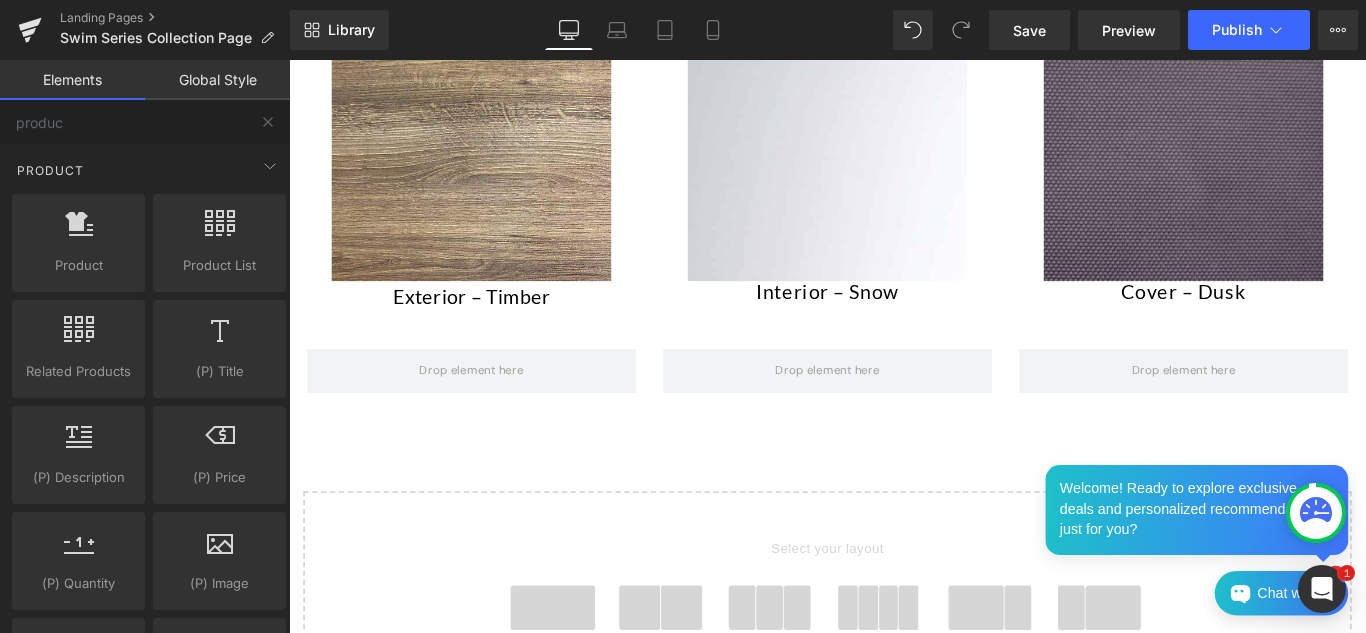 scroll, scrollTop: 1448, scrollLeft: 0, axis: vertical 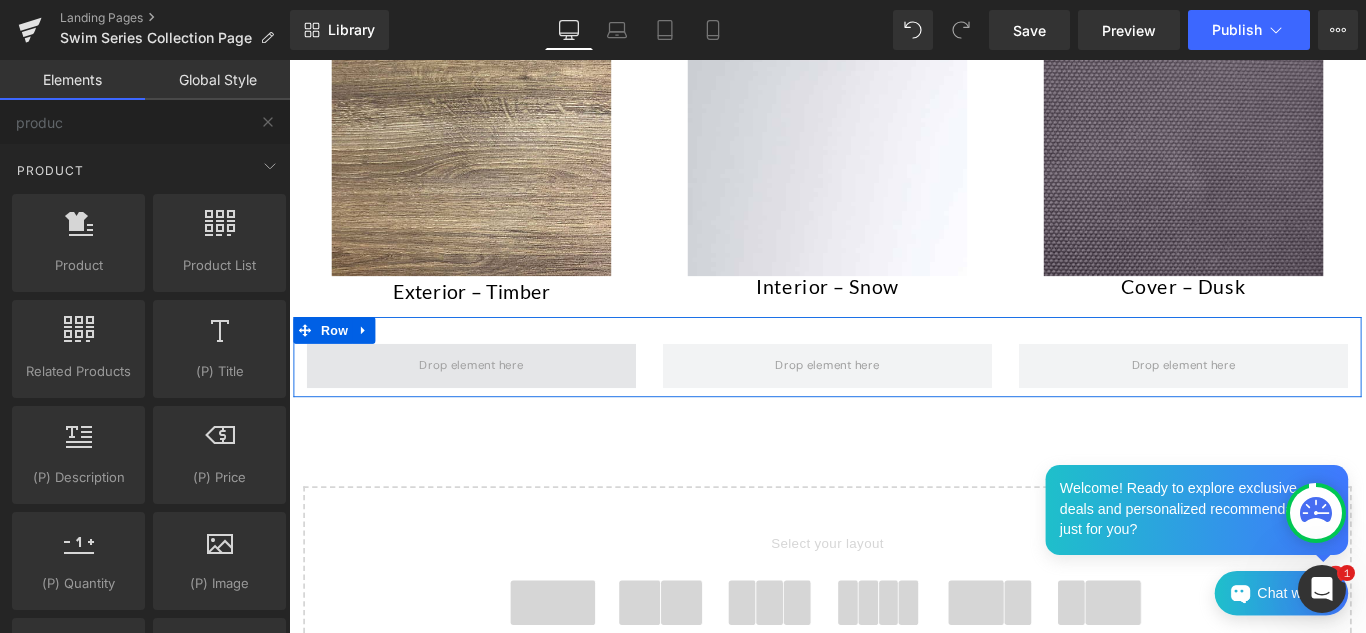 click at bounding box center (494, 403) 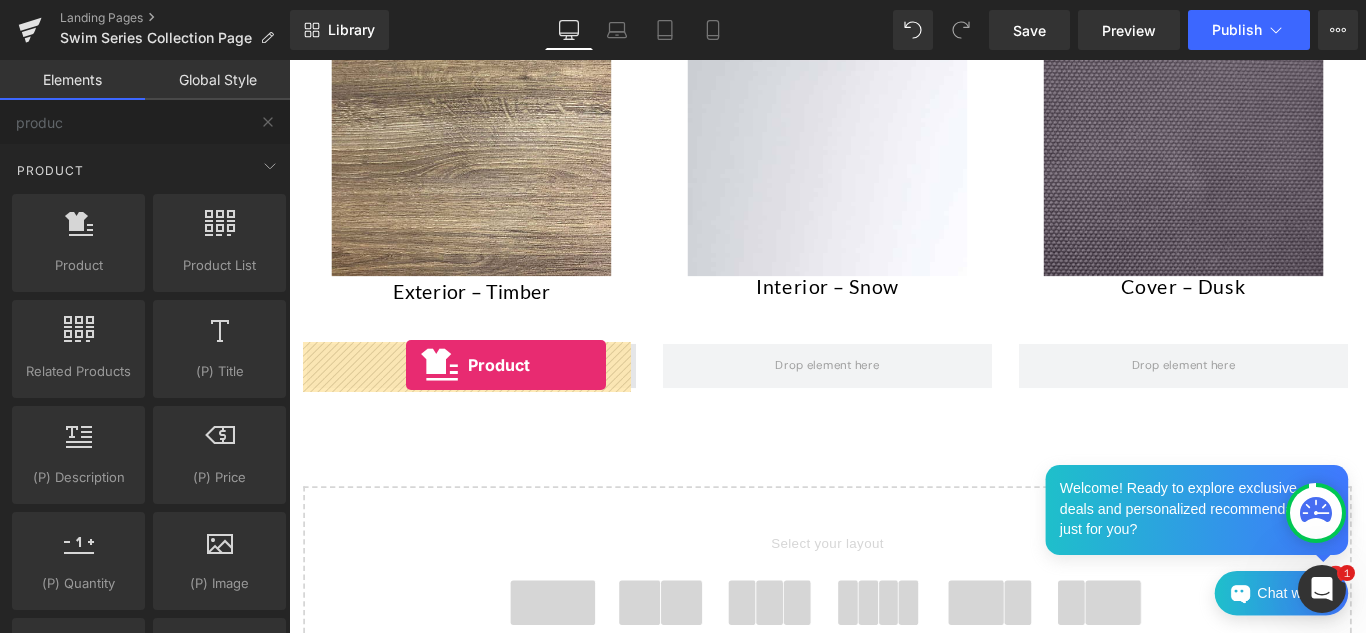 drag, startPoint x: 350, startPoint y: 321, endPoint x: 421, endPoint y: 403, distance: 108.46658 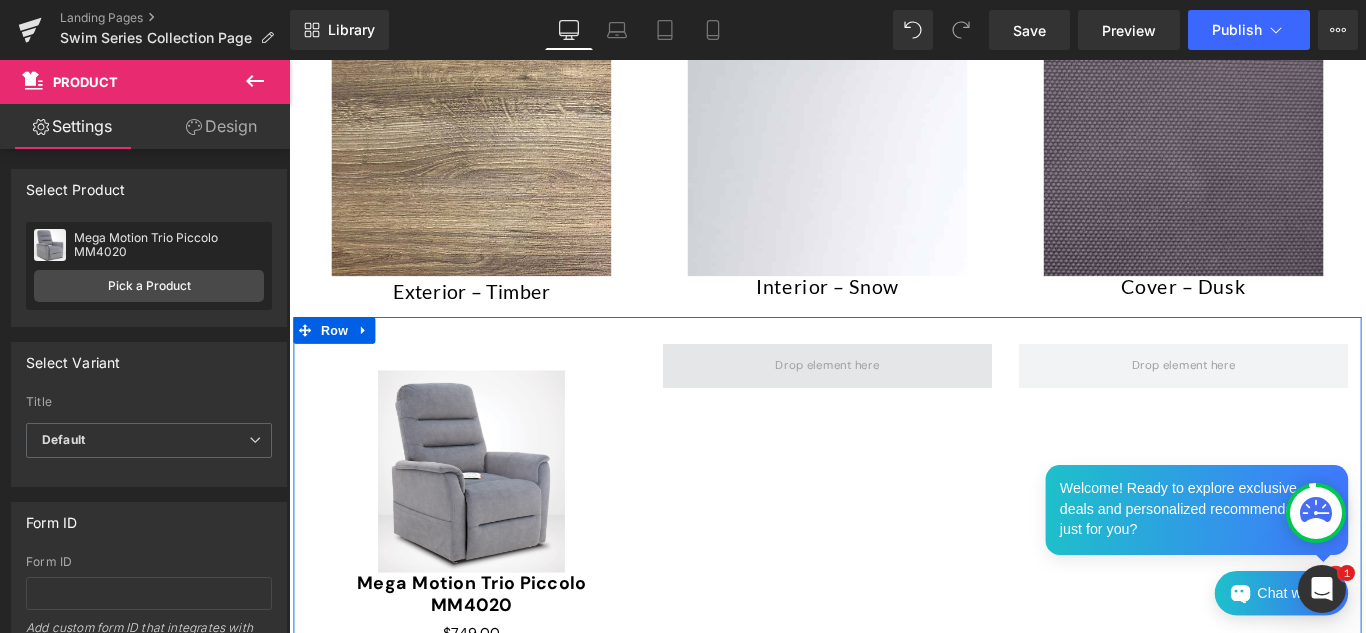 click at bounding box center [894, 403] 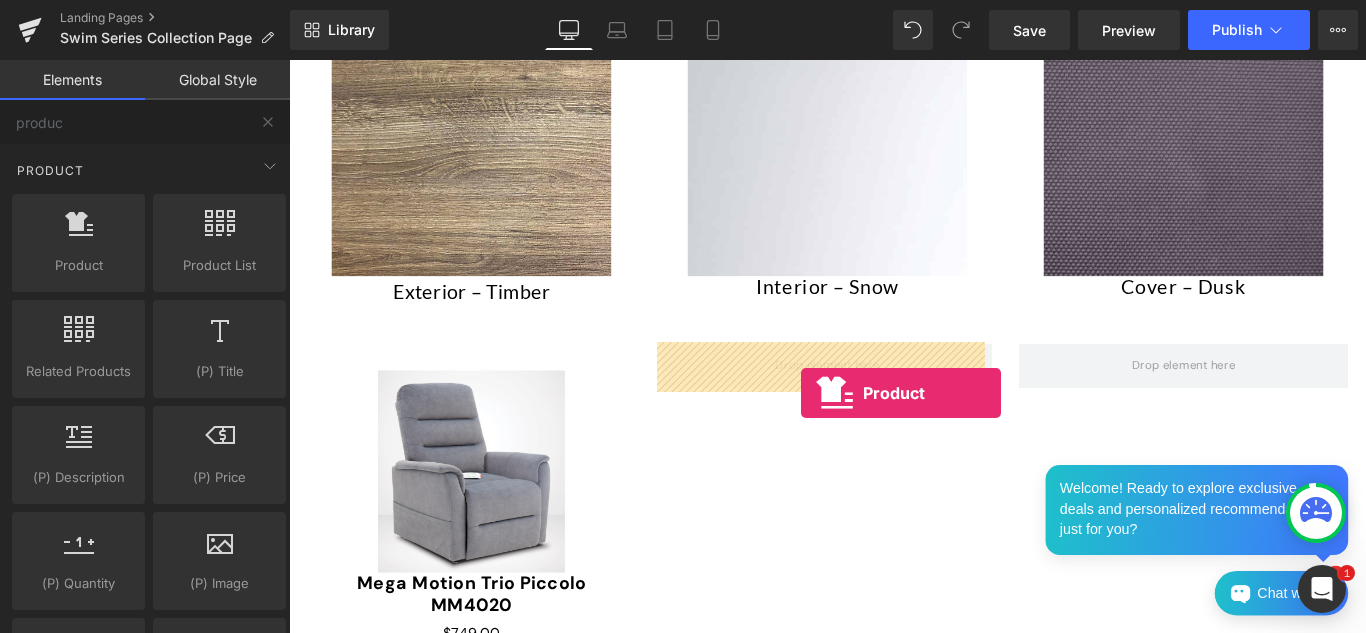 drag, startPoint x: 369, startPoint y: 330, endPoint x: 864, endPoint y: 434, distance: 505.80728 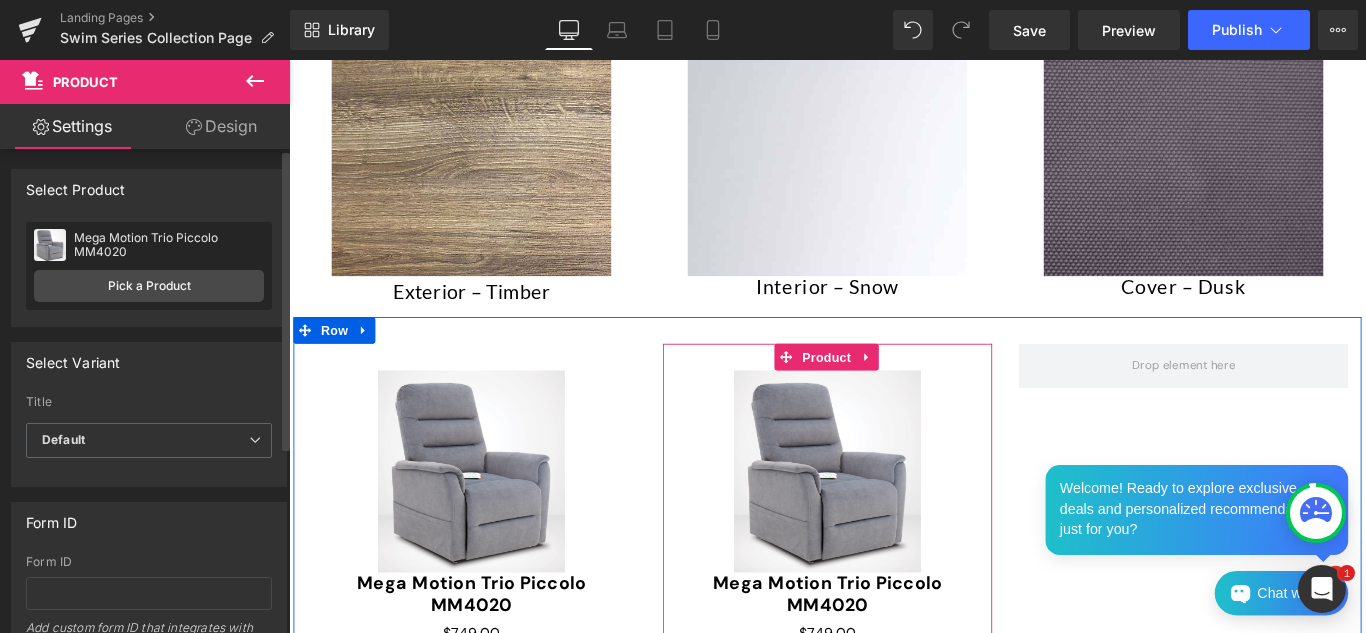click on "Mega Motion Trio Piccolo MM4020 Mega Motion Trio Piccolo MM4020" at bounding box center [149, 245] 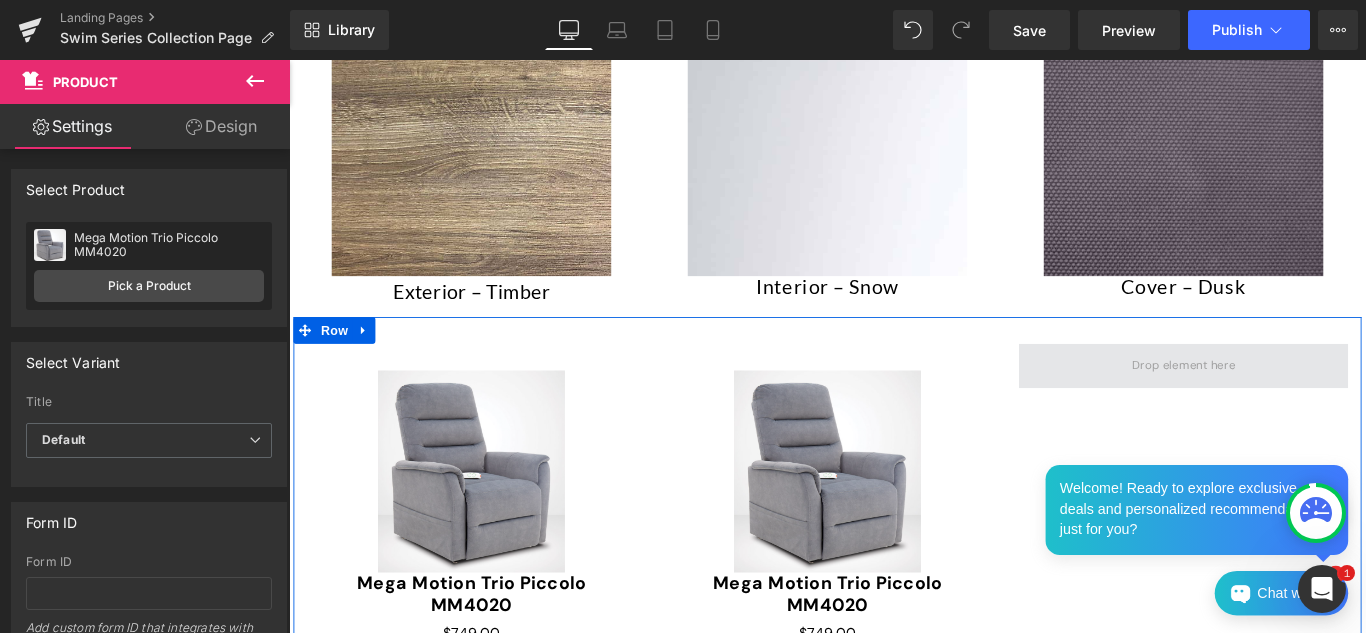 click at bounding box center (1294, 404) 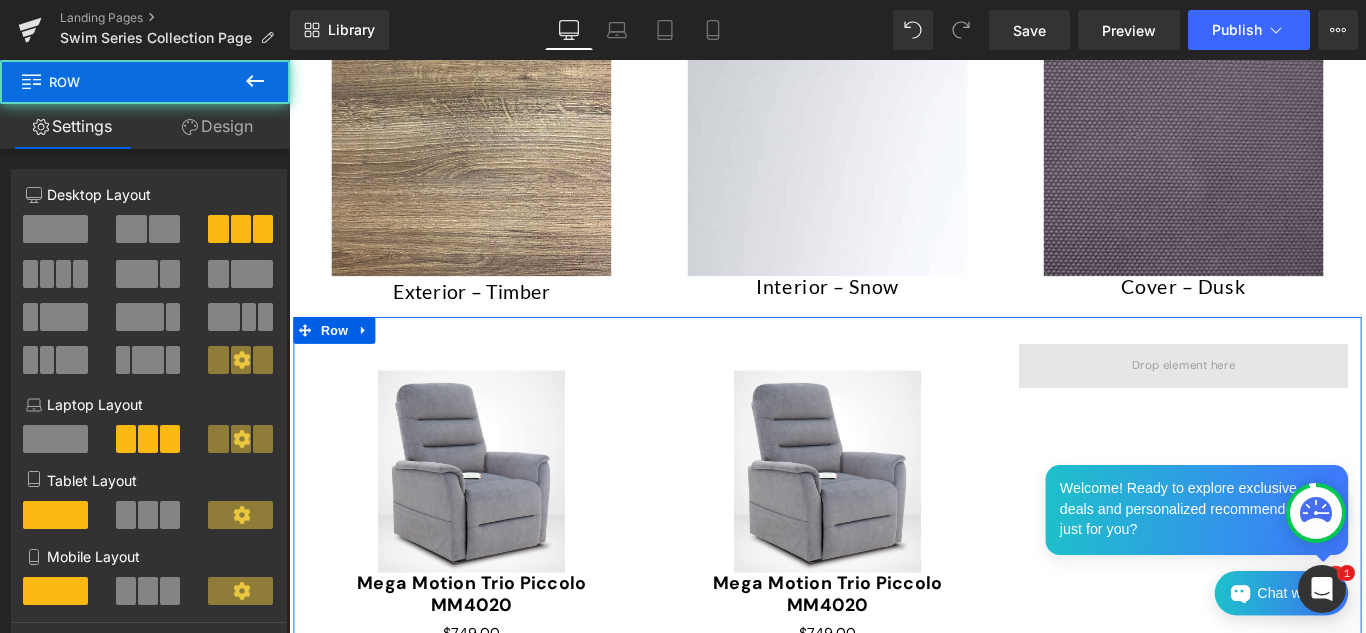 click at bounding box center [1294, 404] 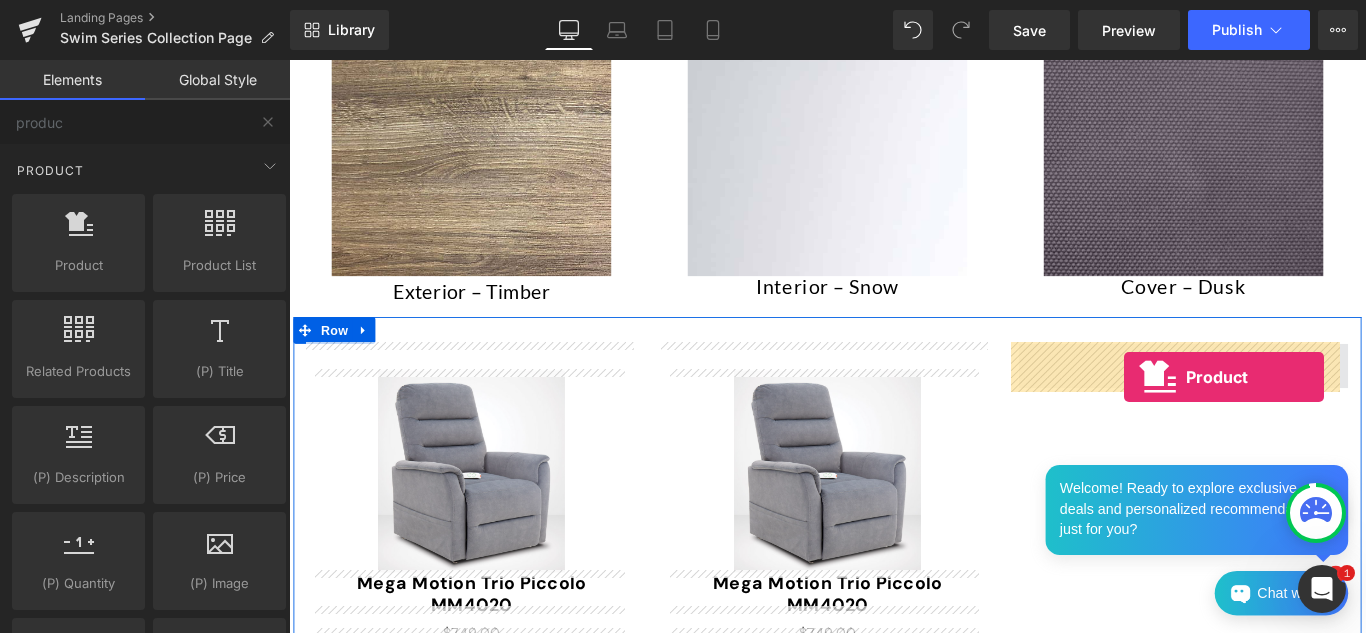 drag, startPoint x: 389, startPoint y: 318, endPoint x: 1227, endPoint y: 416, distance: 843.7109 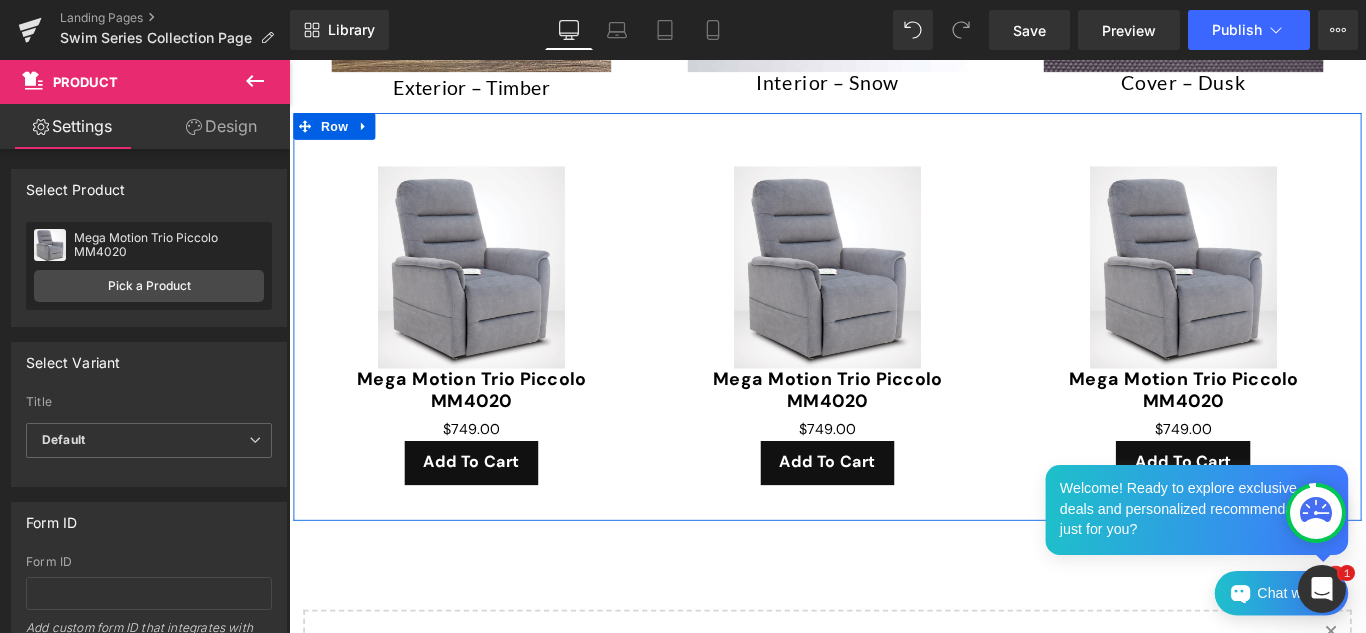 scroll, scrollTop: 1708, scrollLeft: 0, axis: vertical 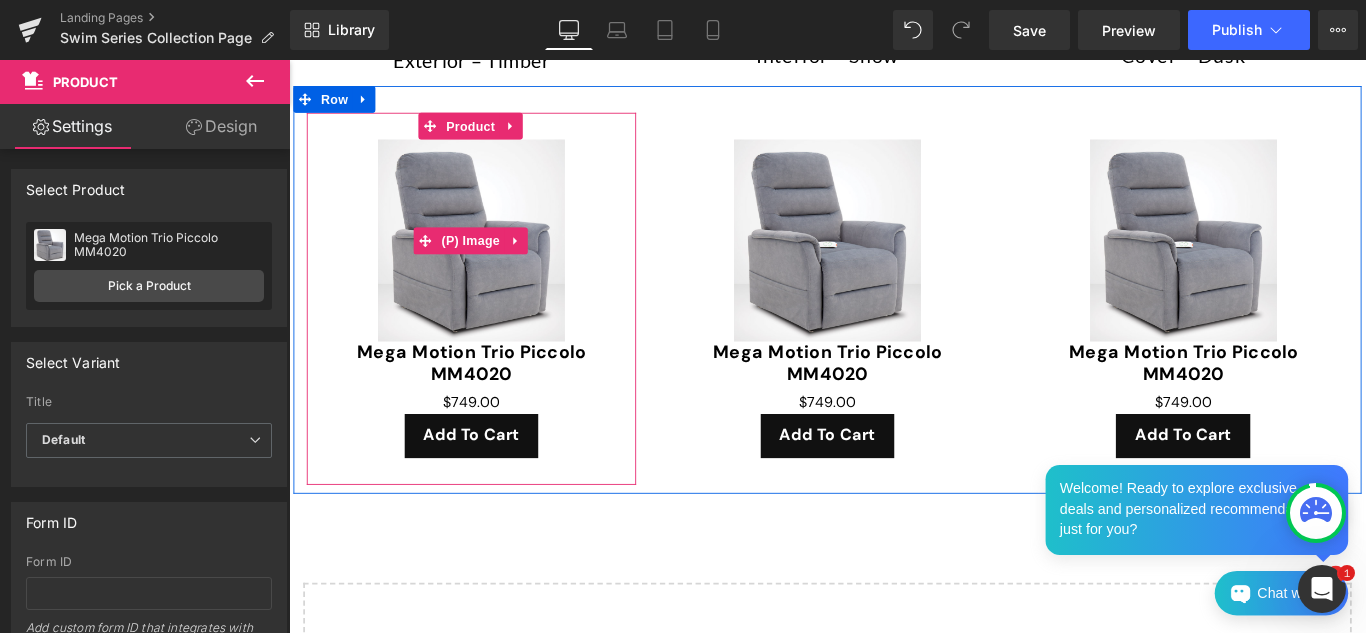 click on "Sale Off" at bounding box center (494, 263) 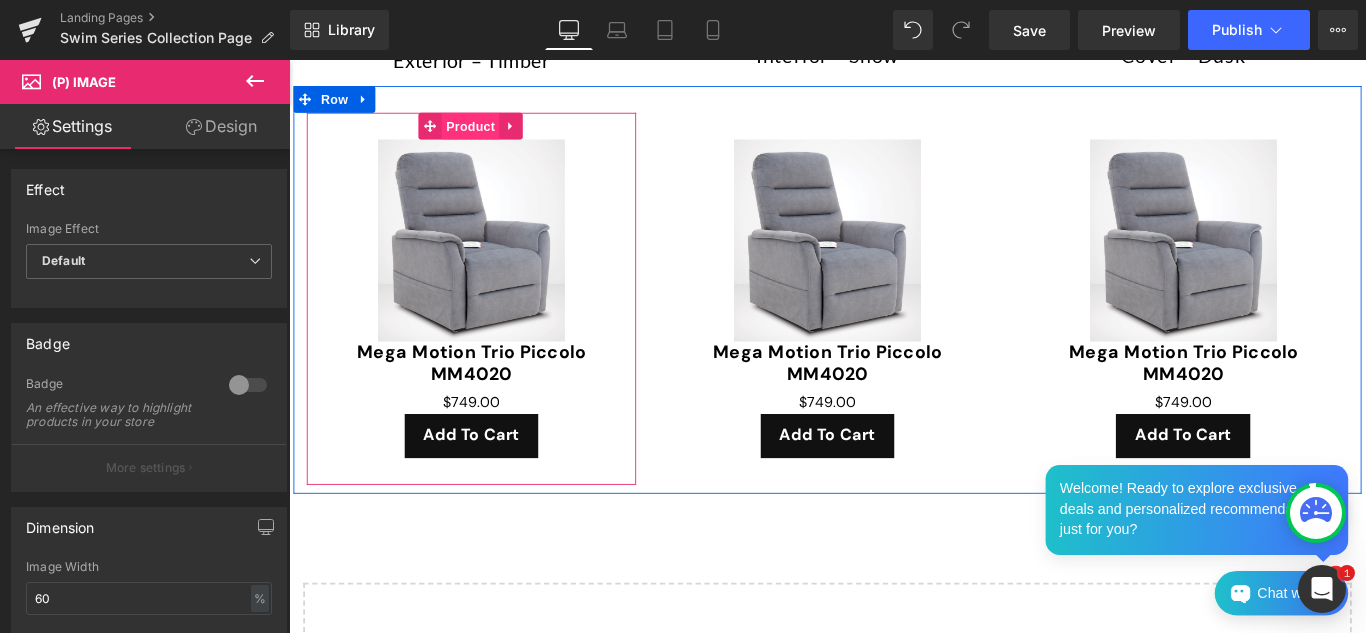 click on "Product" at bounding box center [493, 134] 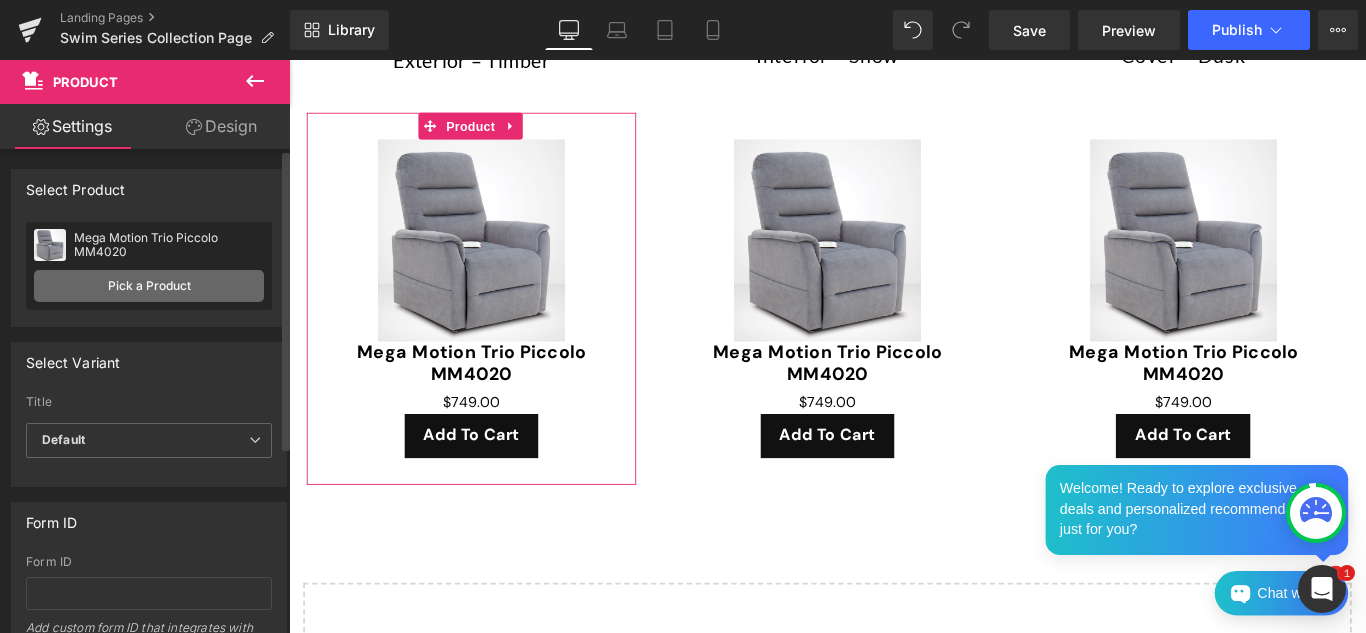 click on "Pick a Product" at bounding box center [149, 286] 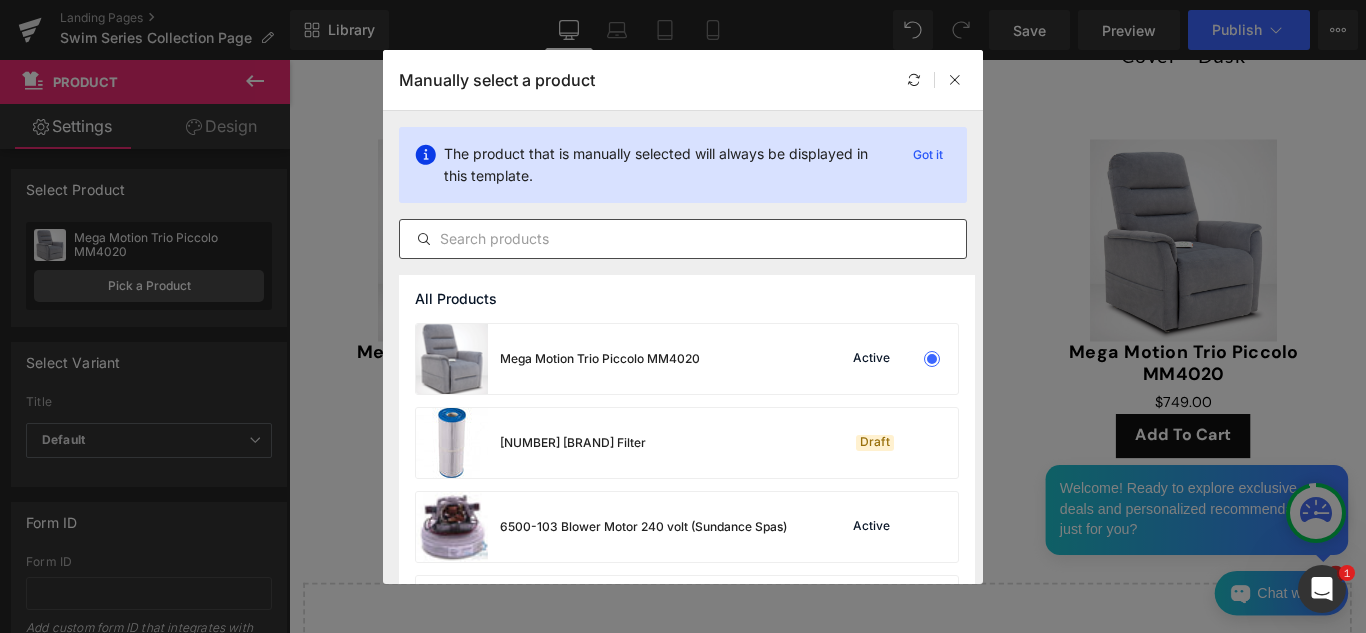 click at bounding box center (683, 239) 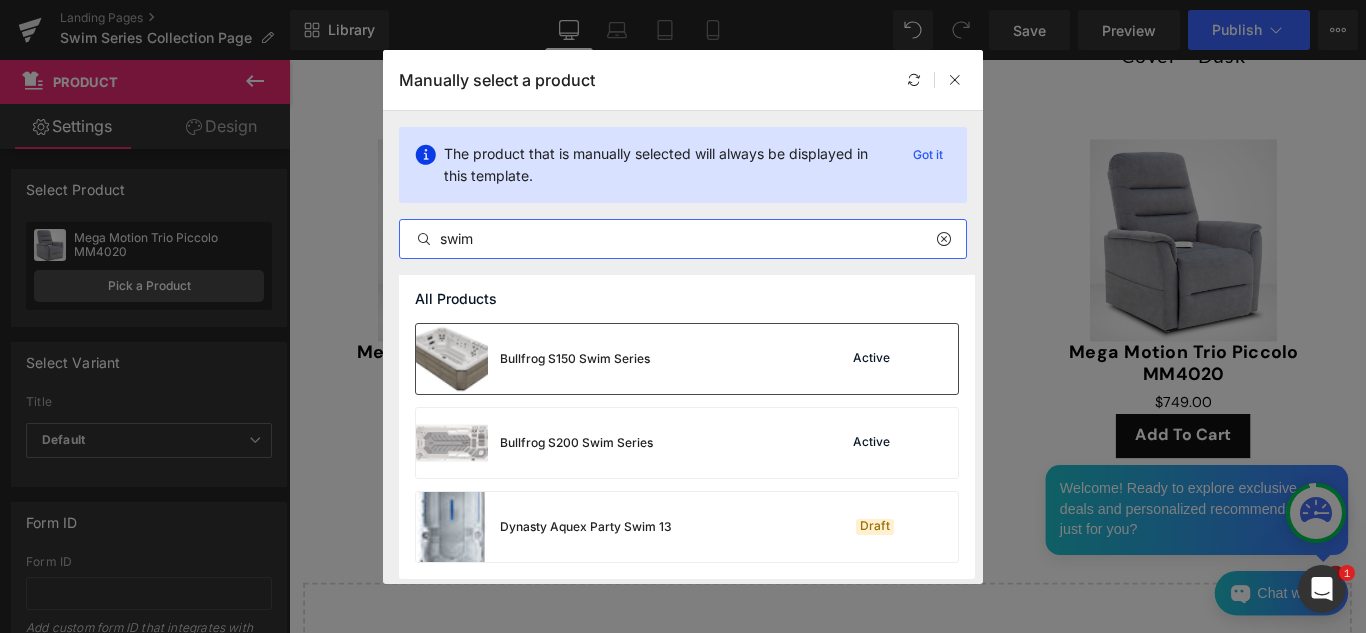 type on "swim" 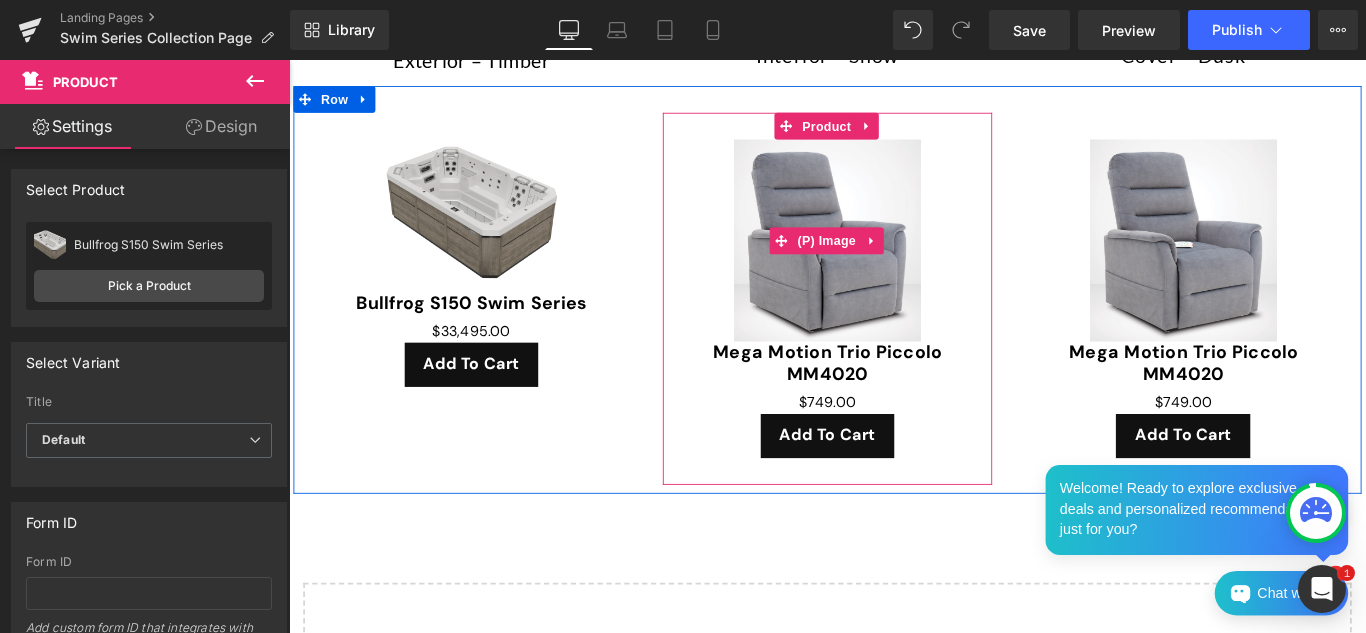 click at bounding box center [894, 263] 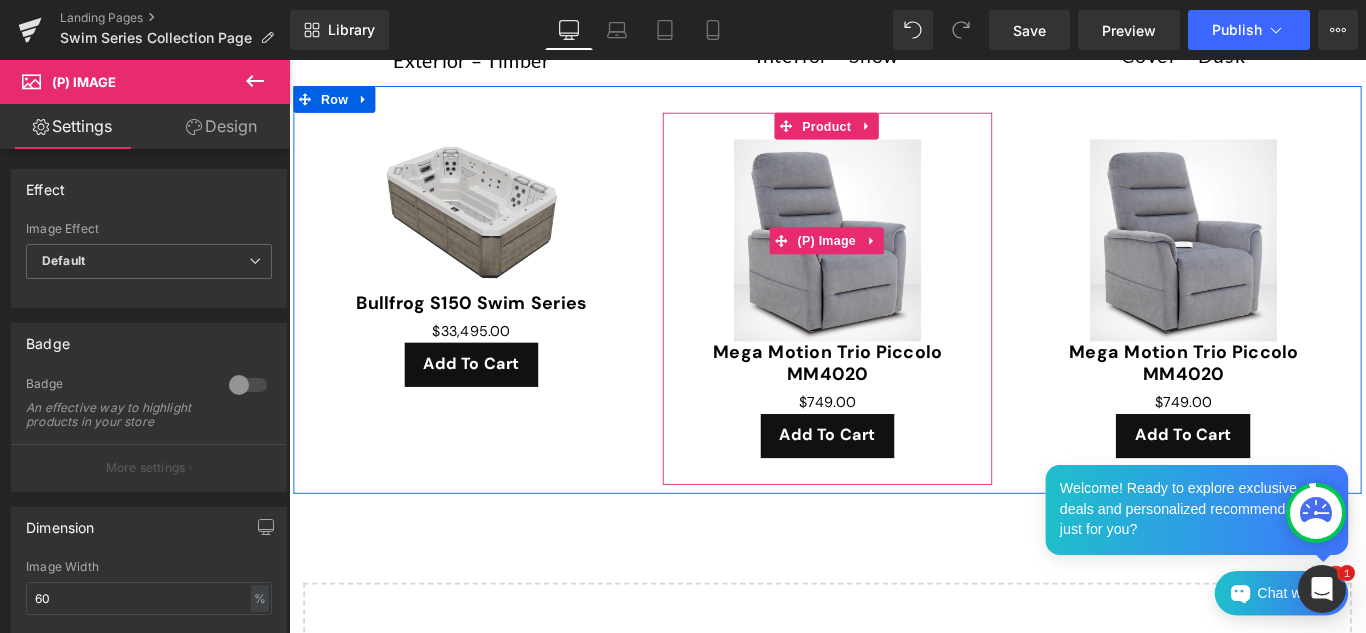 click at bounding box center [894, 263] 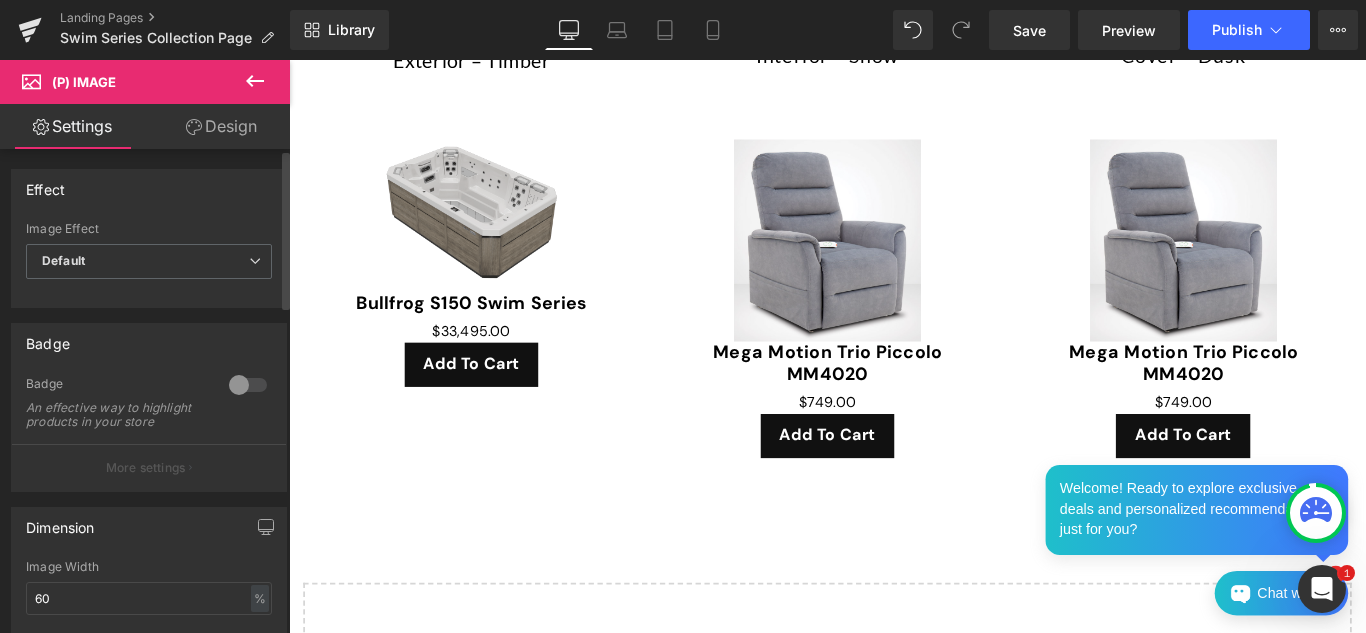 drag, startPoint x: 20, startPoint y: 230, endPoint x: 280, endPoint y: 300, distance: 269.25824 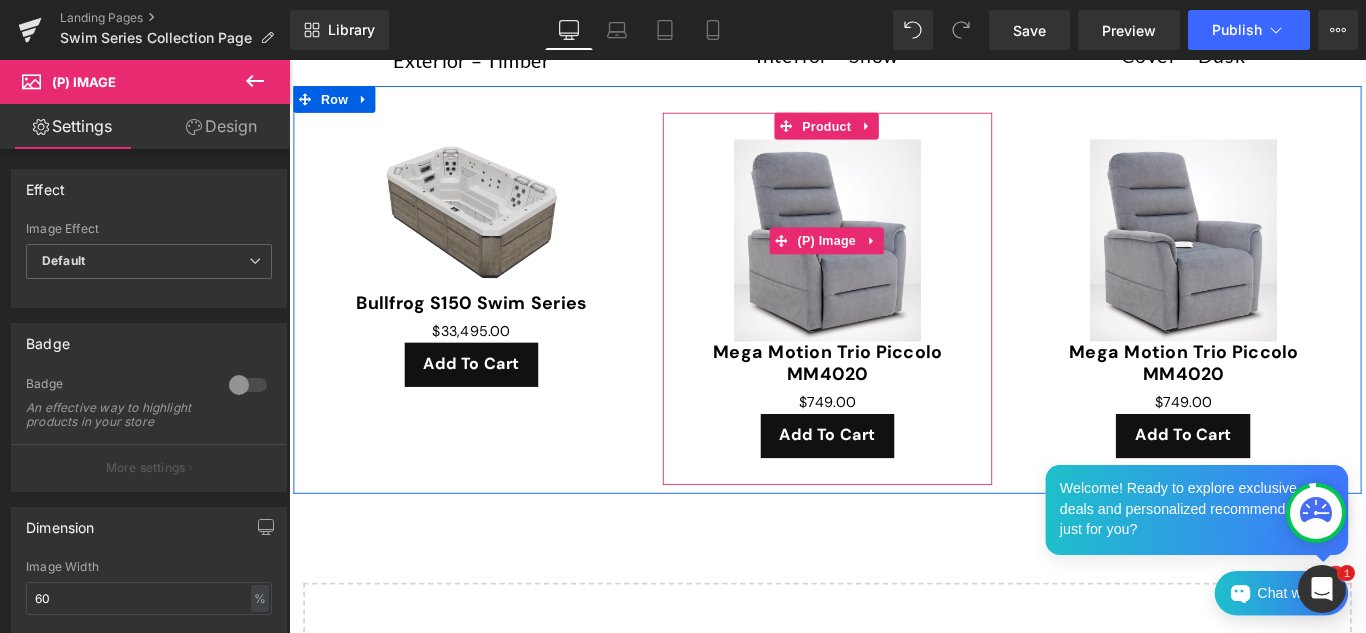 click at bounding box center (894, 263) 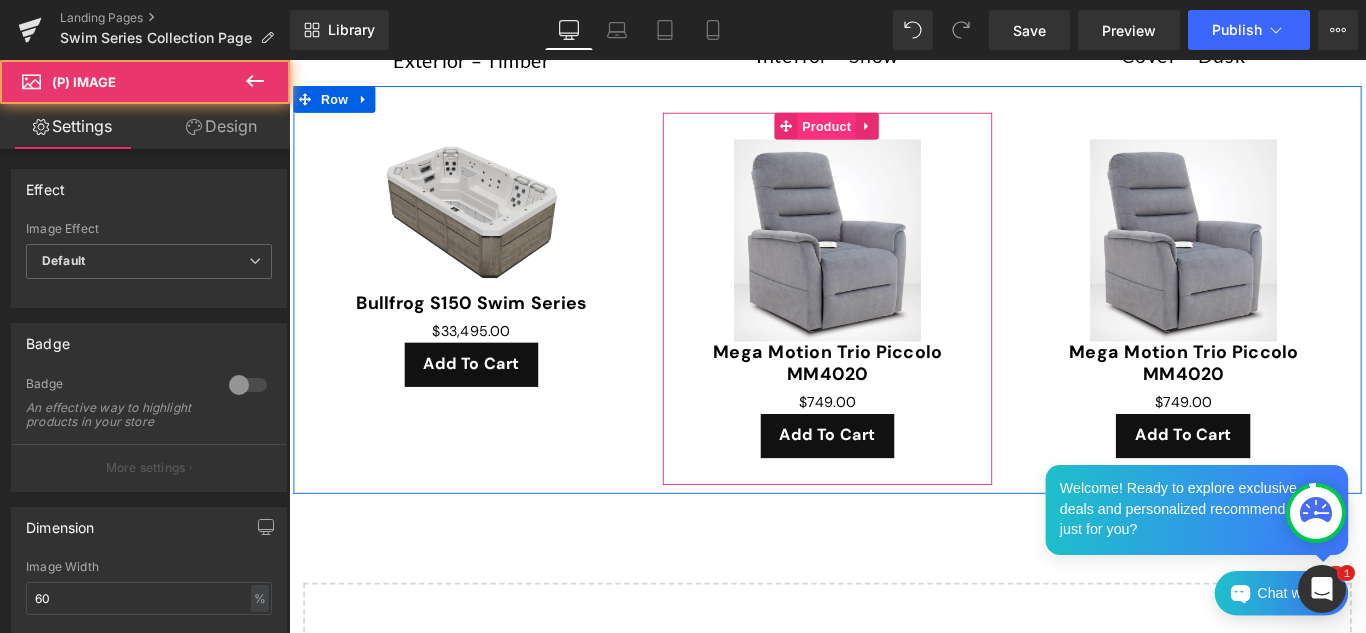 click on "Product" at bounding box center [893, 134] 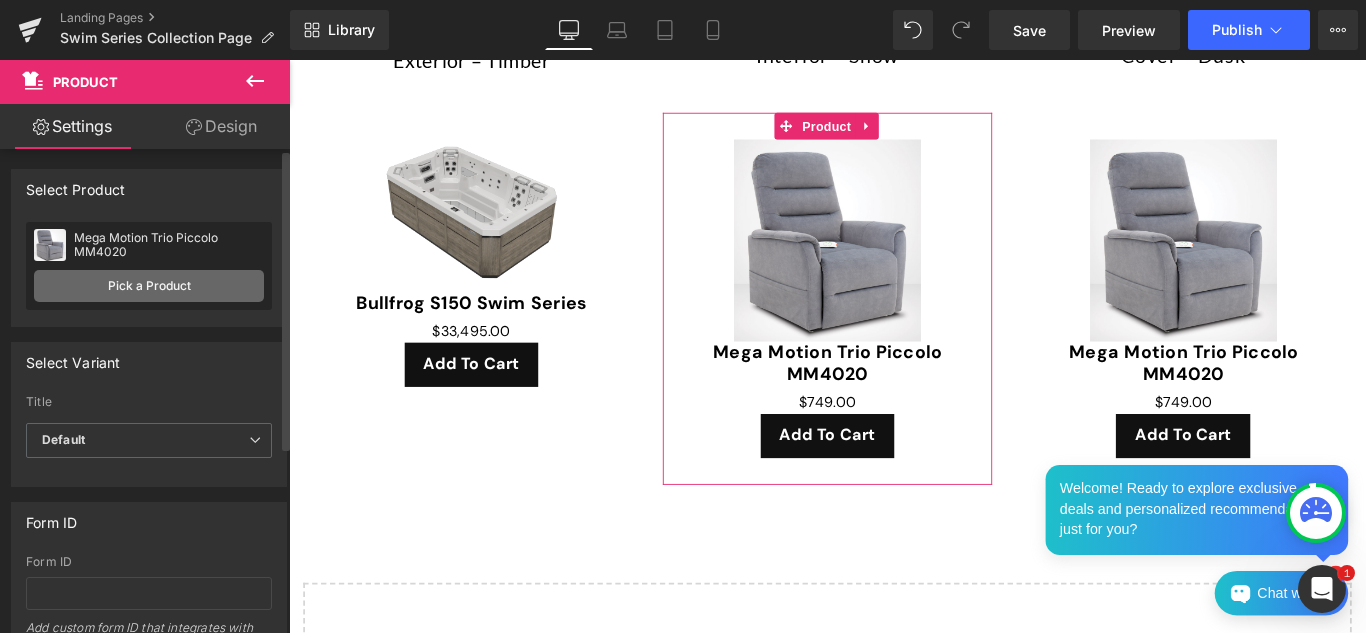 click on "Pick a Product" at bounding box center (149, 286) 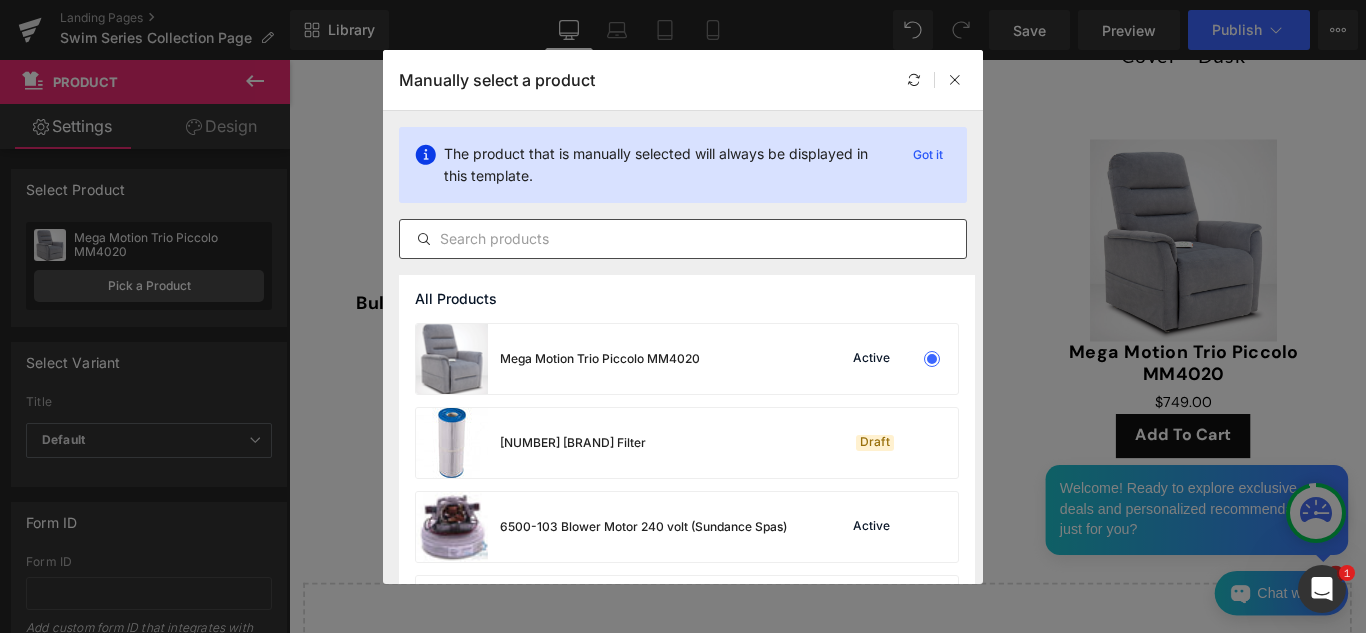 click at bounding box center [683, 239] 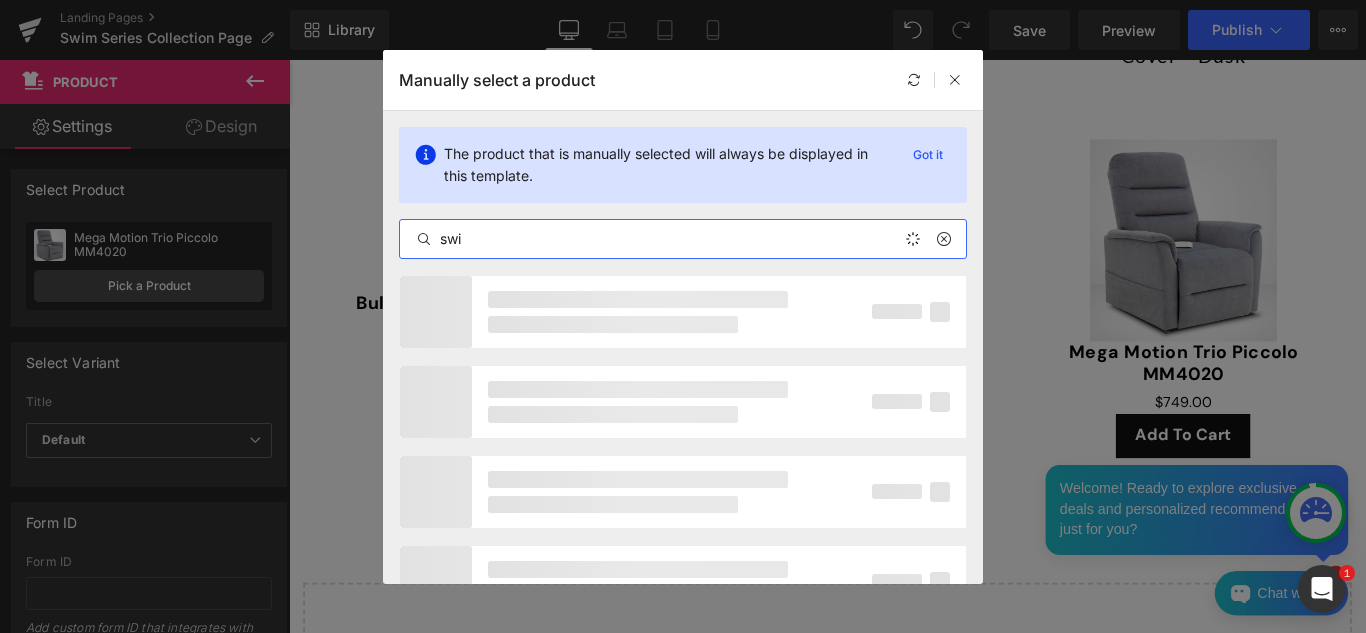 type on "swim" 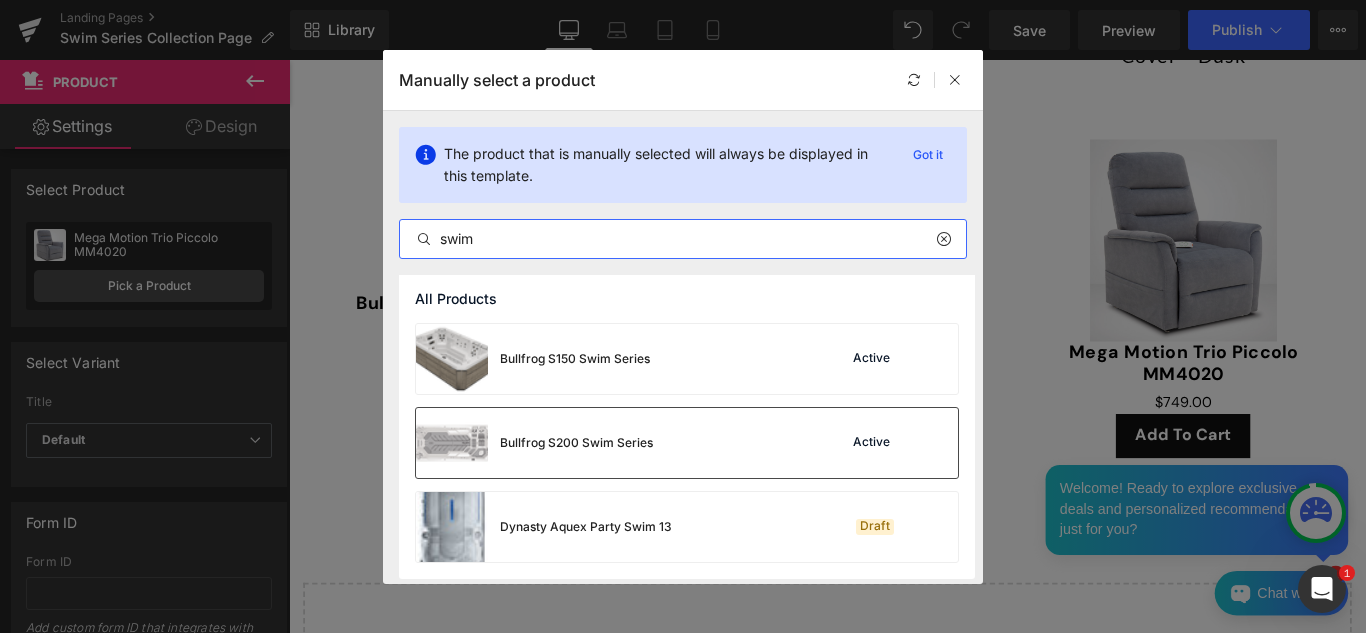click on "Bullfrog S200 Swim Series" at bounding box center [534, 443] 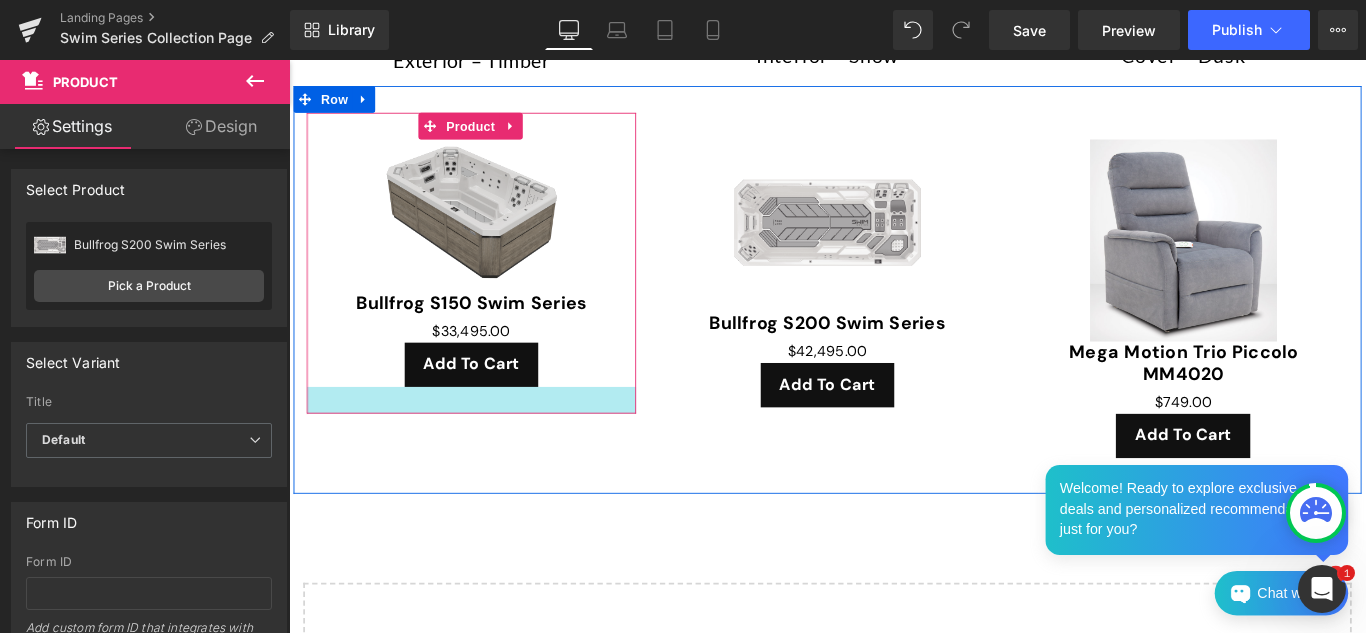click at bounding box center (494, 442) 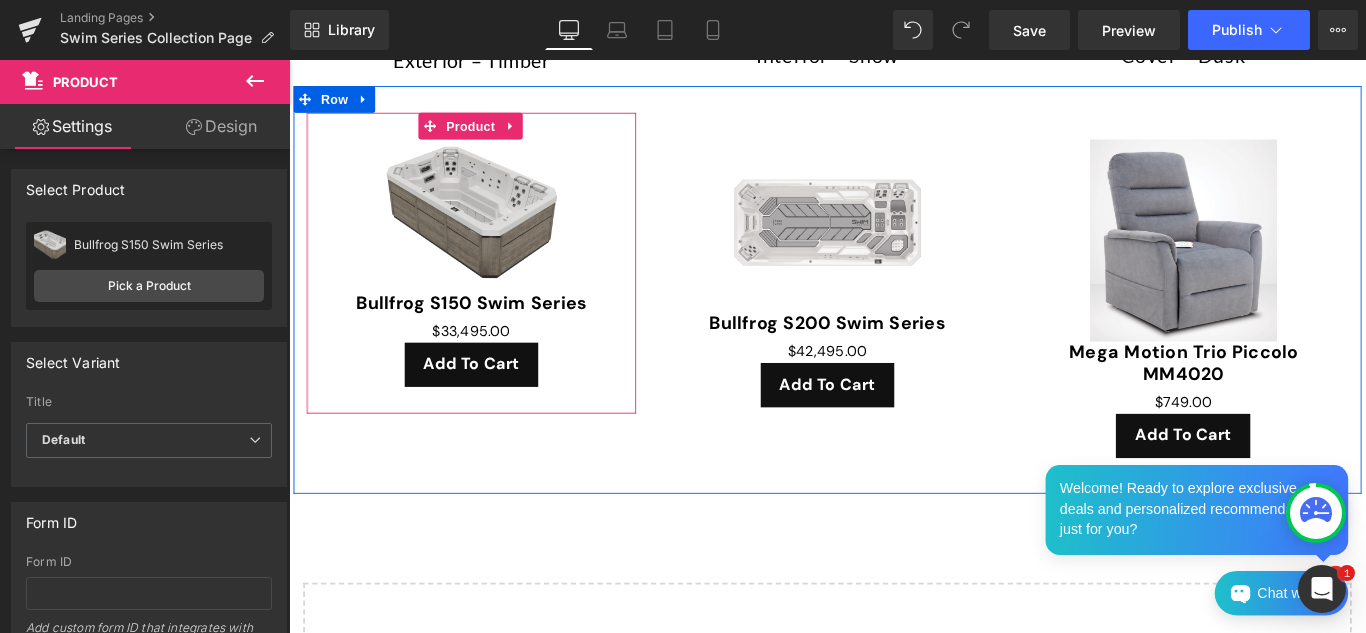 click at bounding box center [494, 442] 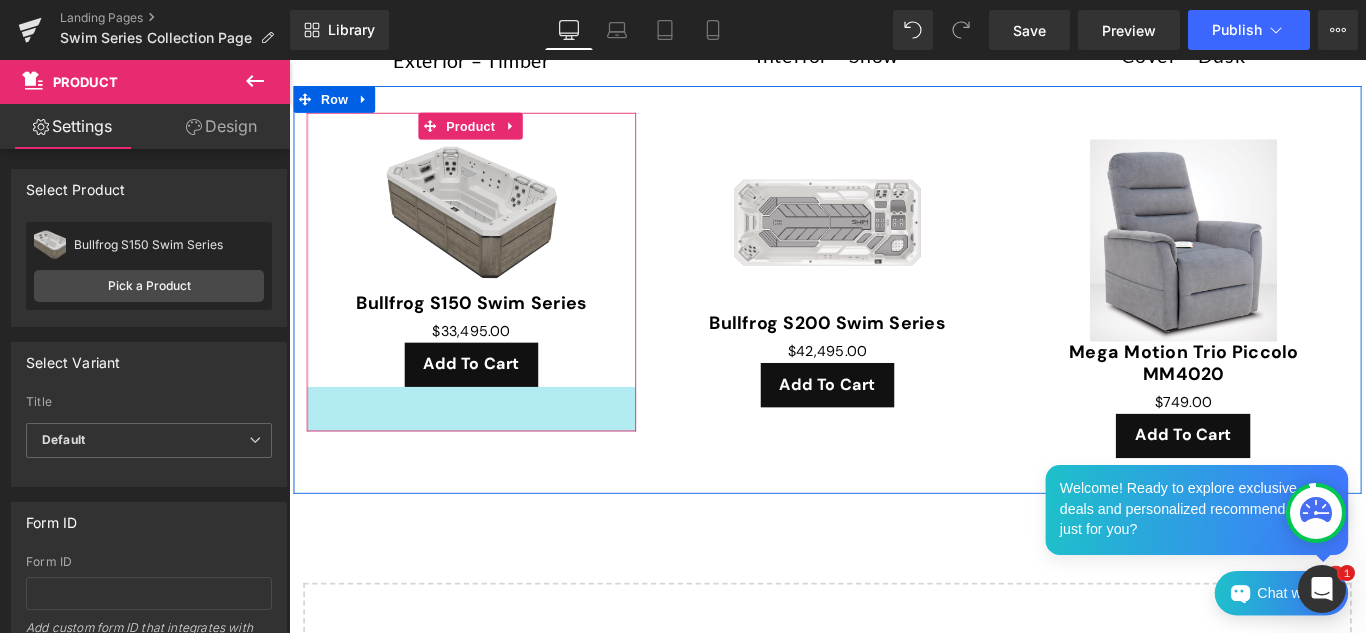 drag, startPoint x: 591, startPoint y: 425, endPoint x: 594, endPoint y: 506, distance: 81.055534 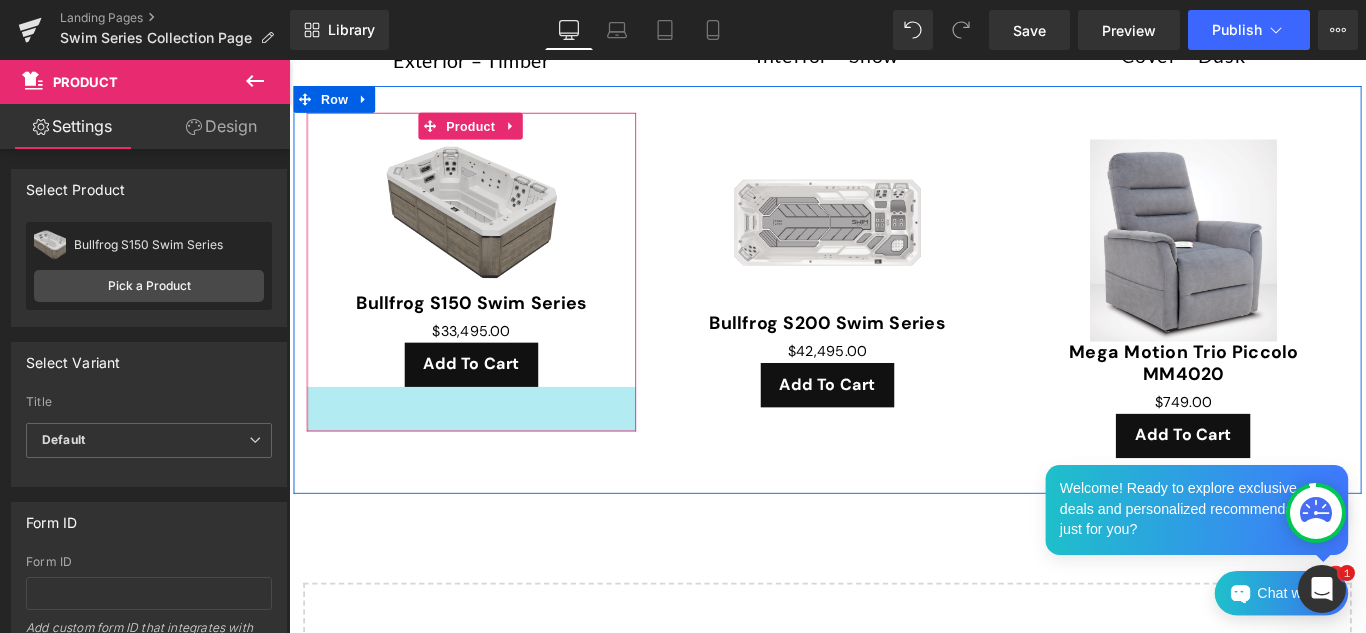 click on "50px" at bounding box center [494, 452] 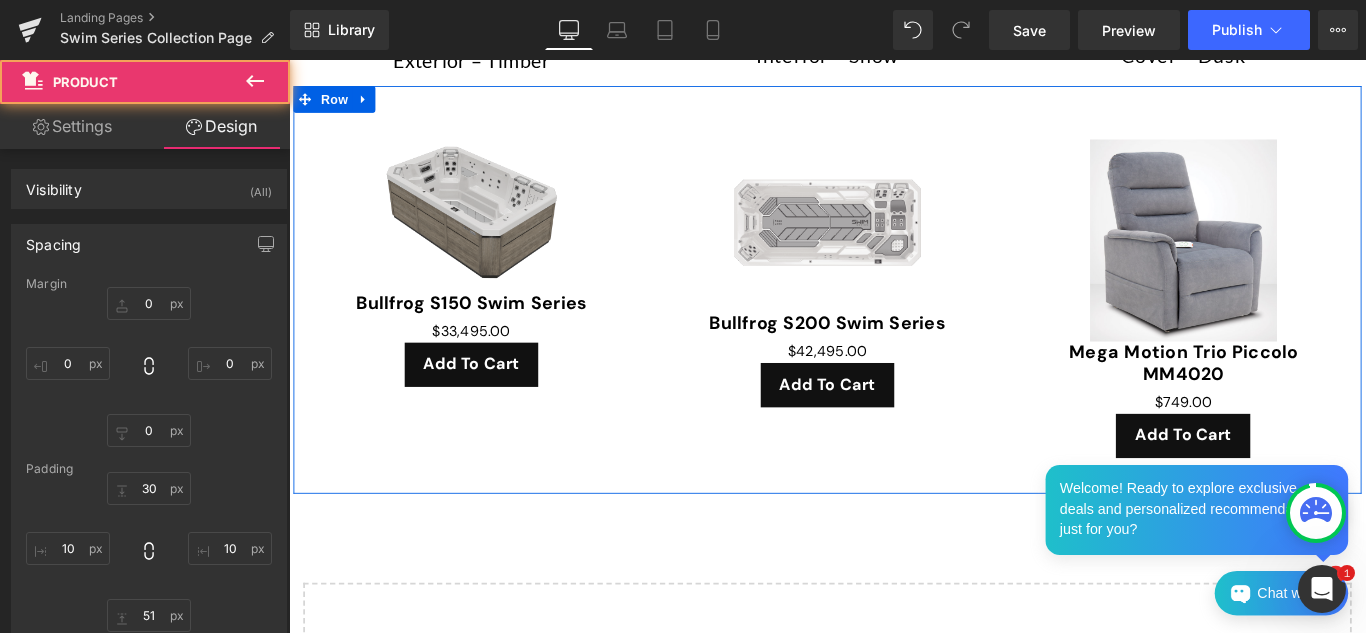 click on "Sale Off
(P) Image" at bounding box center (1294, 263) 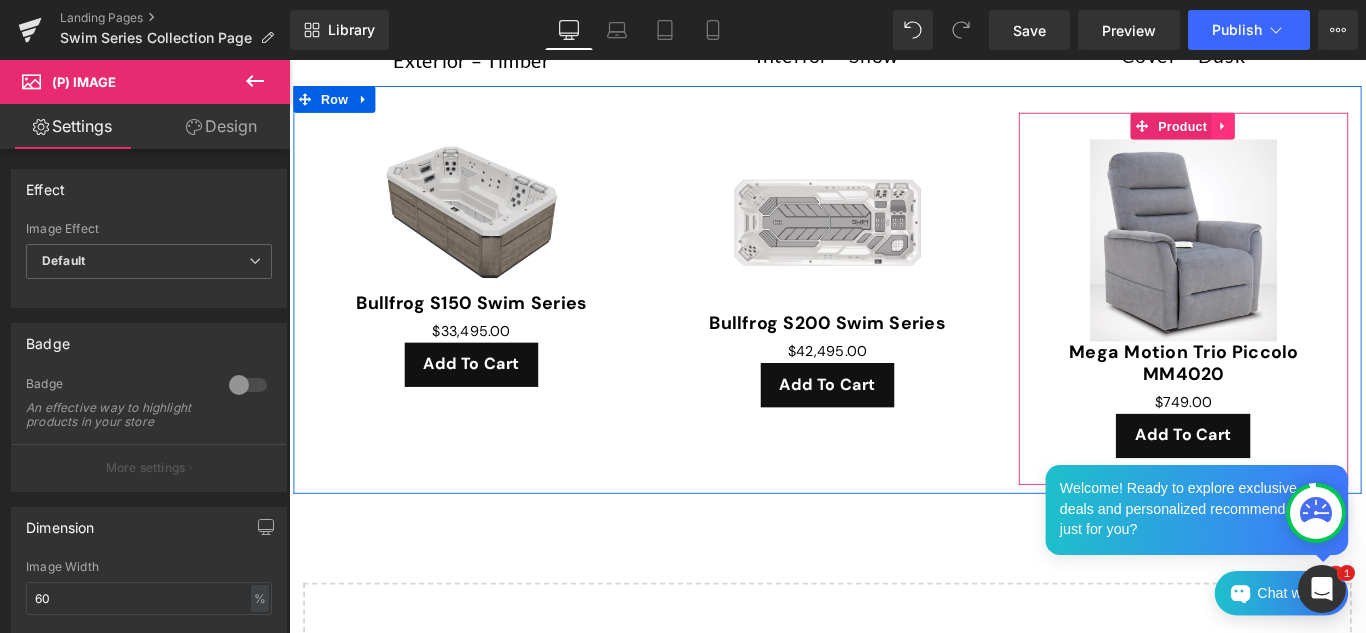 click at bounding box center (1339, 134) 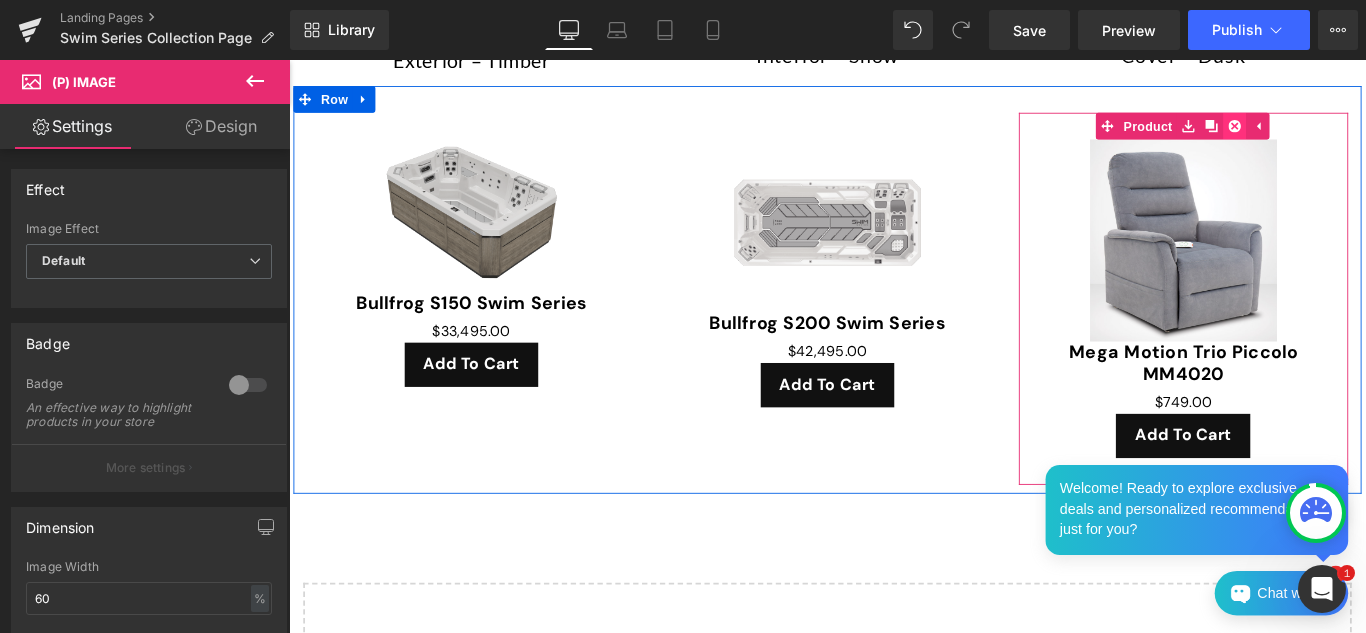 click at bounding box center (1352, 134) 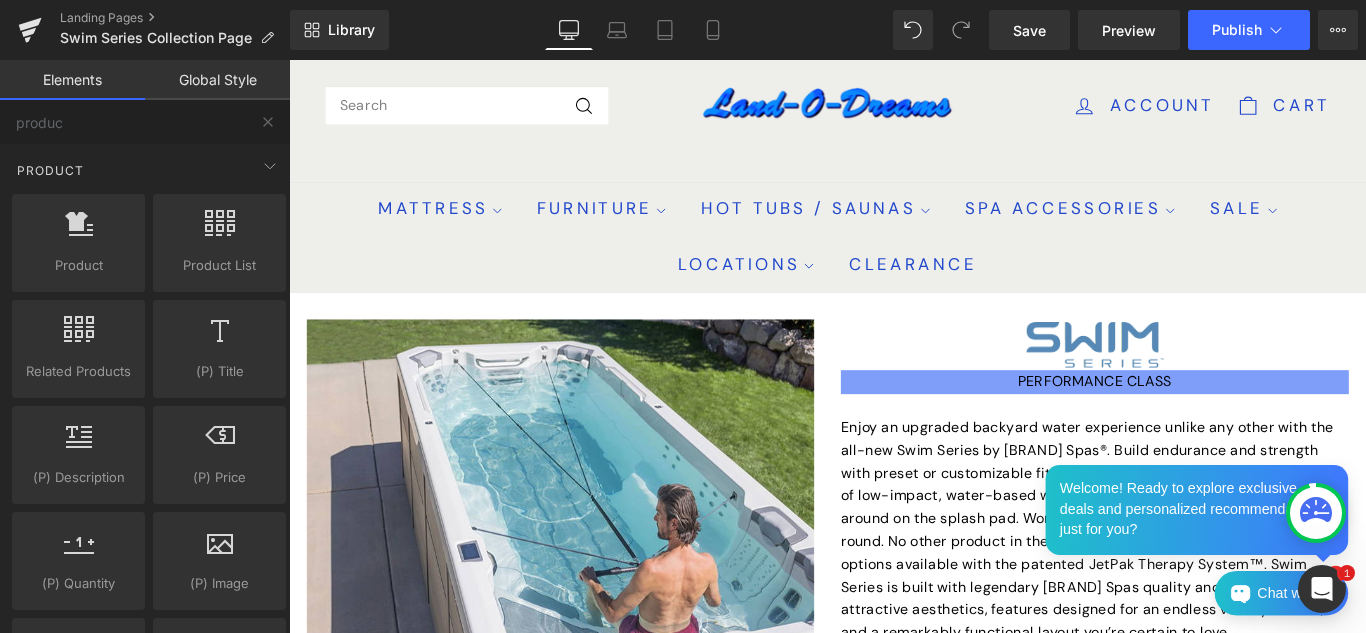 scroll, scrollTop: 19, scrollLeft: 0, axis: vertical 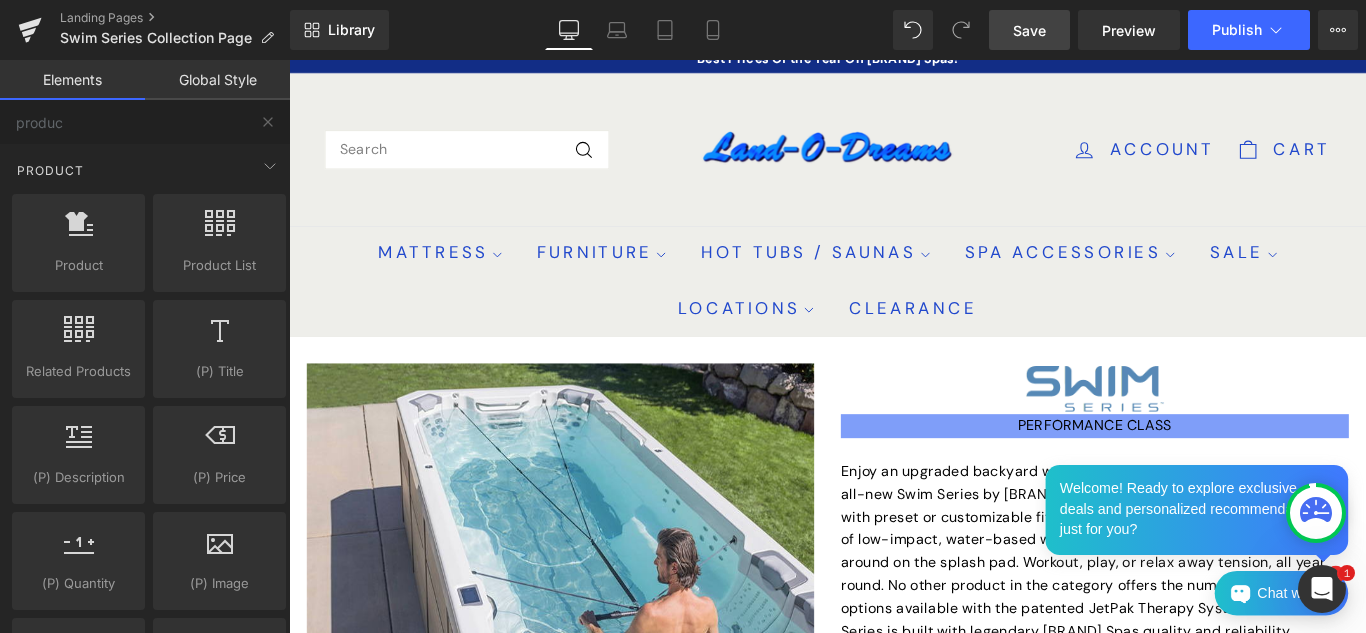 click on "Save" at bounding box center [1029, 30] 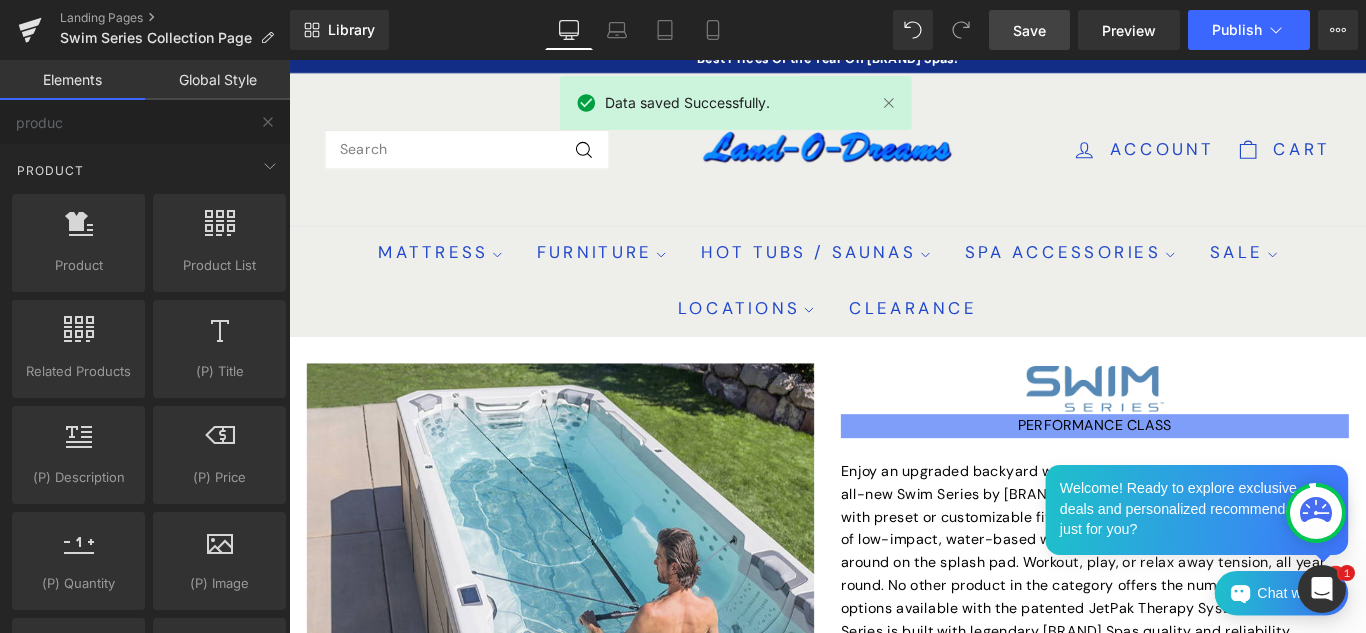 click on "Save" at bounding box center (1029, 30) 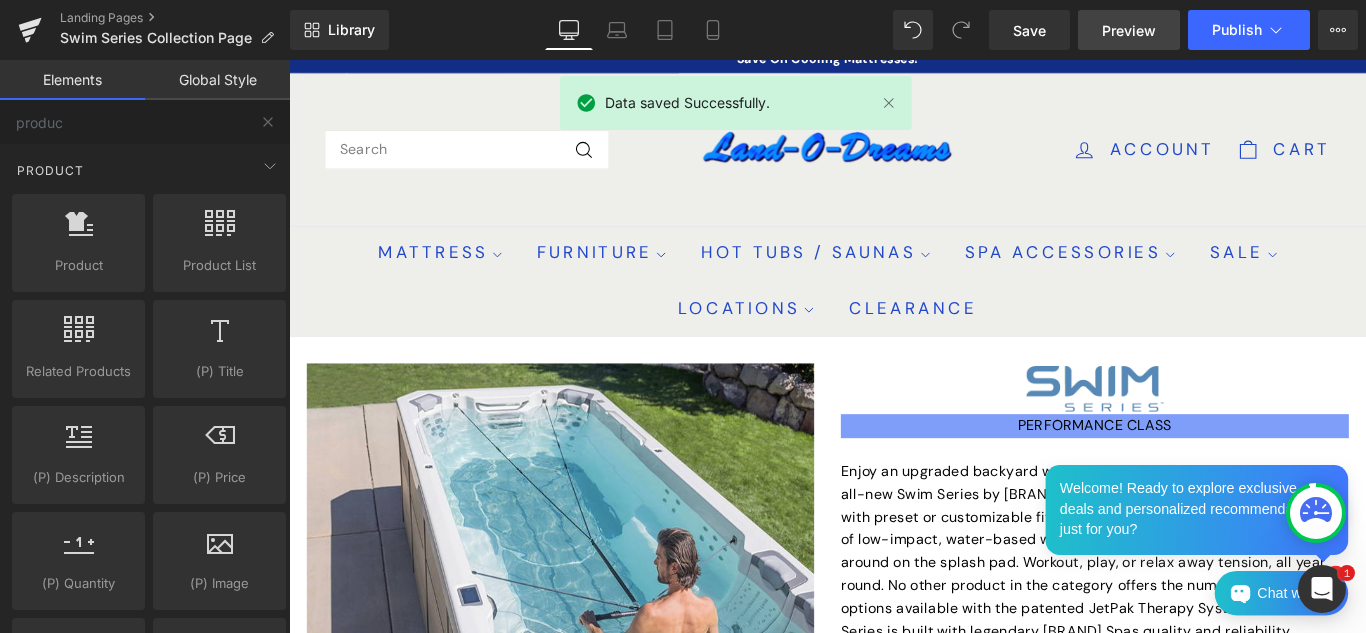 click on "Preview" at bounding box center [1129, 30] 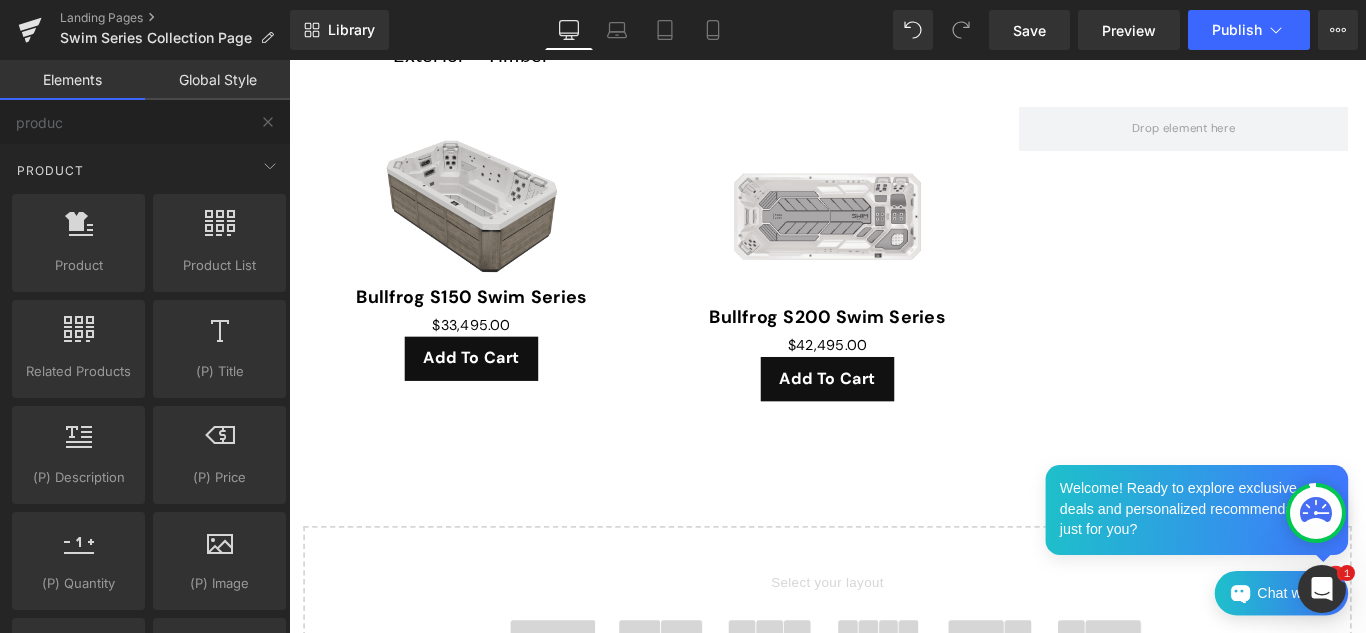 scroll, scrollTop: 1623, scrollLeft: 0, axis: vertical 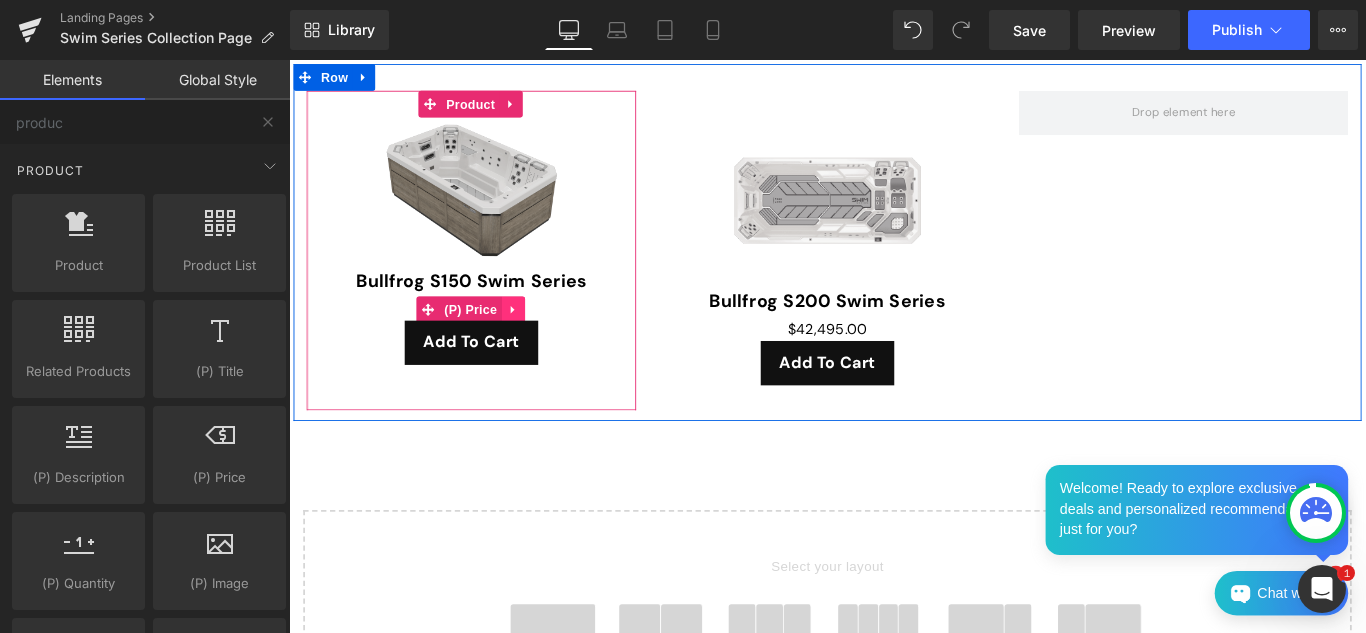 click 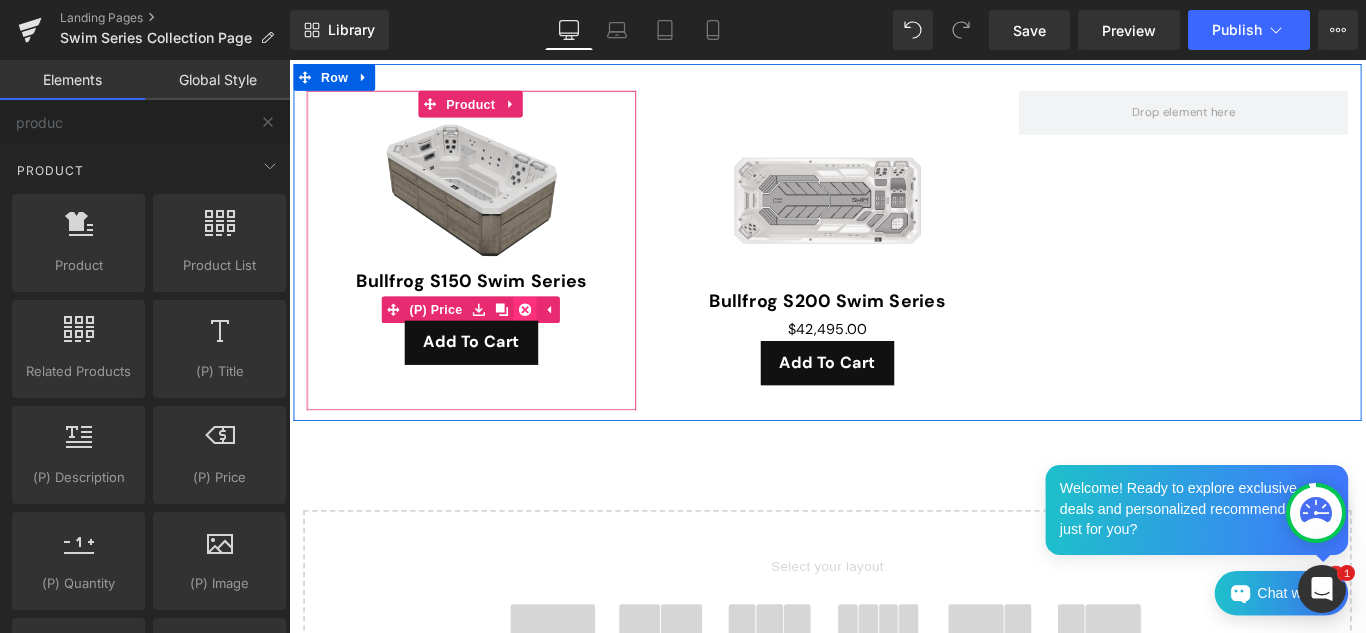click at bounding box center (554, 341) 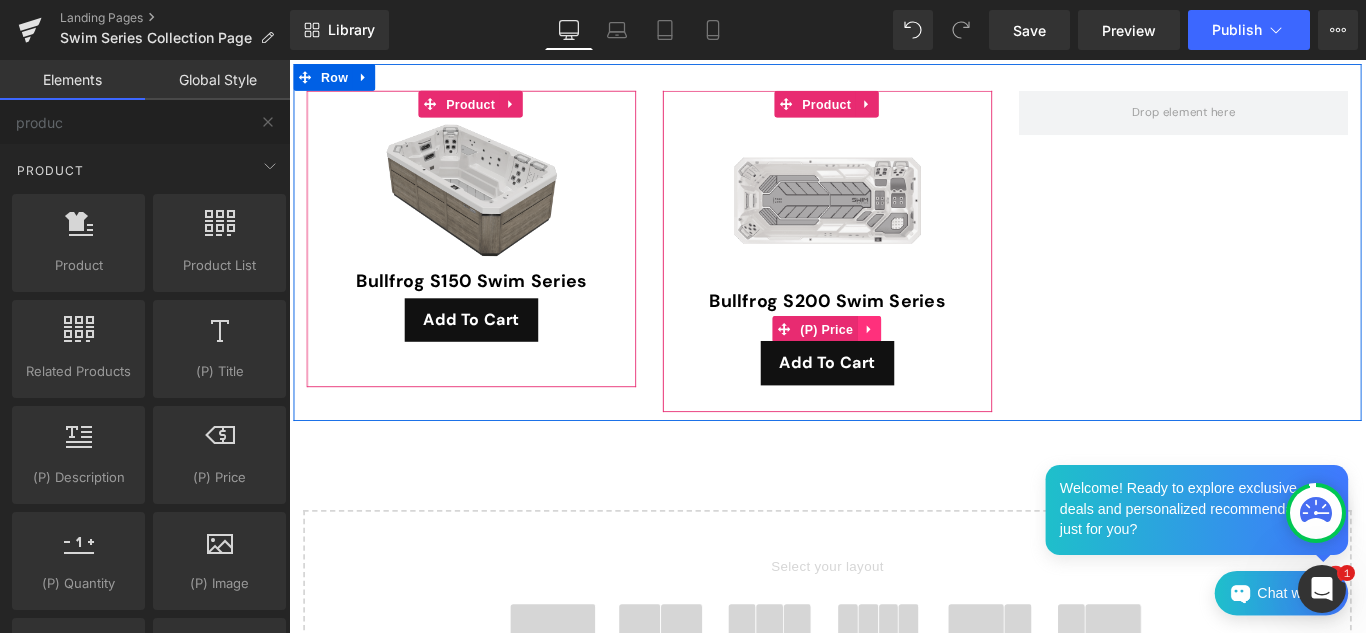 click at bounding box center (941, 363) 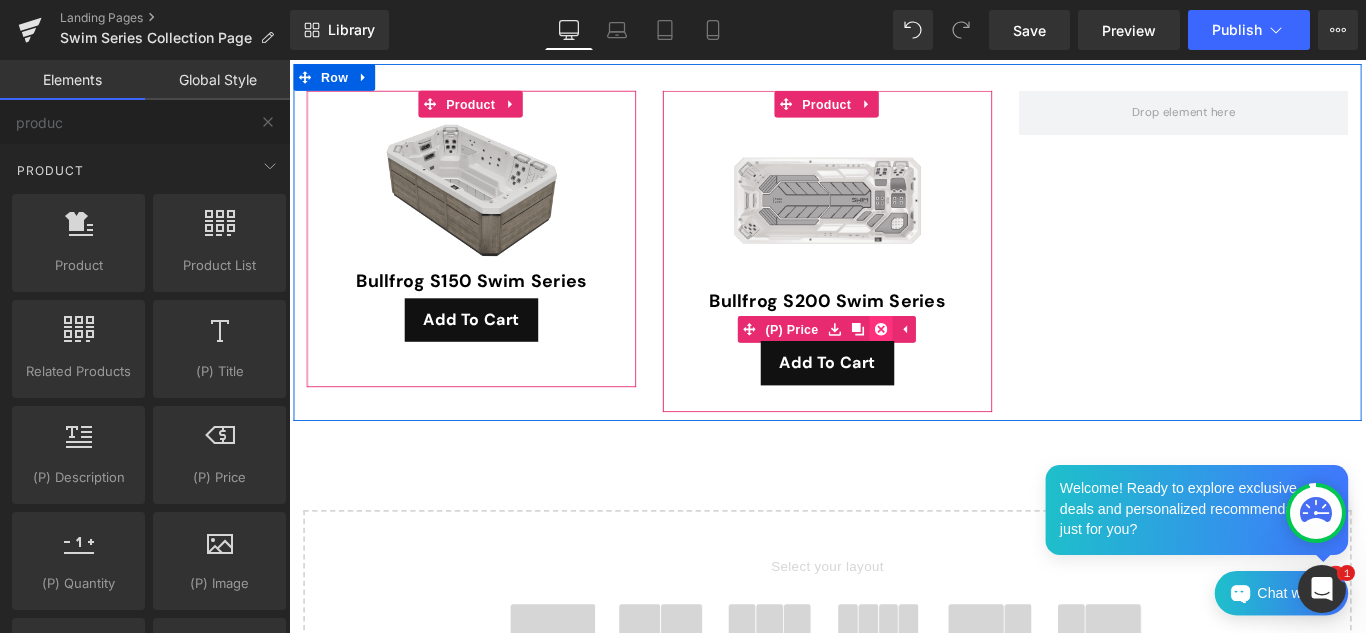 click 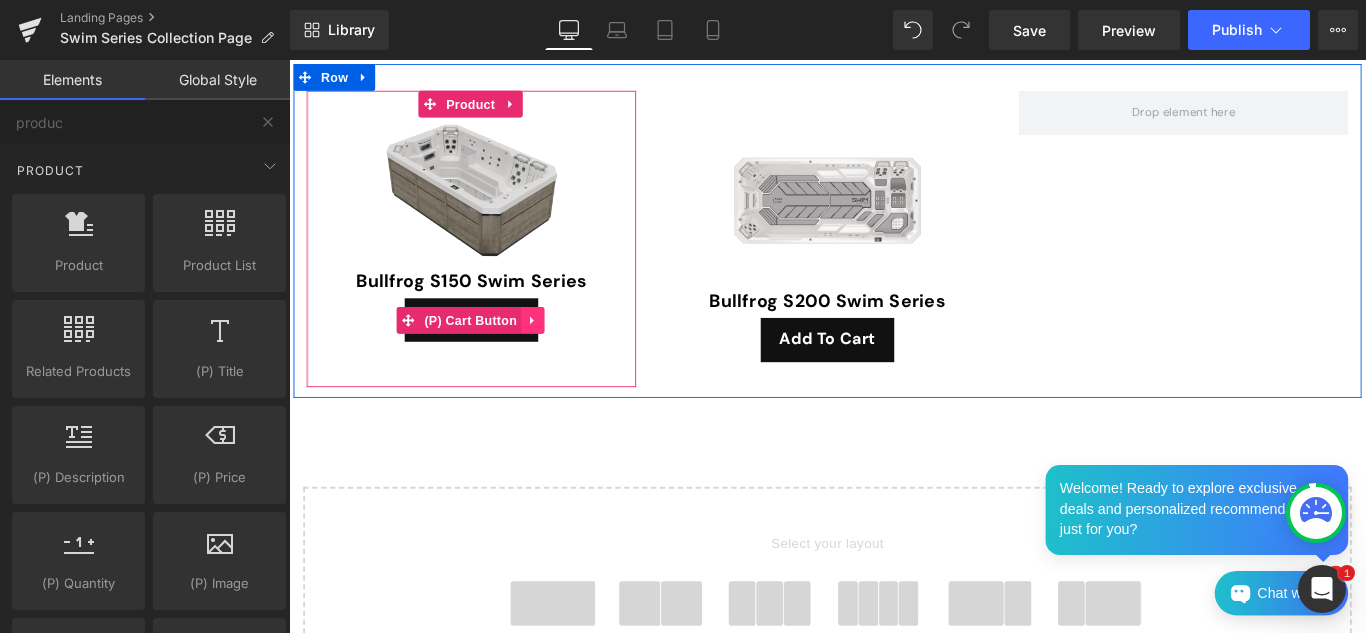 click 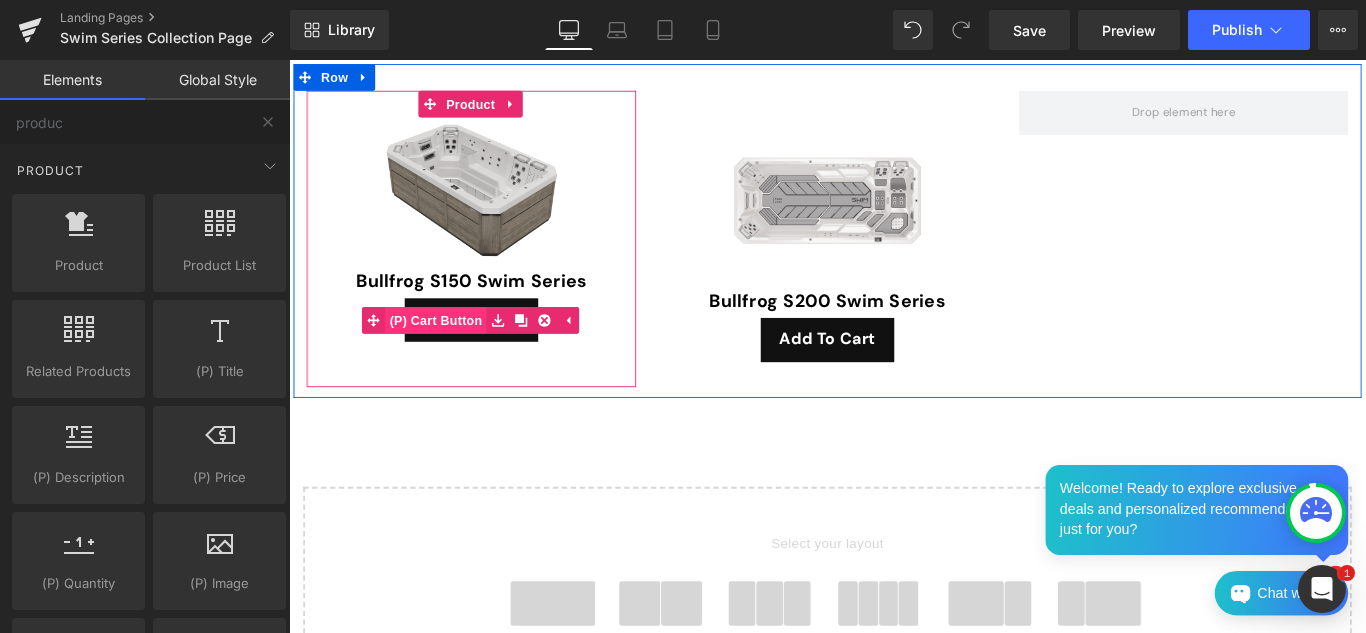 click on "(P) Cart Button" at bounding box center [454, 353] 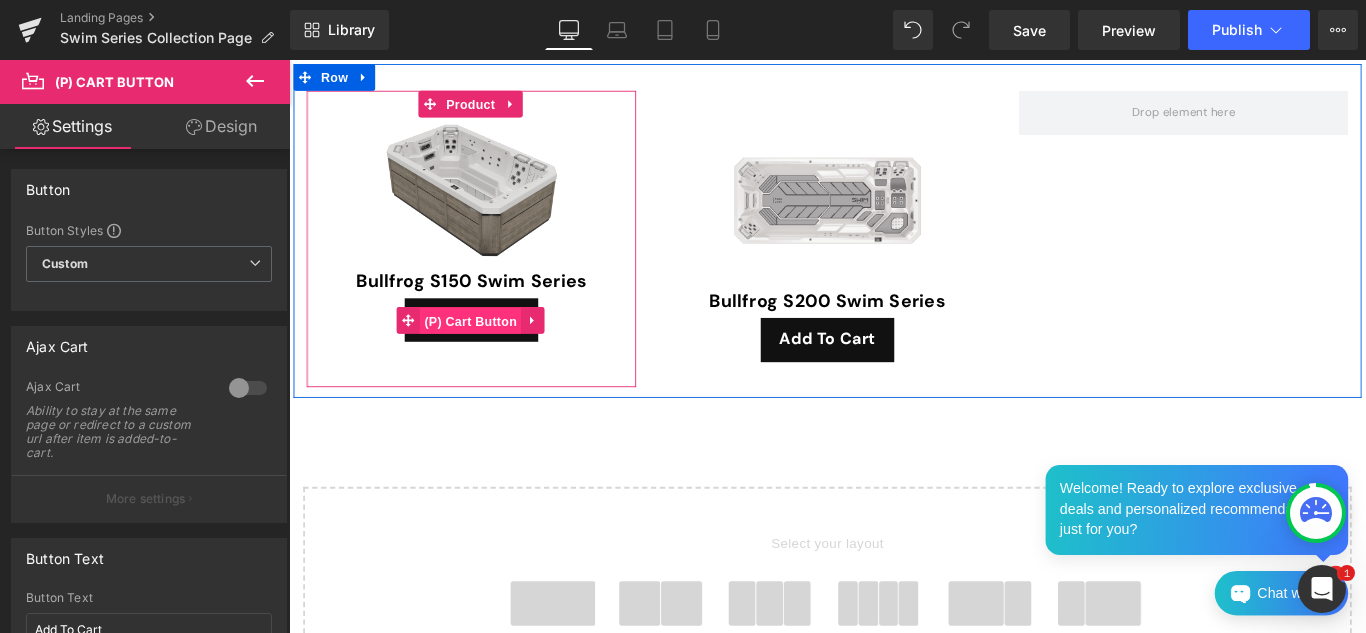 click on "(P) Cart Button" at bounding box center [493, 354] 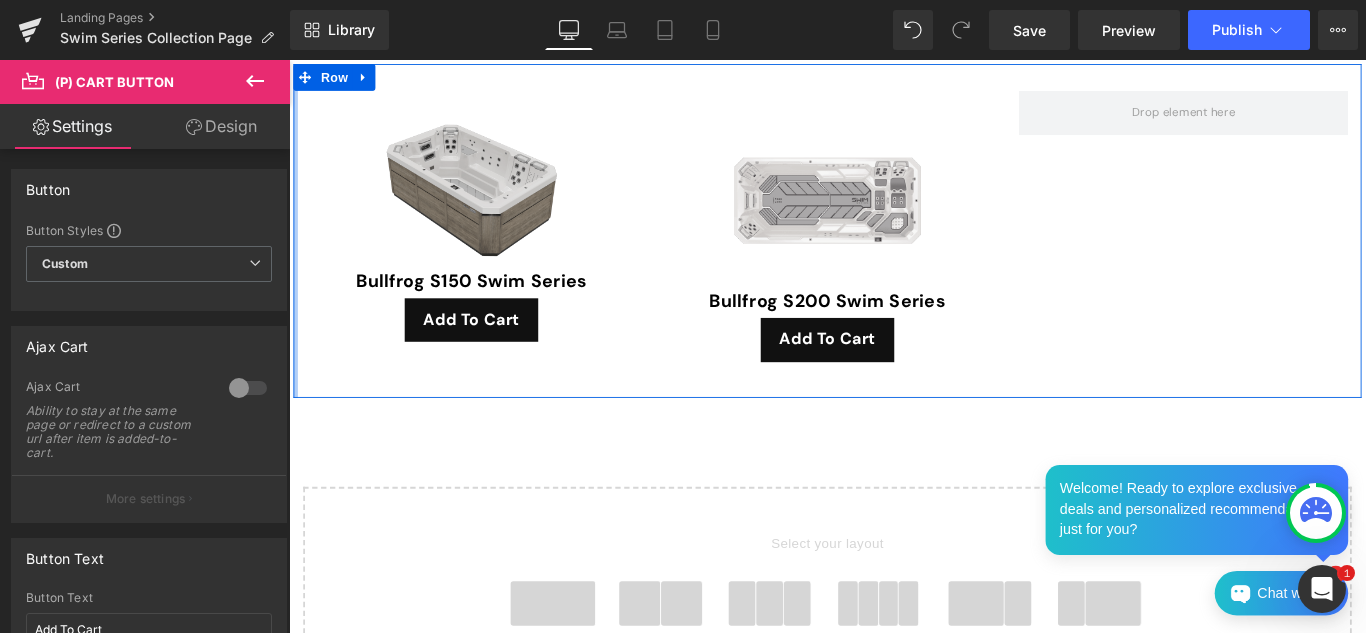 click at bounding box center (296, 252) 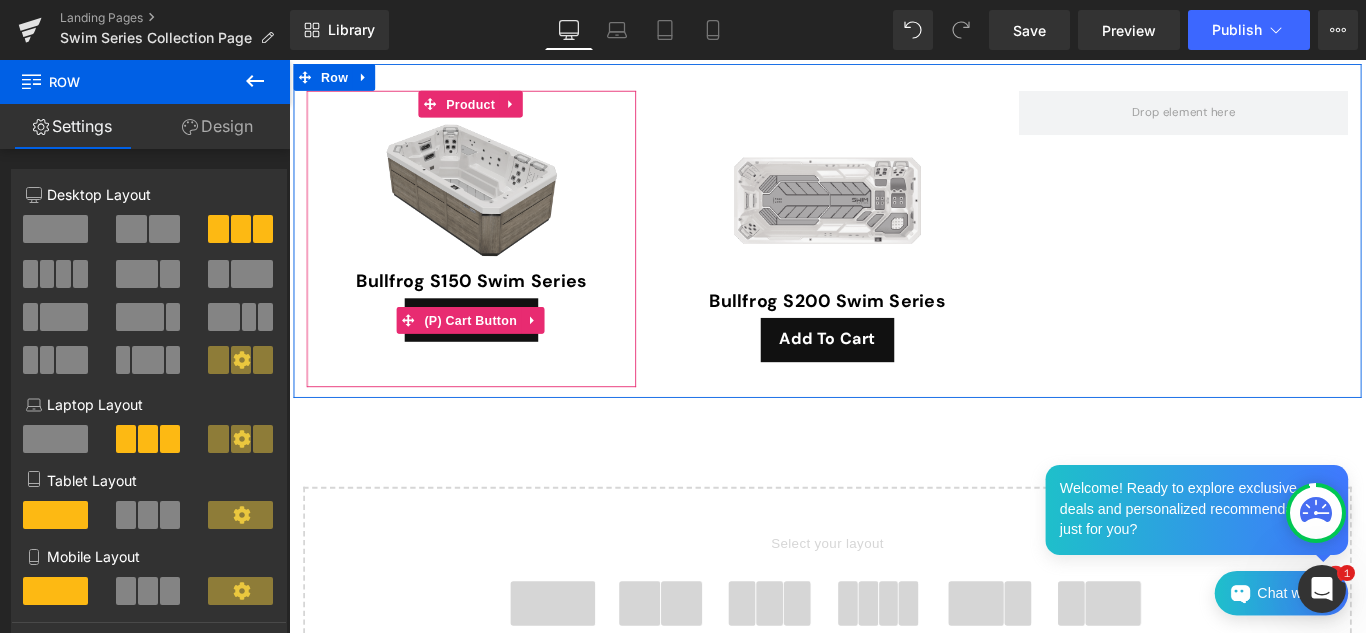 click on "(P) Cart Button" at bounding box center [493, 353] 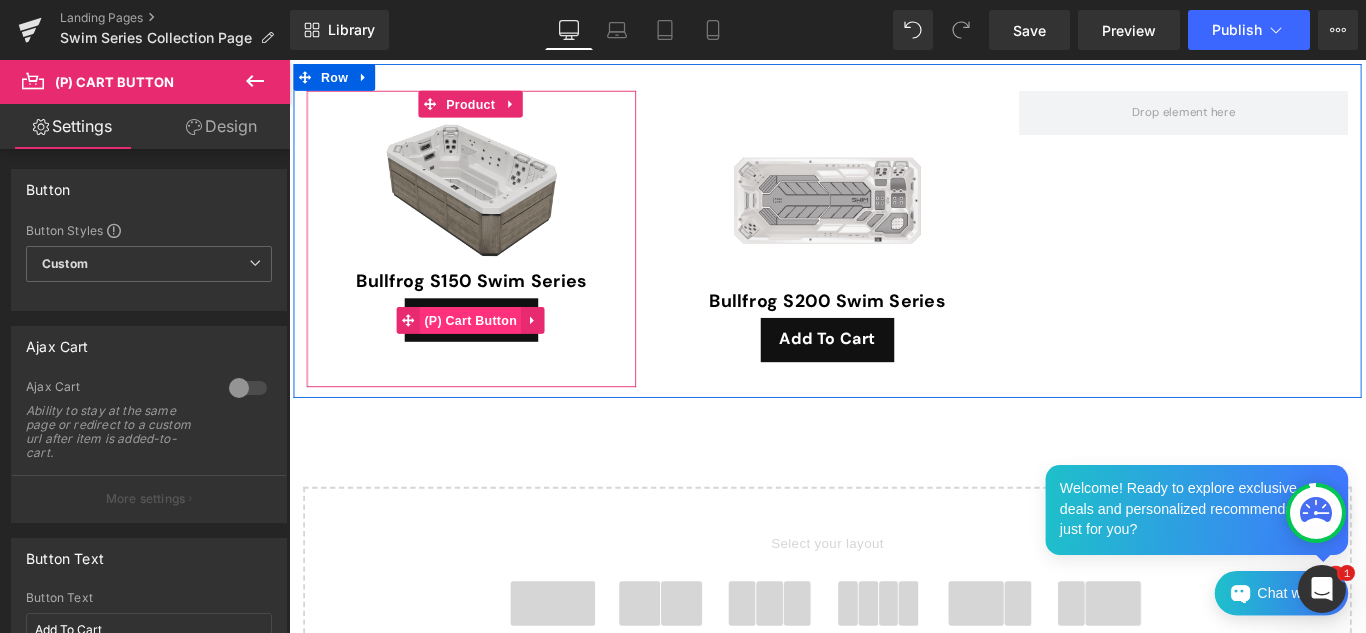 click on "(P) Cart Button" at bounding box center (493, 353) 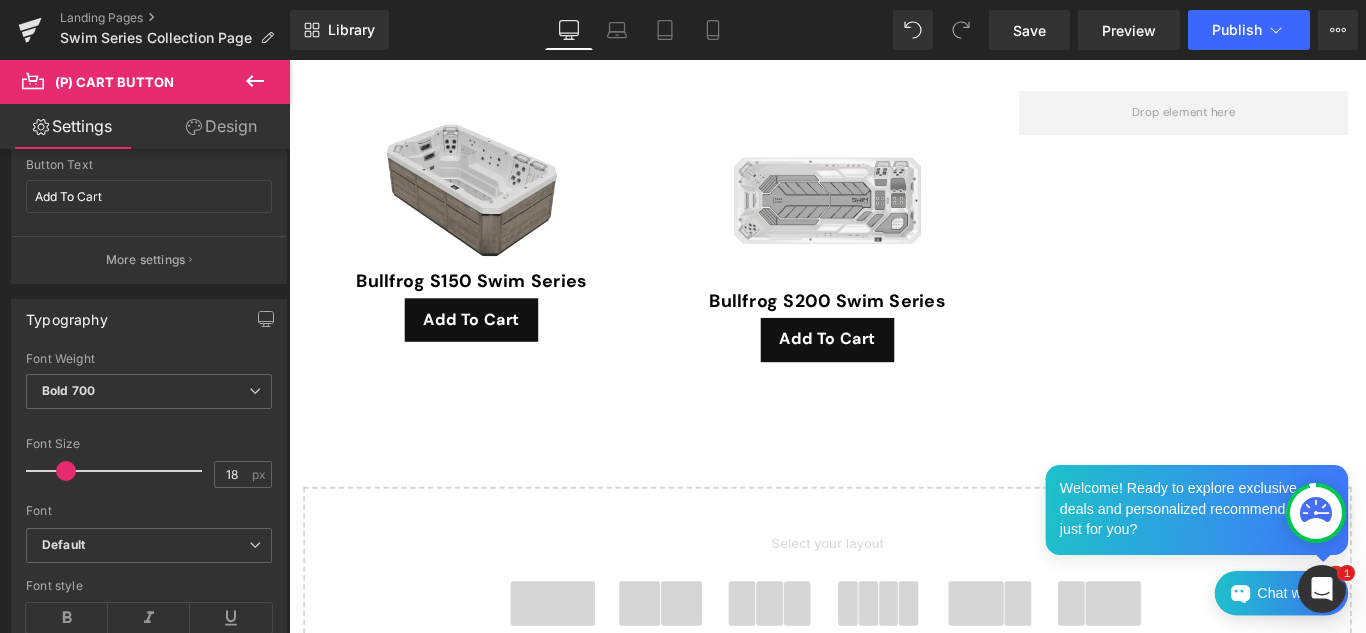 scroll, scrollTop: 348, scrollLeft: 0, axis: vertical 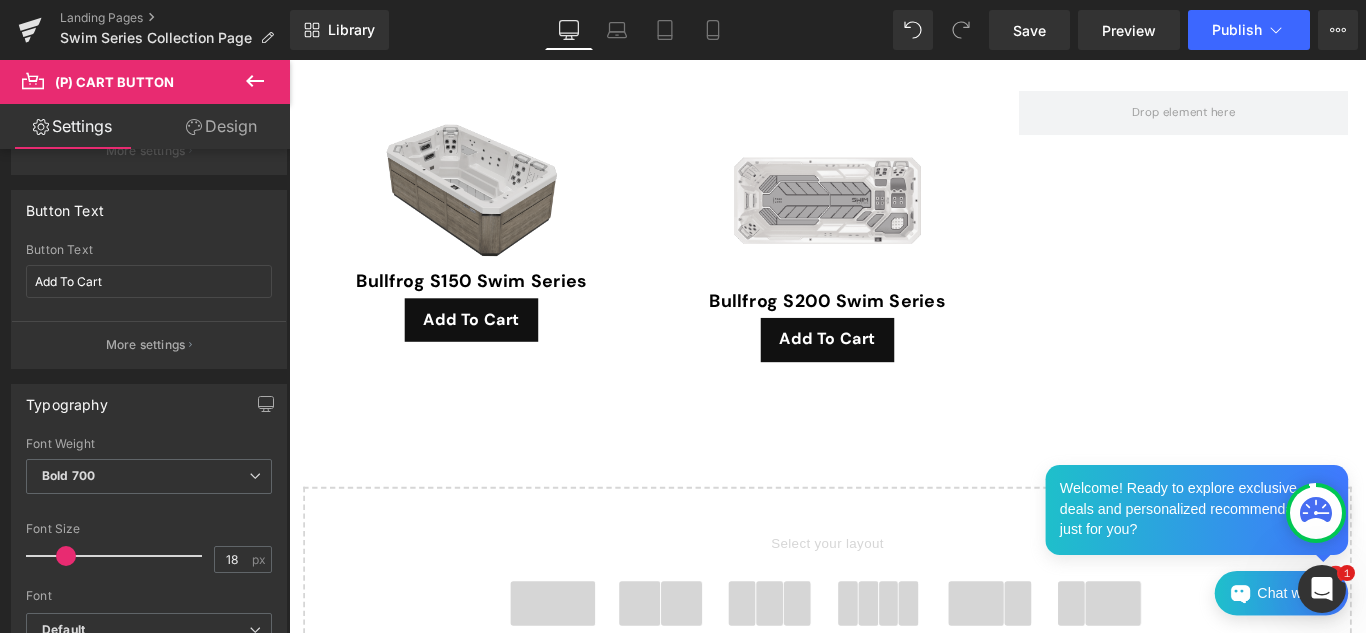 click on "Button
Button Styles Custom
Custom
Setup Global Style
Custom
Setup Global Style
Button Size Large Medium Small
Large
Large Medium Small
Ajax Cart 0 Ajax Cart Ability to stay at the same page or redirect to a custom url after item is added-to-cart. More settings Ajax Cart custom Goto Custom Checkout Cart Custom Url  Pick Link Adding... Sending Text Adding... Thank you! Thank-you Text Thank you! Success Message Added to cart! [cart label=View Cart] or [continue label=Continue Shopping]. Continue Link If you leave this blank, continue link will go to all products page.  Pick Link Back Button Text Add To Cart Button Text Add To Cart More settings Sold Out" at bounding box center [145, 395] 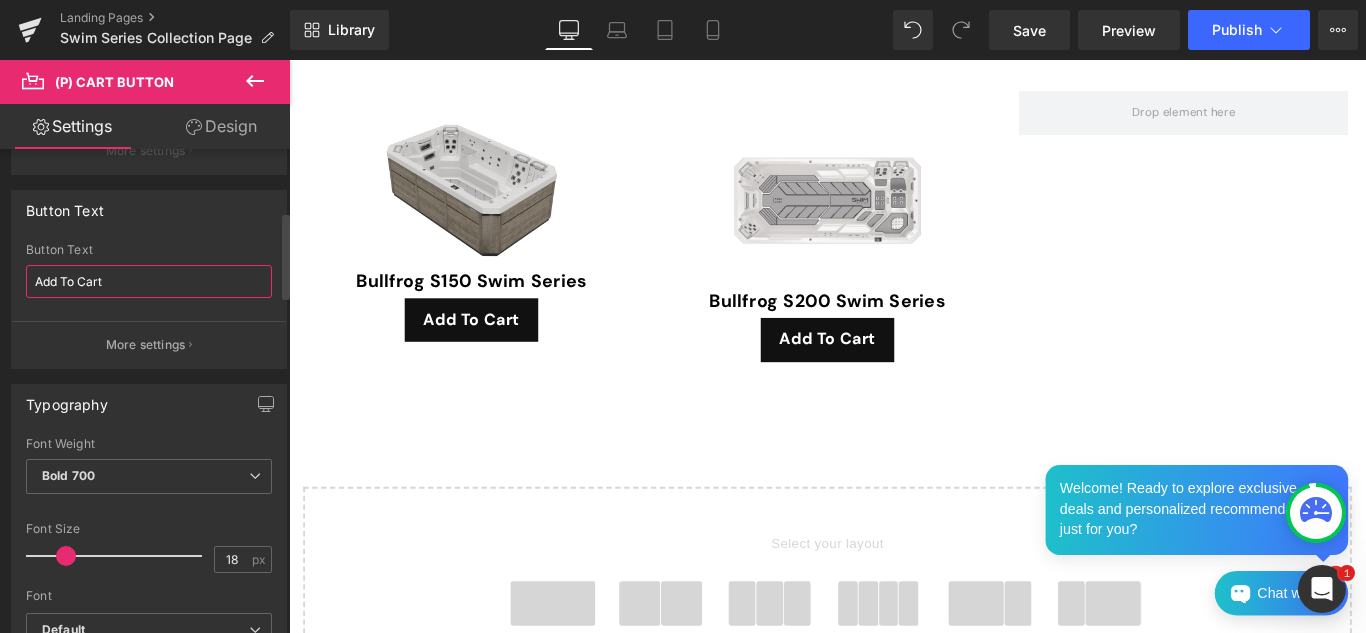 click on "Add To Cart" at bounding box center [149, 281] 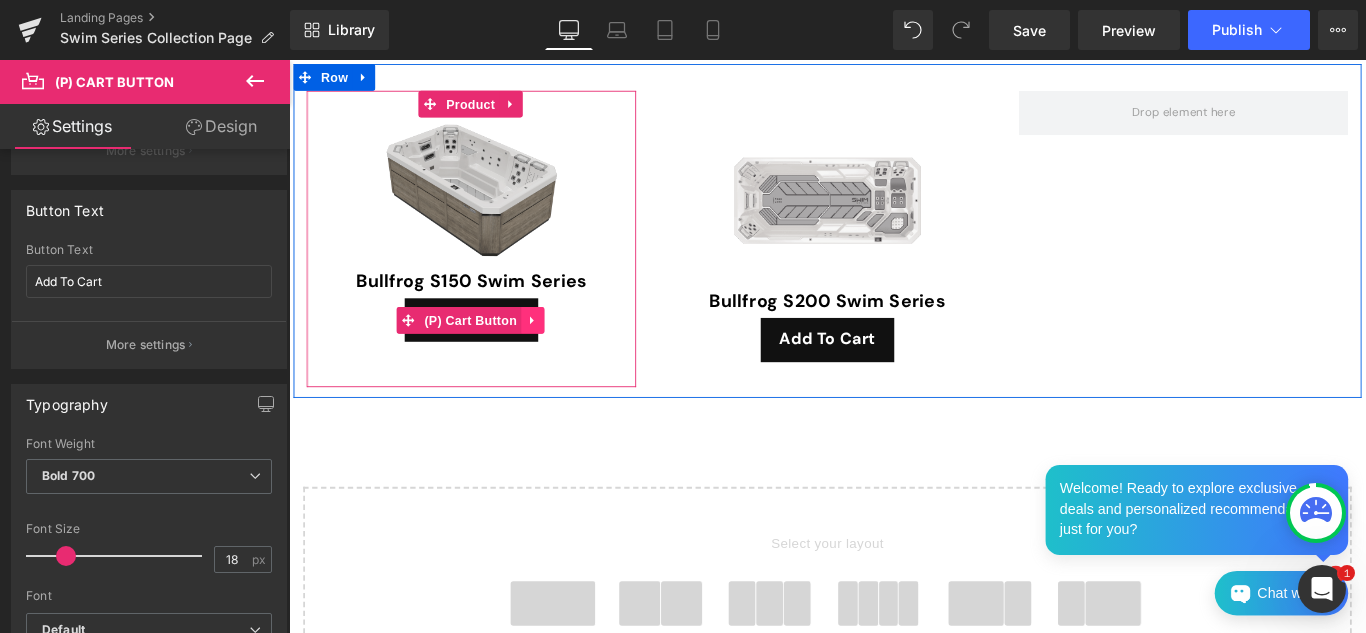 click 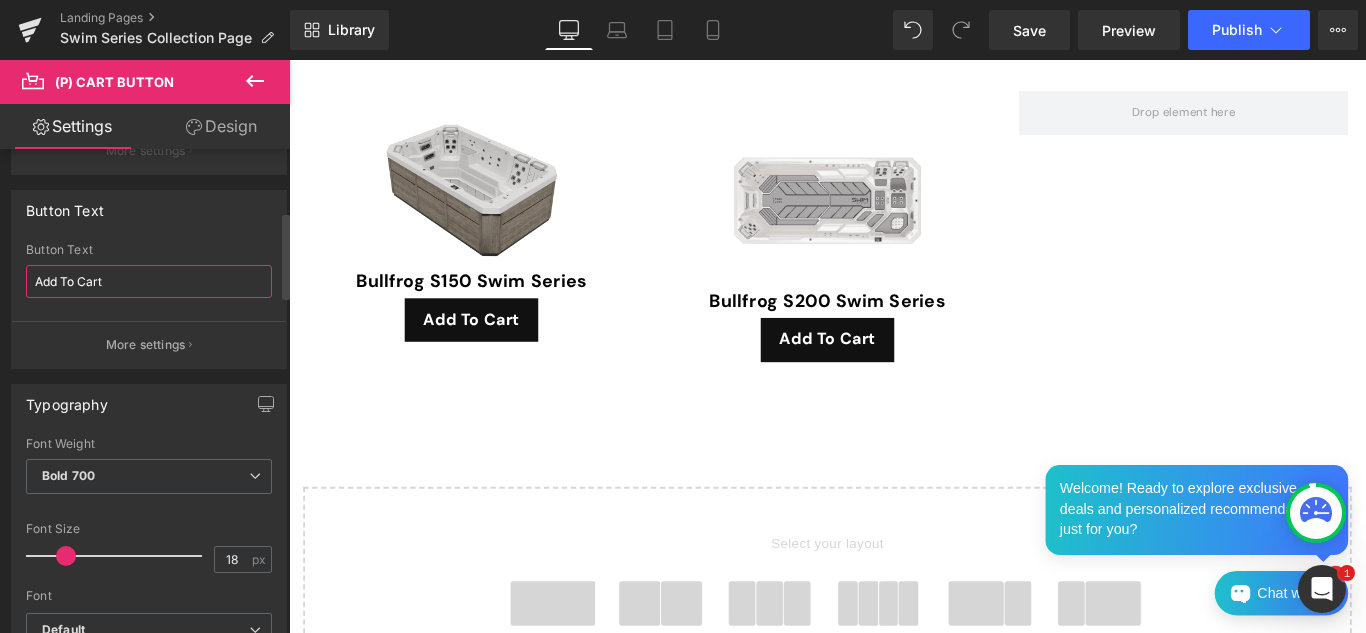 click on "Add To Cart" at bounding box center [149, 281] 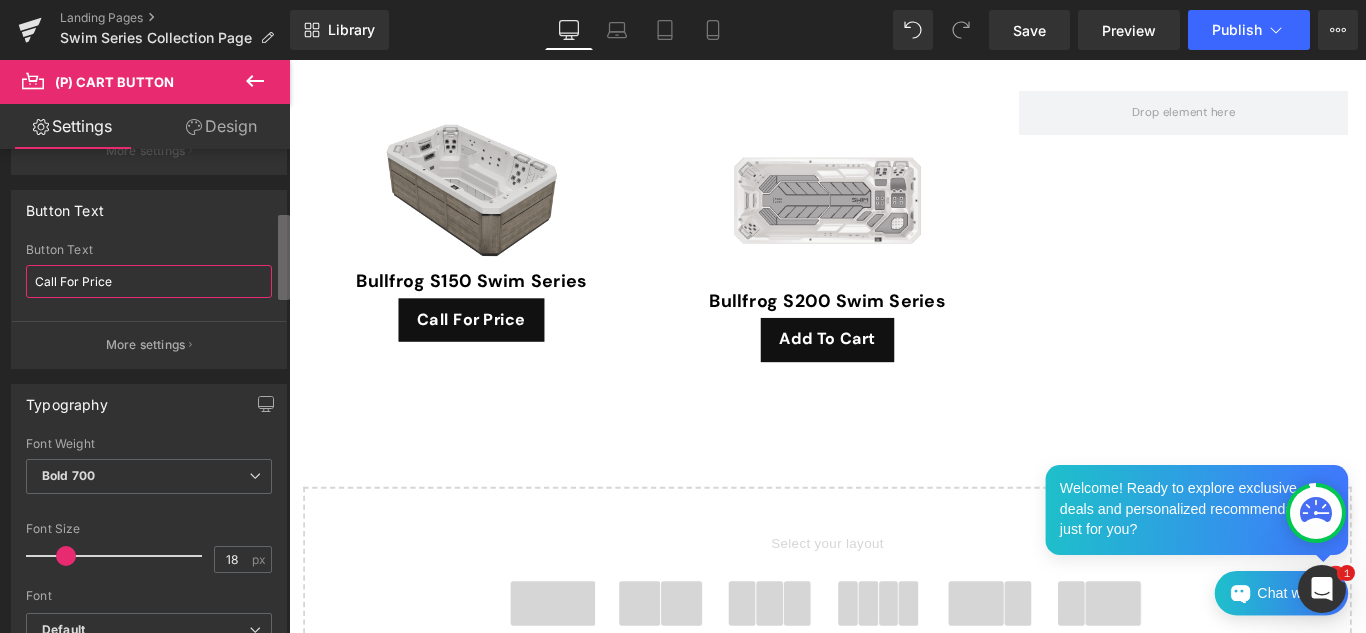scroll, scrollTop: 371, scrollLeft: 0, axis: vertical 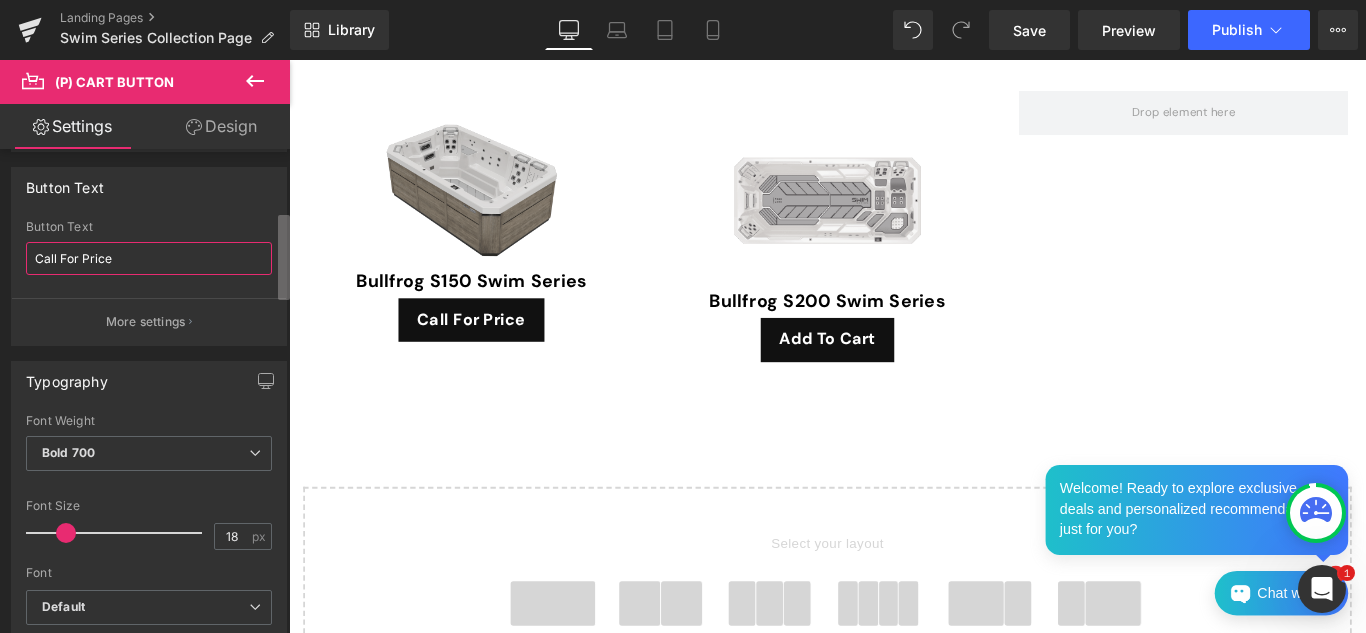 click at bounding box center (284, 257) 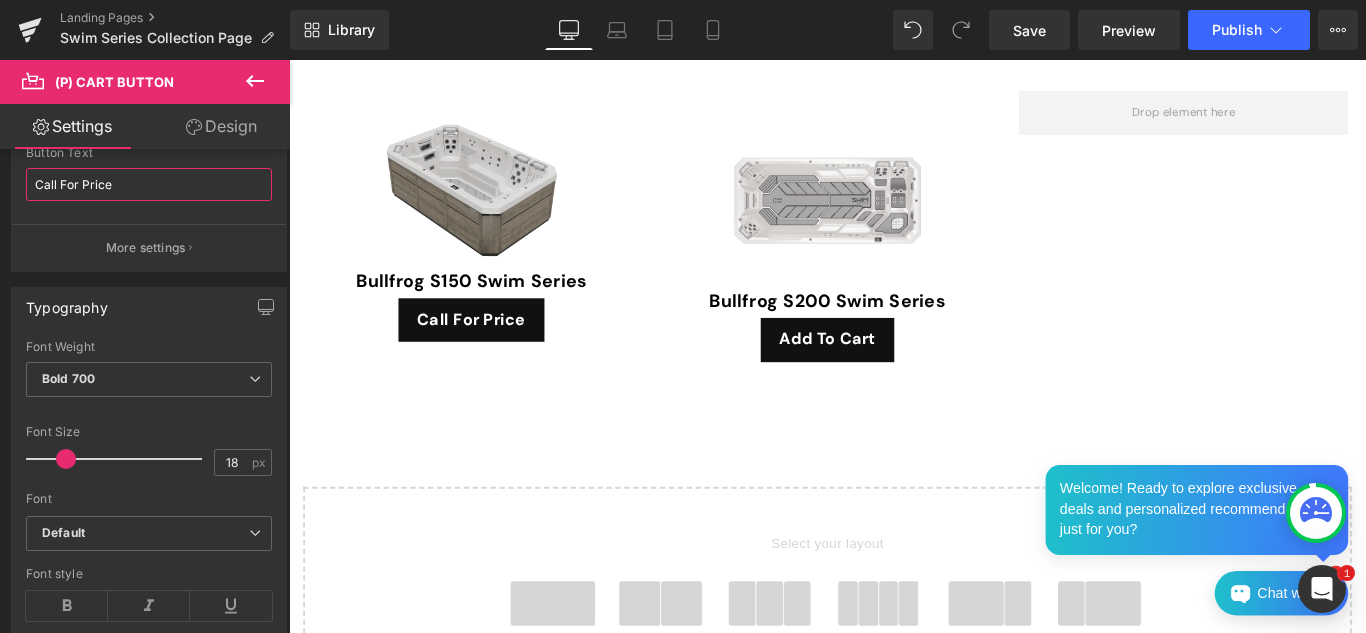 scroll, scrollTop: 622, scrollLeft: 0, axis: vertical 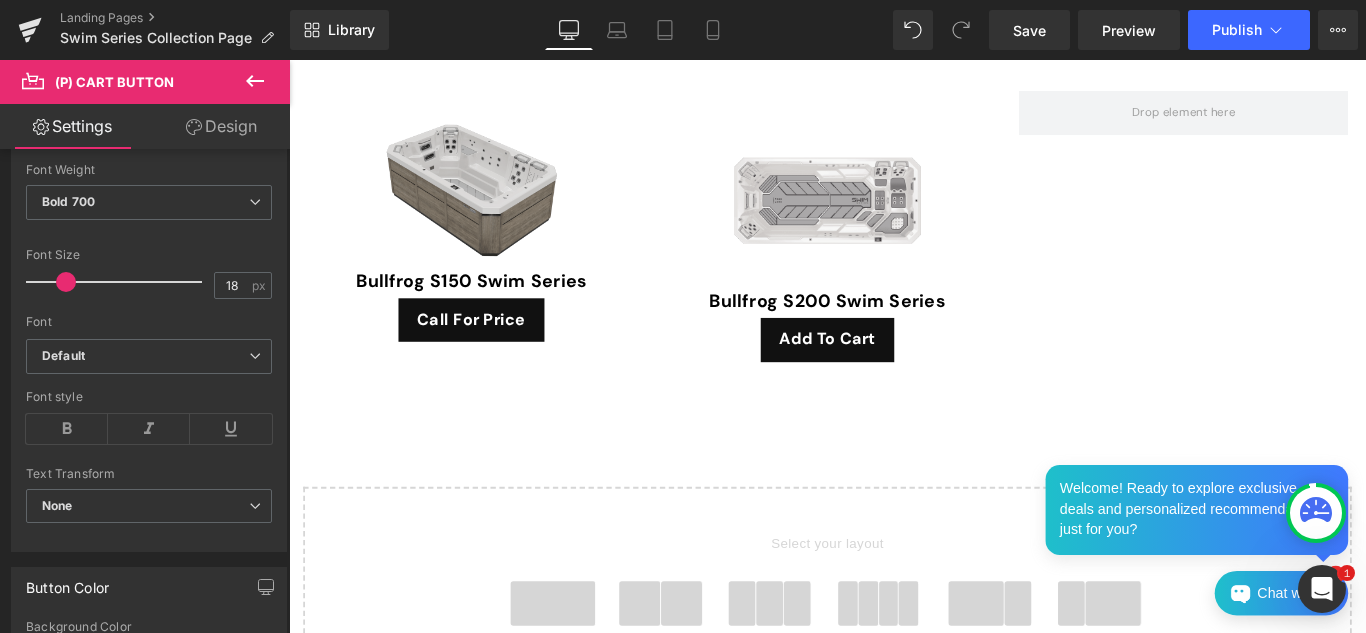 click at bounding box center (286, 306) 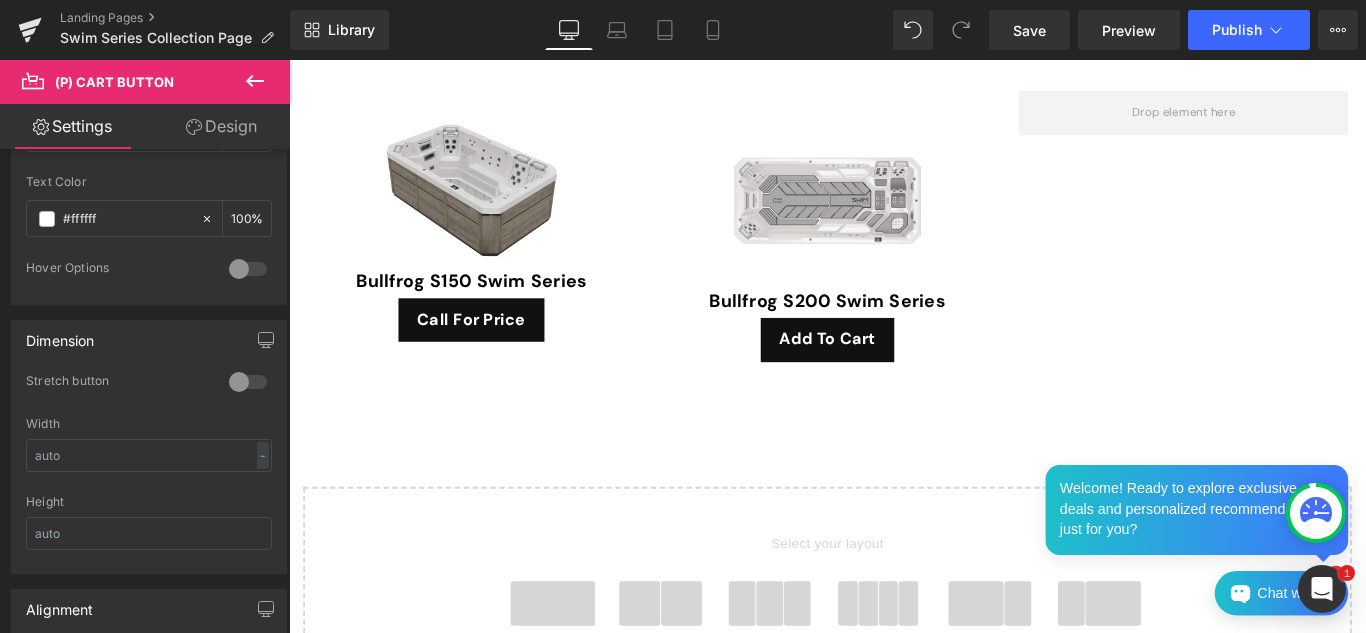scroll, scrollTop: 1511, scrollLeft: 0, axis: vertical 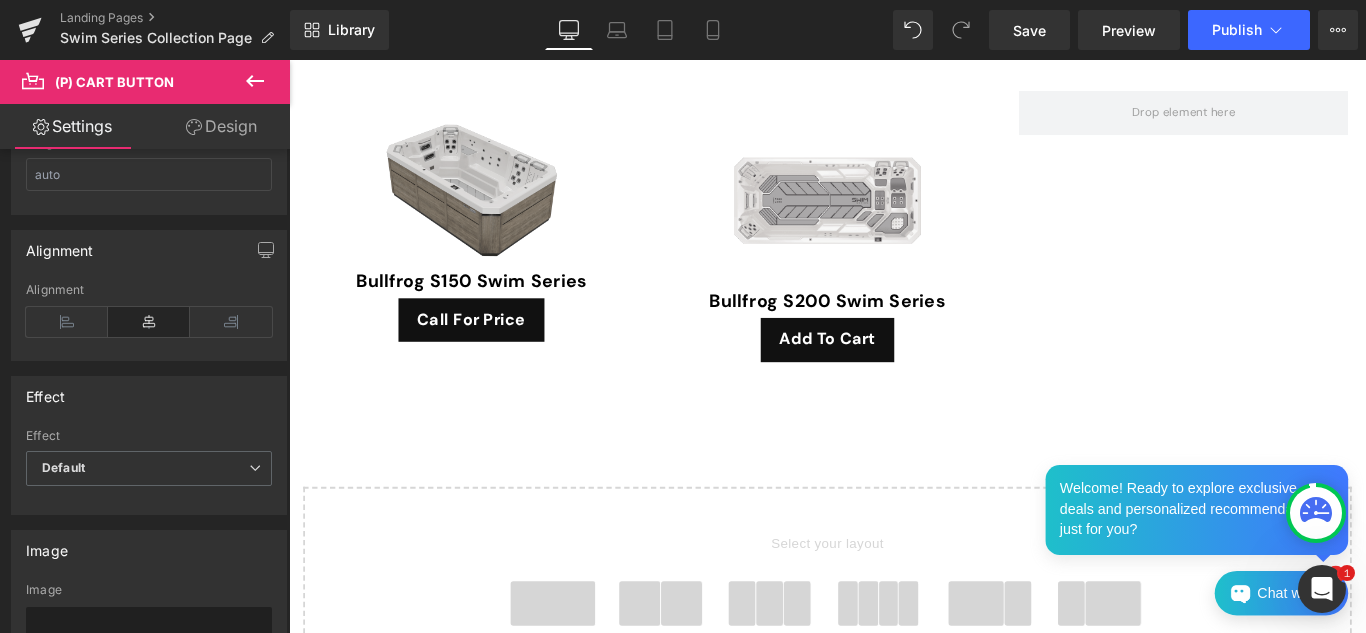 click at bounding box center [286, 463] 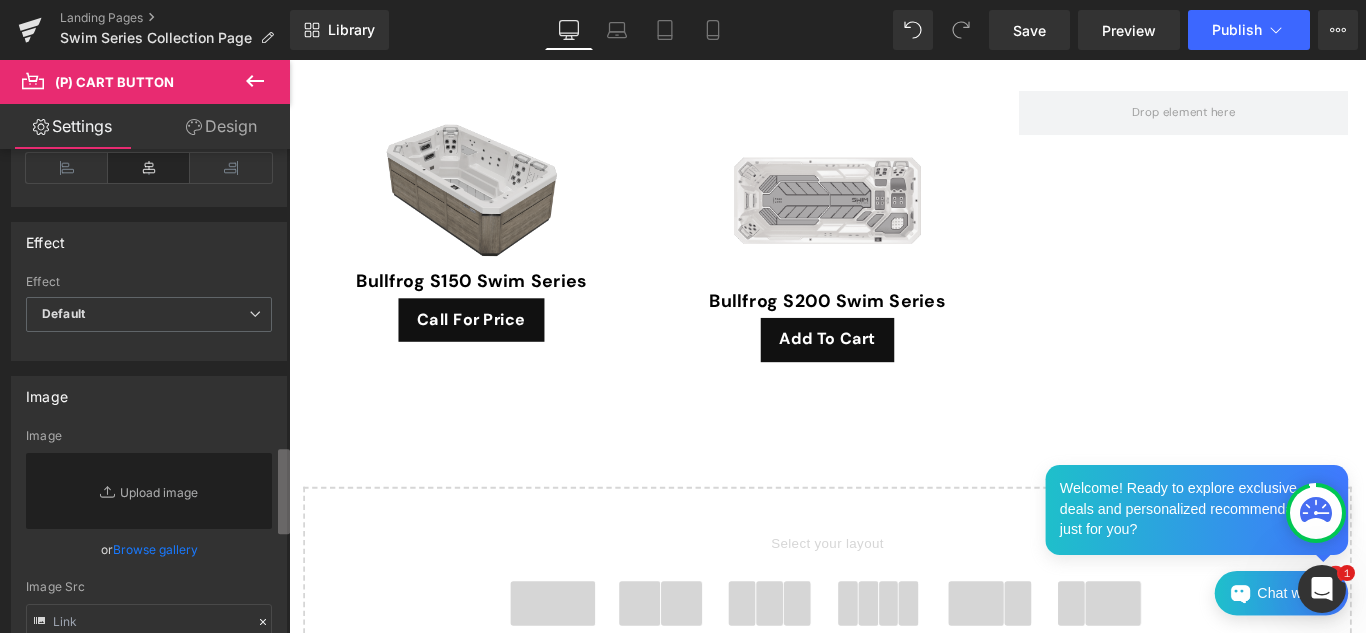 scroll, scrollTop: 57, scrollLeft: 0, axis: vertical 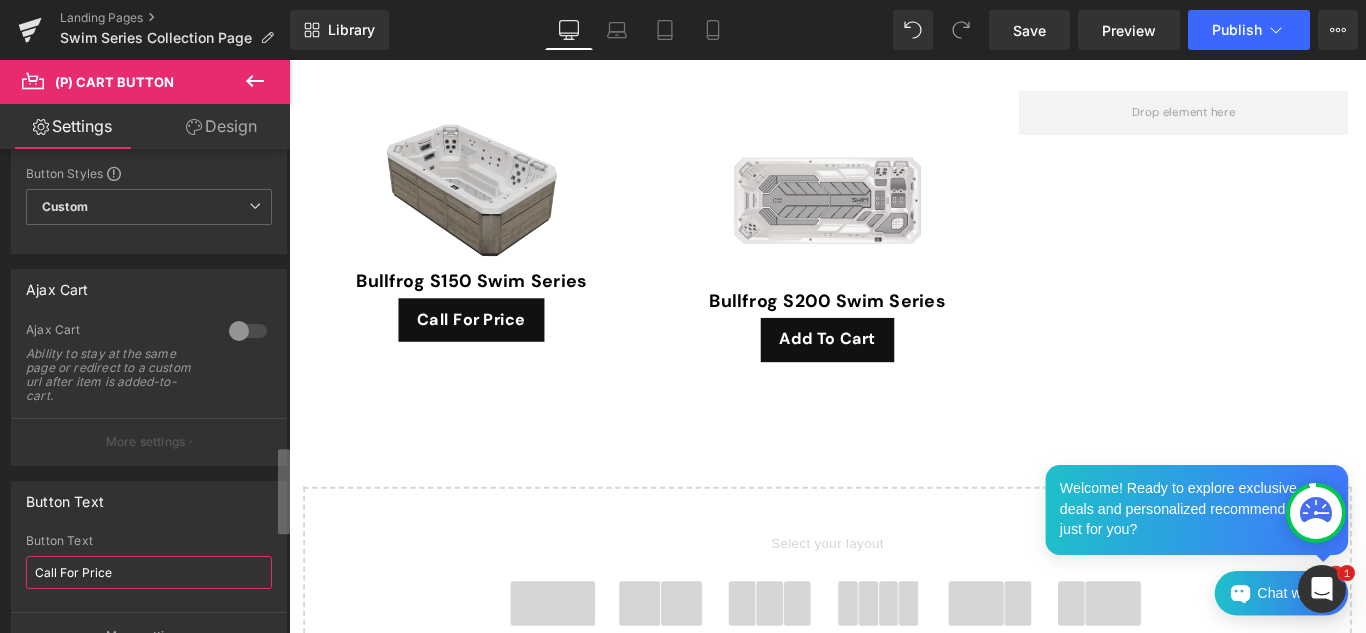 click on "Button
Button Styles Custom
Custom
Setup Global Style
Custom
Setup Global Style
Button Size Large Medium Small
Large
Large Medium Small
Ajax Cart 0 Ajax Cart Ability to stay at the same page or redirect to a custom url after item is added-to-cart. More settings Ajax Cart custom Goto Custom Checkout Cart Custom Url  Pick Link Adding... Sending Text Adding... Thank you! Thank-you Text Thank you! Success Message Added to cart! [cart label=View Cart] or [continue label=Continue Shopping]. Continue Link If you leave this blank, continue link will go to all products page.  Pick Link Back Button Text Call For Price Button Text Call For Price More settings 18" at bounding box center (145, 395) 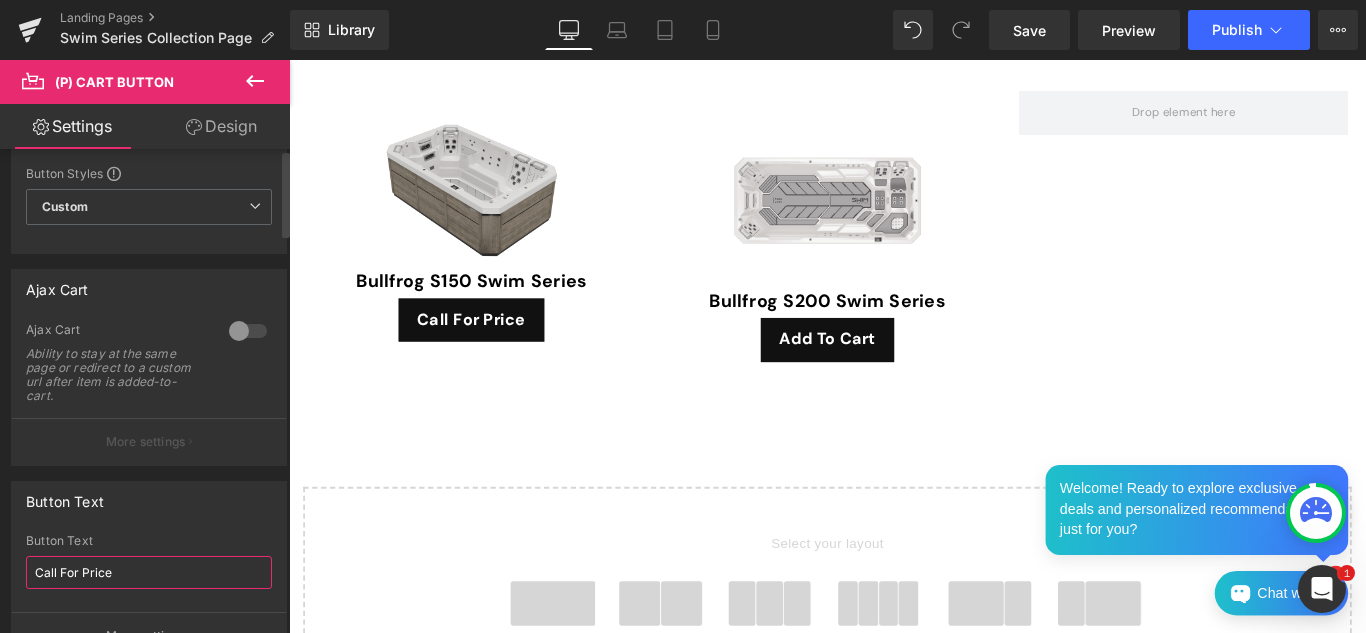 scroll, scrollTop: 0, scrollLeft: 0, axis: both 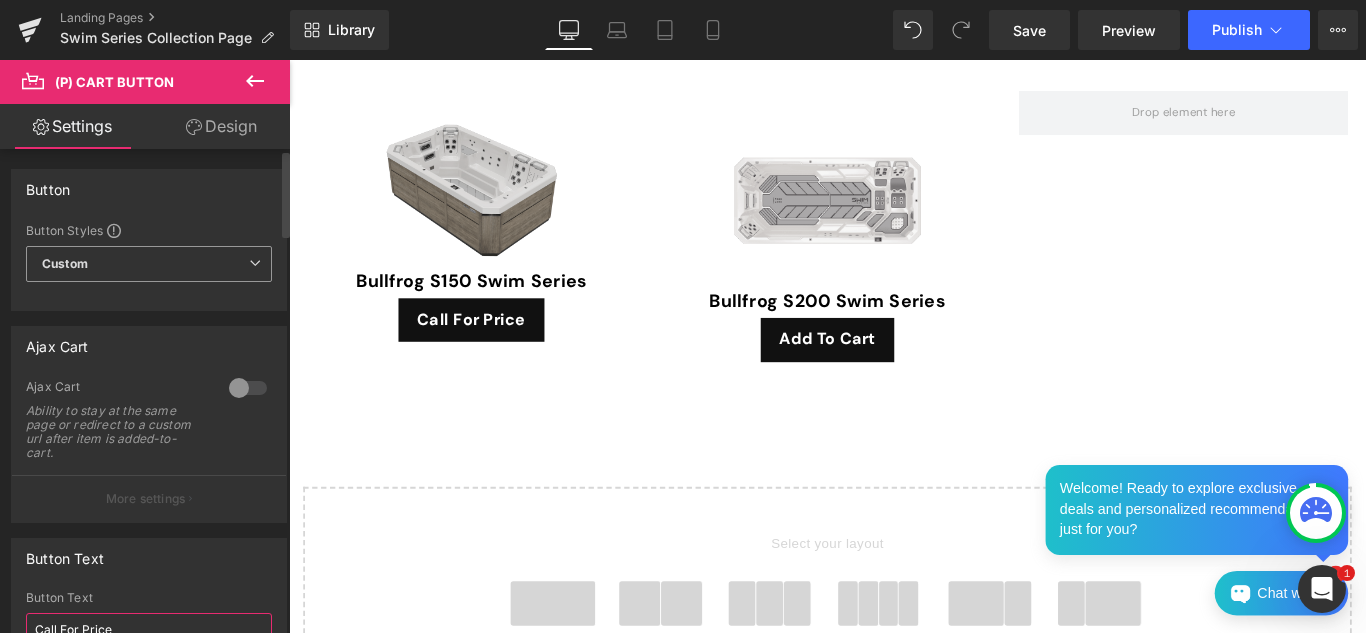 type on "Call For Price" 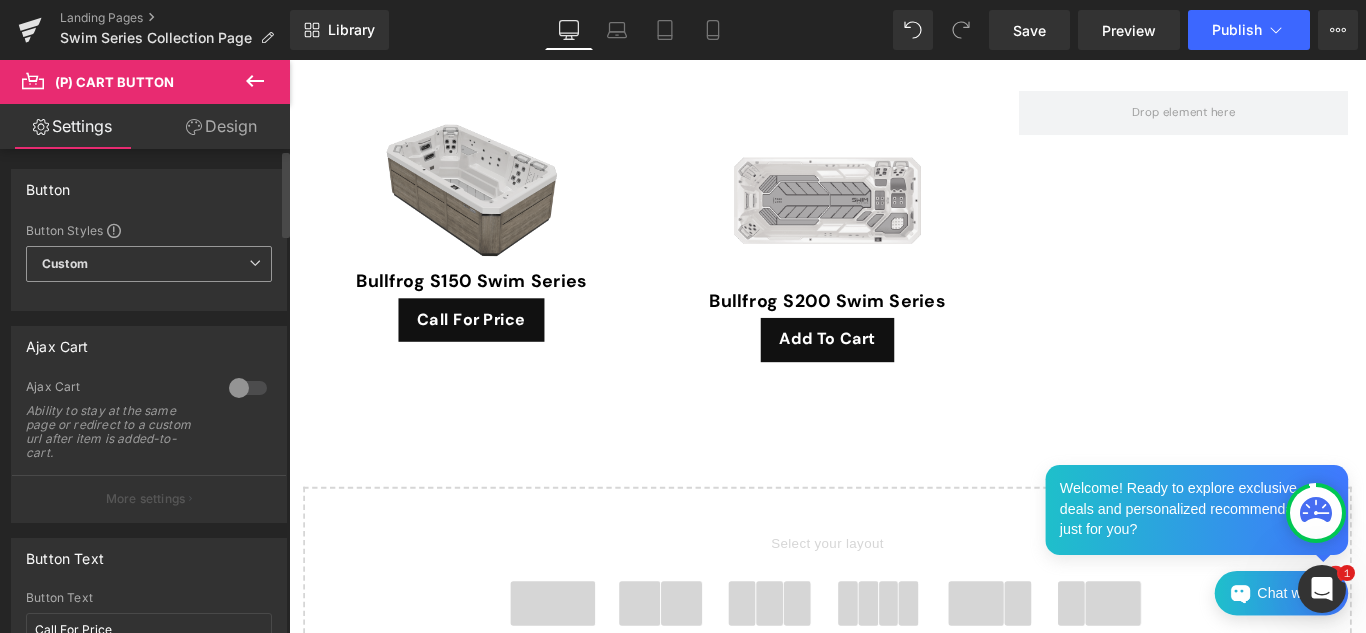 click on "Custom
Setup Global Style" at bounding box center [149, 264] 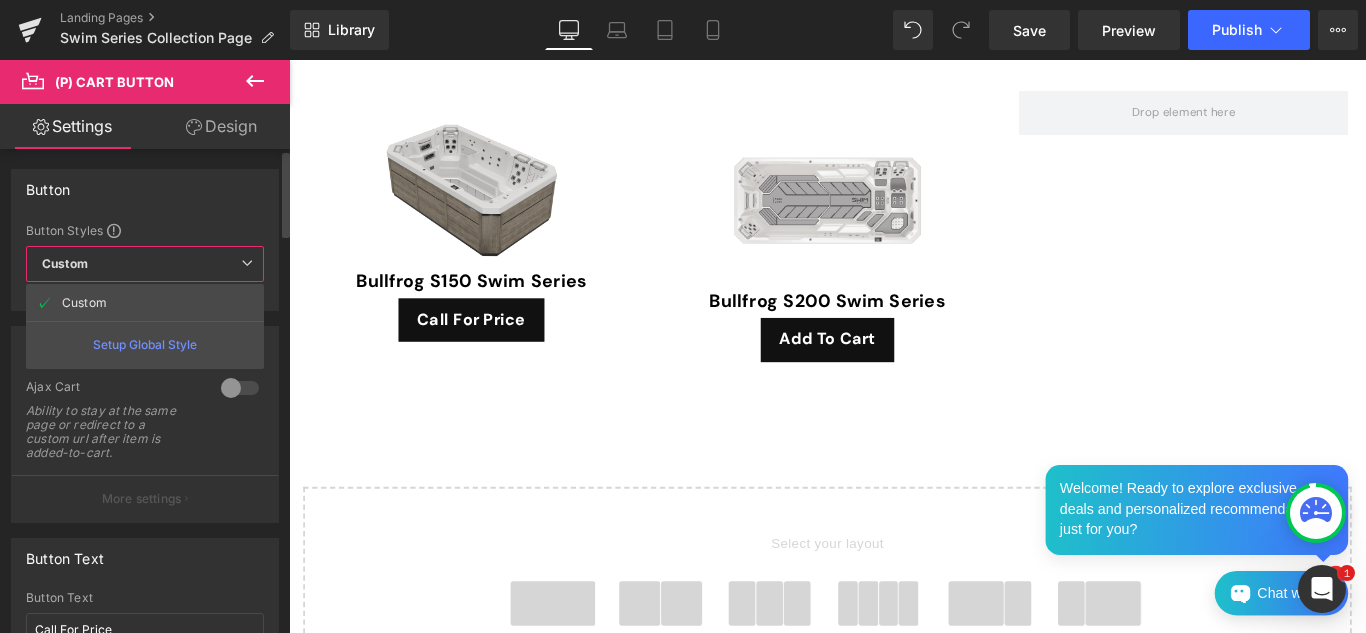 click on "Custom
Setup Global Style" at bounding box center (145, 264) 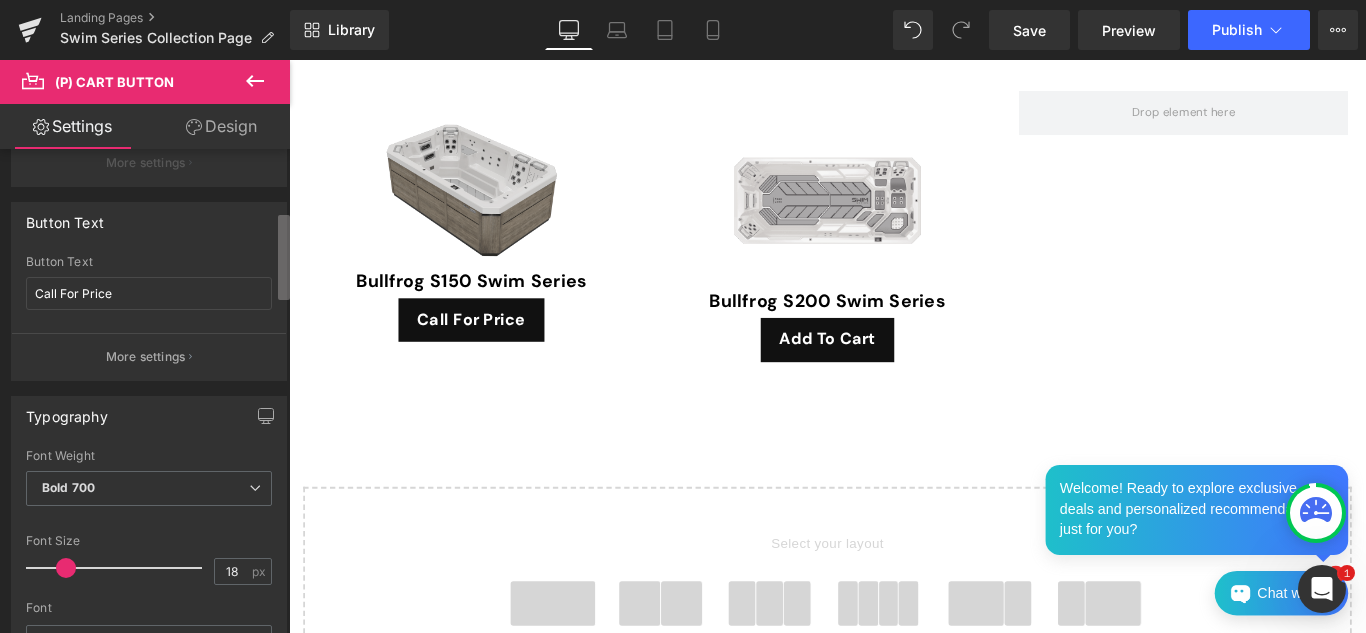 scroll, scrollTop: 382, scrollLeft: 0, axis: vertical 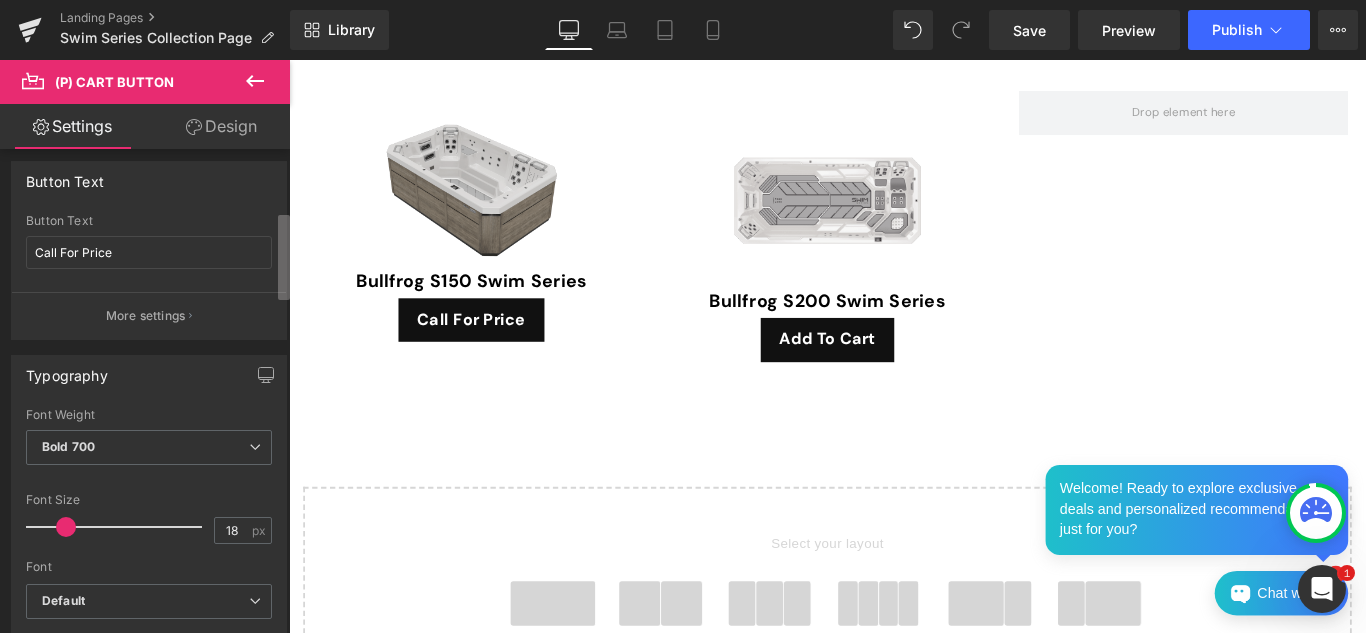 click at bounding box center [284, 257] 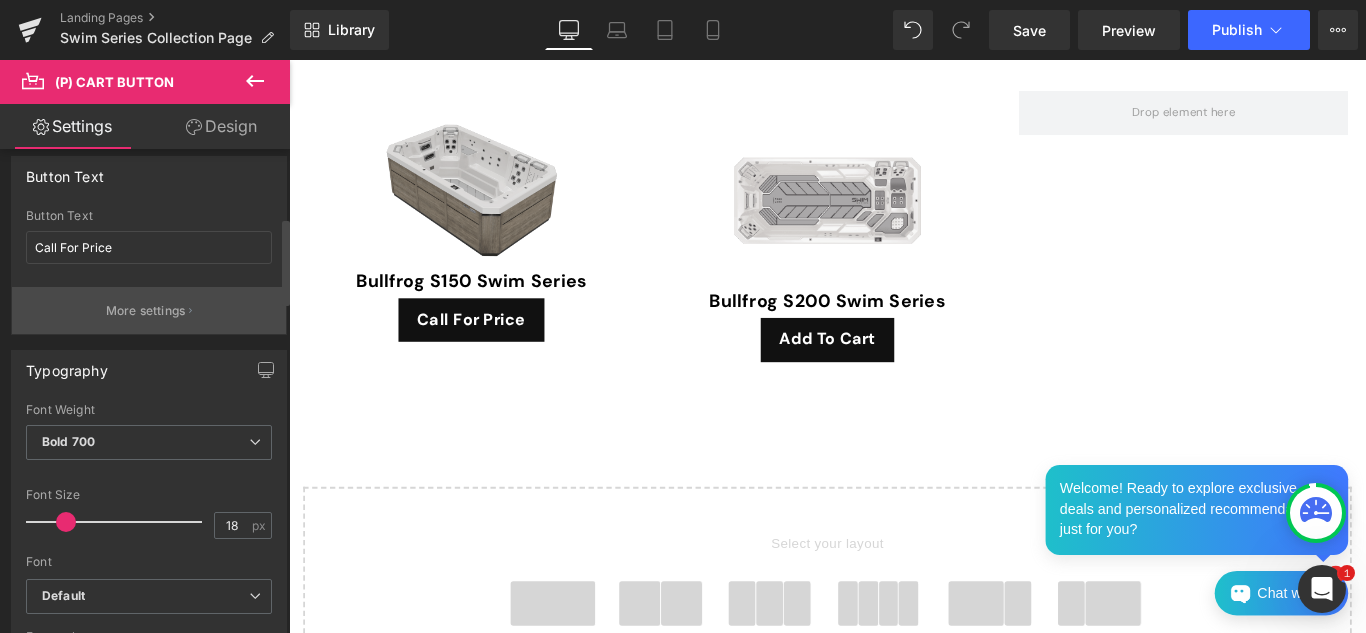 click on "More settings" at bounding box center (149, 310) 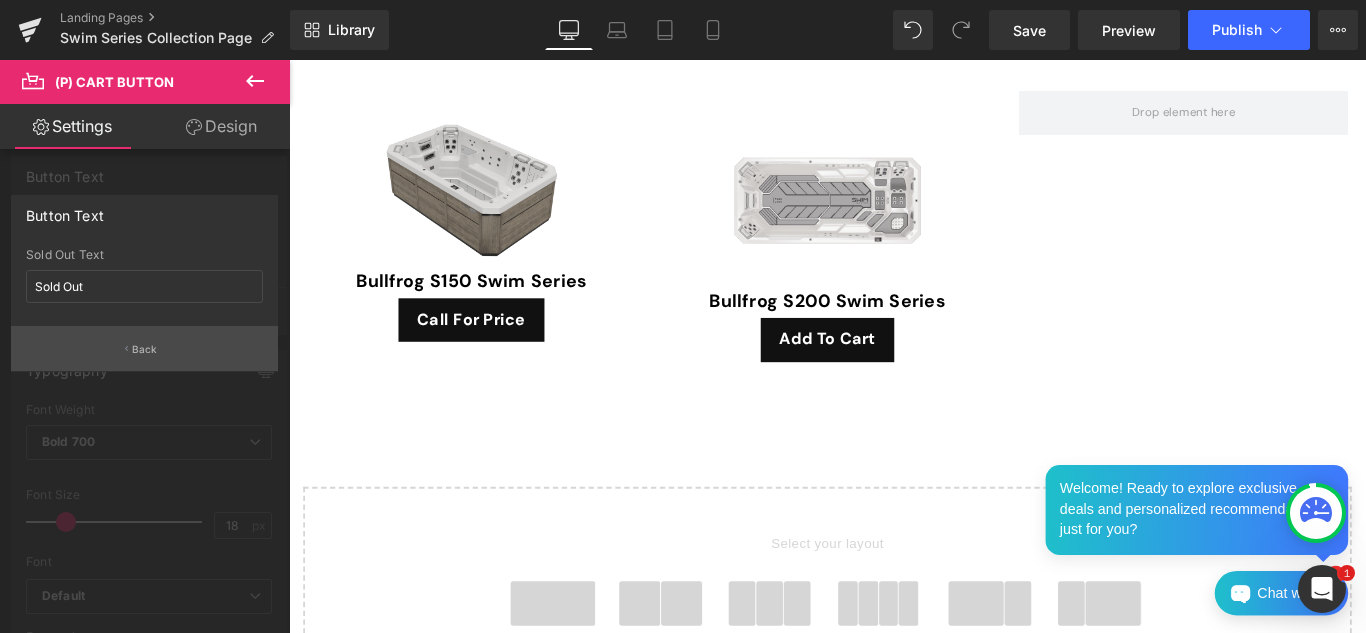 click on "Back" at bounding box center [144, 348] 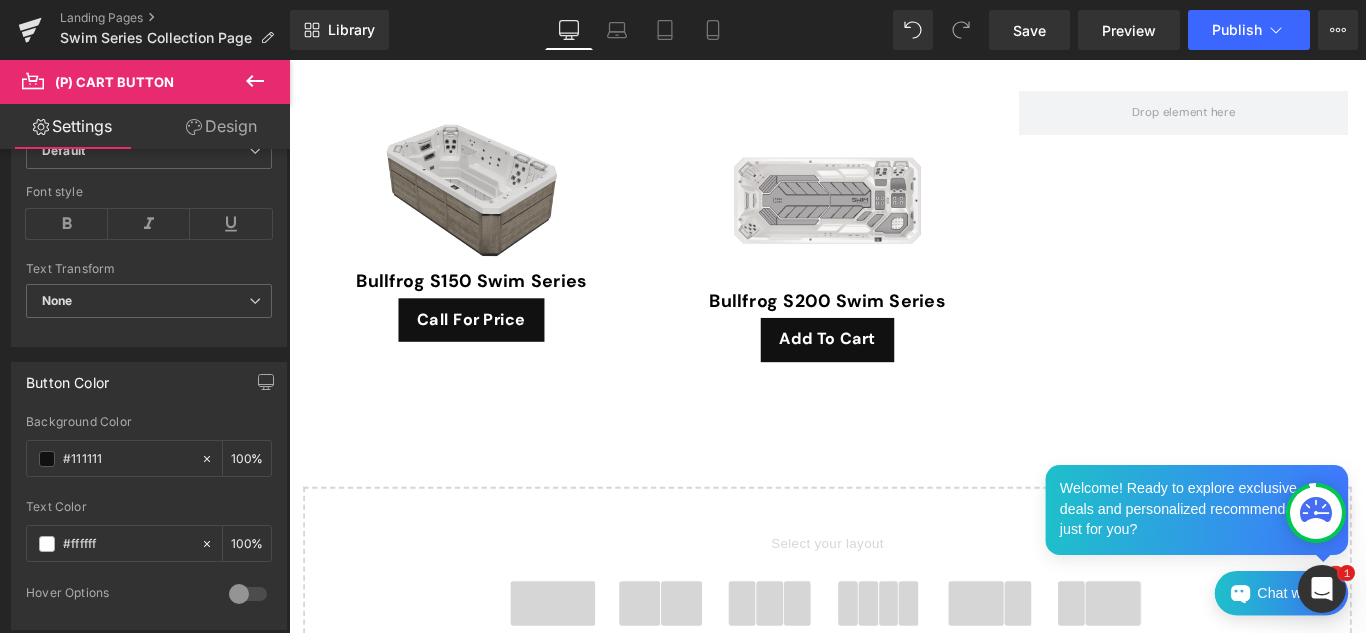scroll, scrollTop: 832, scrollLeft: 0, axis: vertical 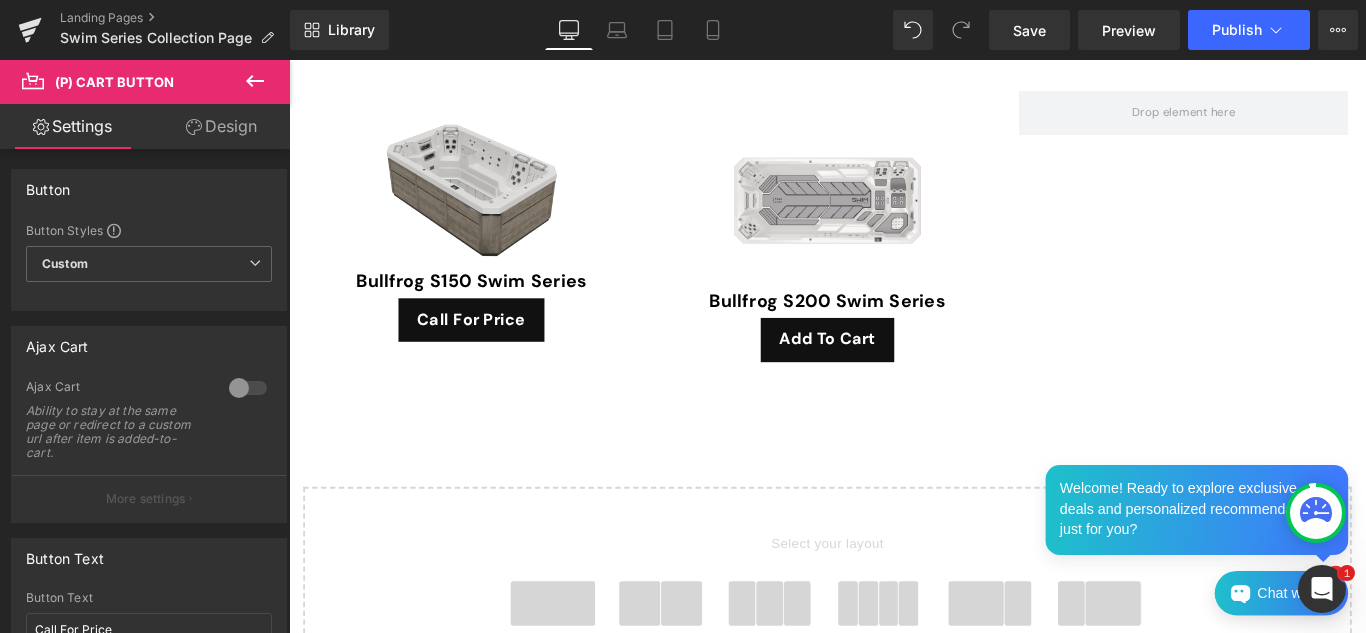 click on "Button
Button Styles Custom
Custom
Setup Global Style
Custom
Setup Global Style
Button Size Large Medium Small
Large
Large Medium Small
Ajax Cart 0 Ajax Cart Ability to stay at the same page or redirect to a custom url after item is added-to-cart. More settings Ajax Cart custom Goto Custom Checkout Cart Custom Url  Pick Link Adding... Sending Text Adding... Thank you! Thank-you Text Thank you! Success Message Added to cart! [cart label=View Cart] or [continue label=Continue Shopping]. Continue Link If you leave this blank, continue link will go to all products page.  Pick Link Back Button Text Call For Price Button Text Call For Price More settings 18" at bounding box center (145, 395) 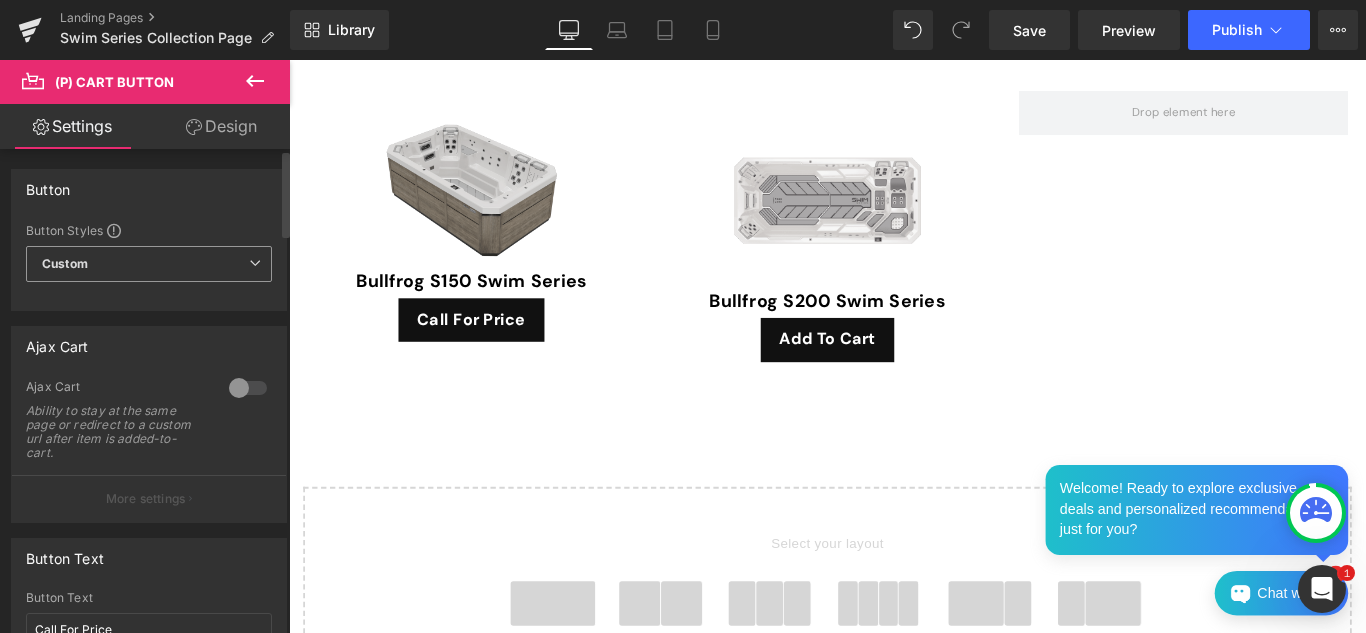 click on "Custom
Setup Global Style" at bounding box center (149, 264) 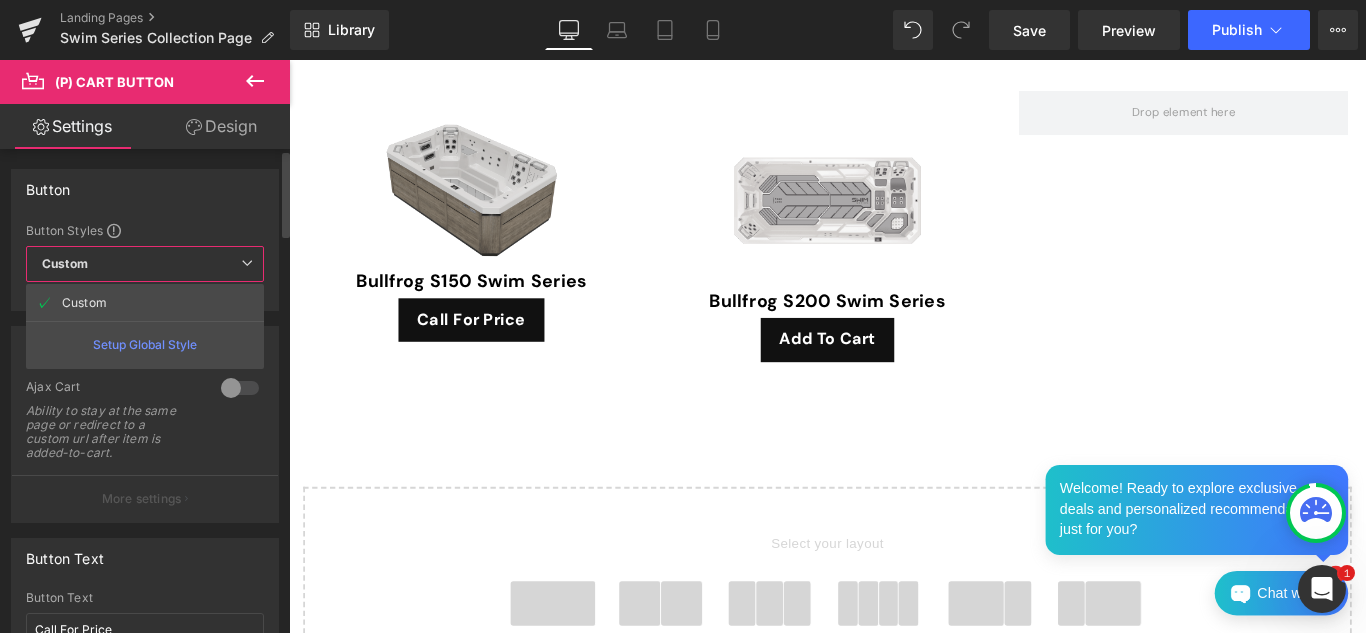 click on "Custom
Setup Global Style" at bounding box center [145, 264] 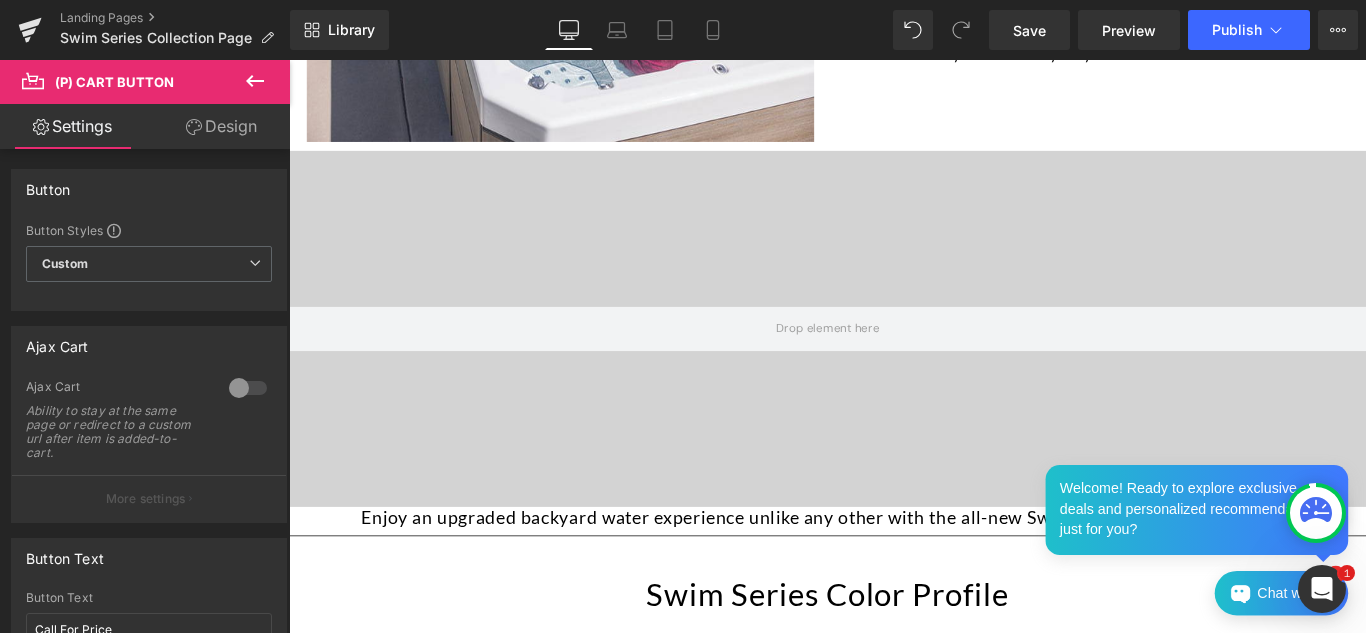 scroll, scrollTop: 712, scrollLeft: 0, axis: vertical 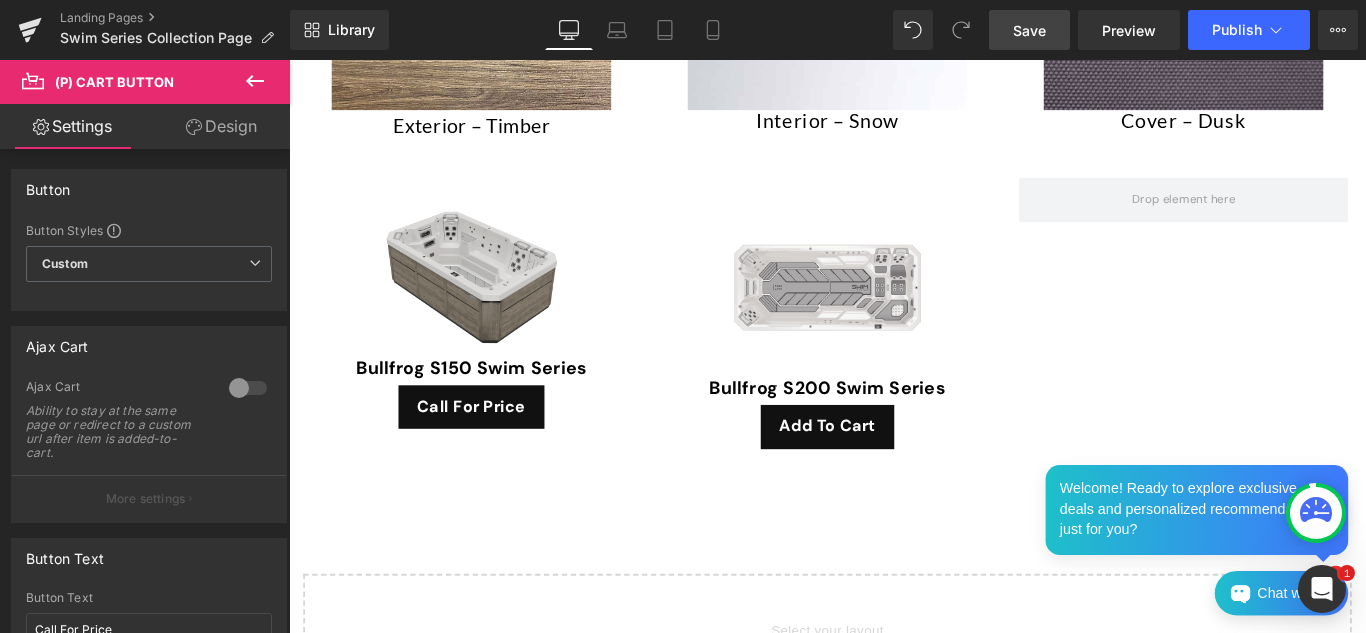 drag, startPoint x: 1045, startPoint y: 37, endPoint x: 828, endPoint y: 314, distance: 351.8778 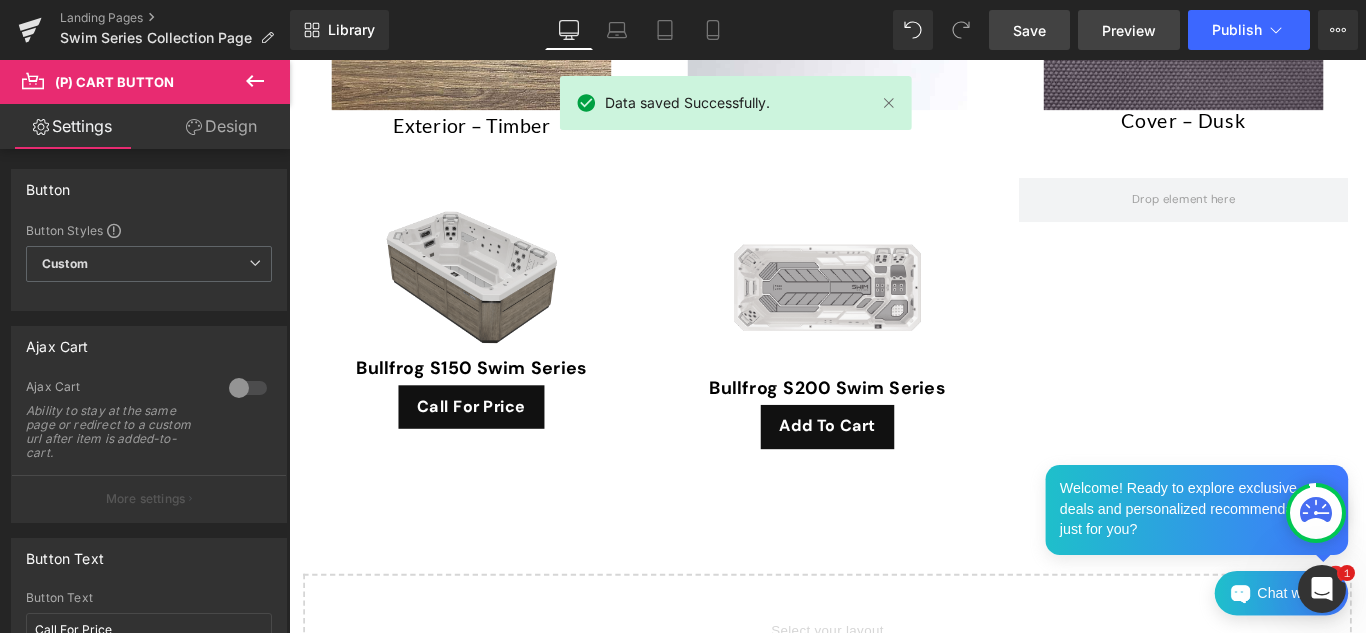 click on "Preview" at bounding box center (1129, 30) 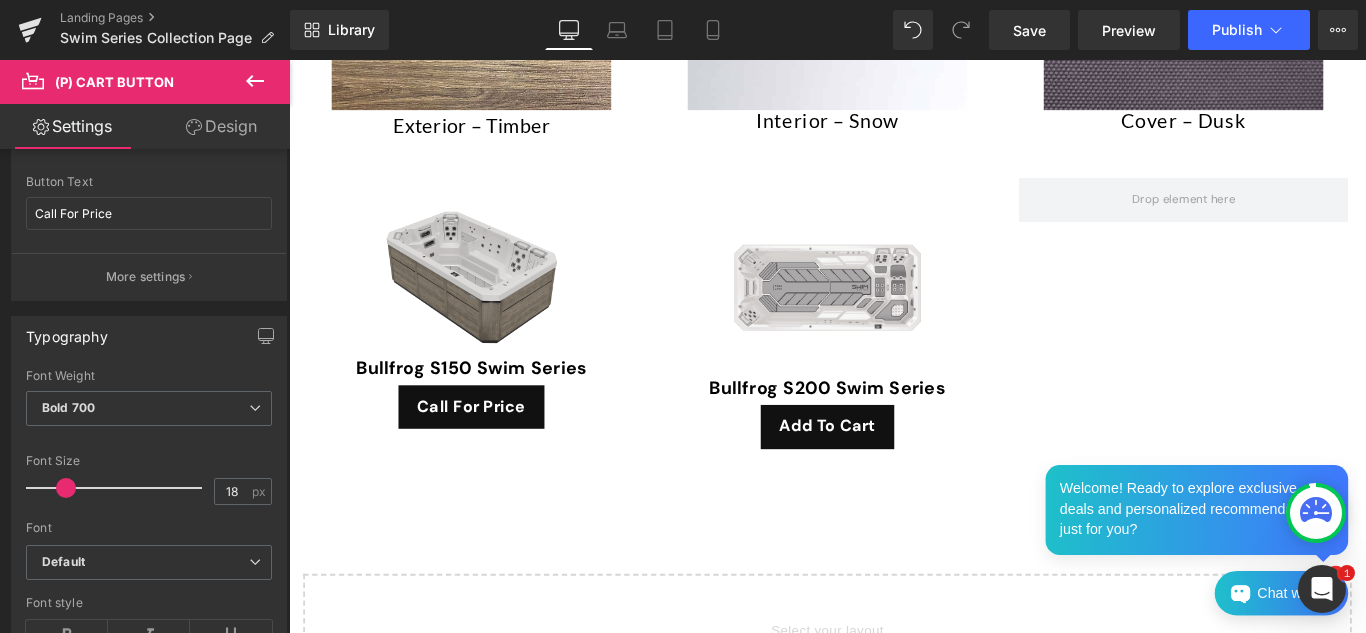 scroll, scrollTop: 0, scrollLeft: 0, axis: both 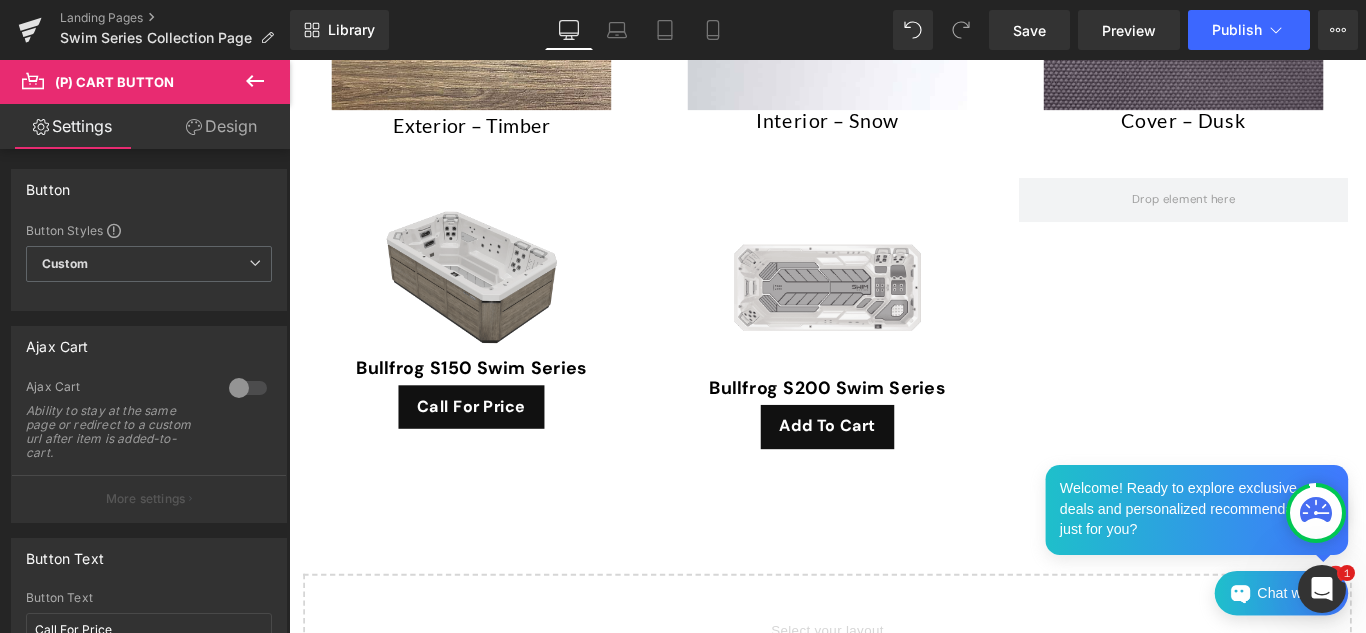 click on "Settings         Design
Button
Button Styles Custom
Custom
Setup Global Style
Custom
Setup Global Style
Button Size Large Medium Small
Large
Large Medium Small
Ajax Cart 0 Ajax Cart Ability to stay at the same page or redirect to a custom url after item is added-to-cart. More settings Ajax Cart custom Goto Custom Checkout Cart Custom Url  Pick Link Adding... Sending Text Adding... Thank you! Thank-you Text Thank you! Success Message Added to cart! [cart label=View Cart] or [continue label=Continue Shopping]. Continue Link If you leave this blank, continue link will go to all products page.  Pick Link Back Button Text Call For Price" at bounding box center [145, 395] 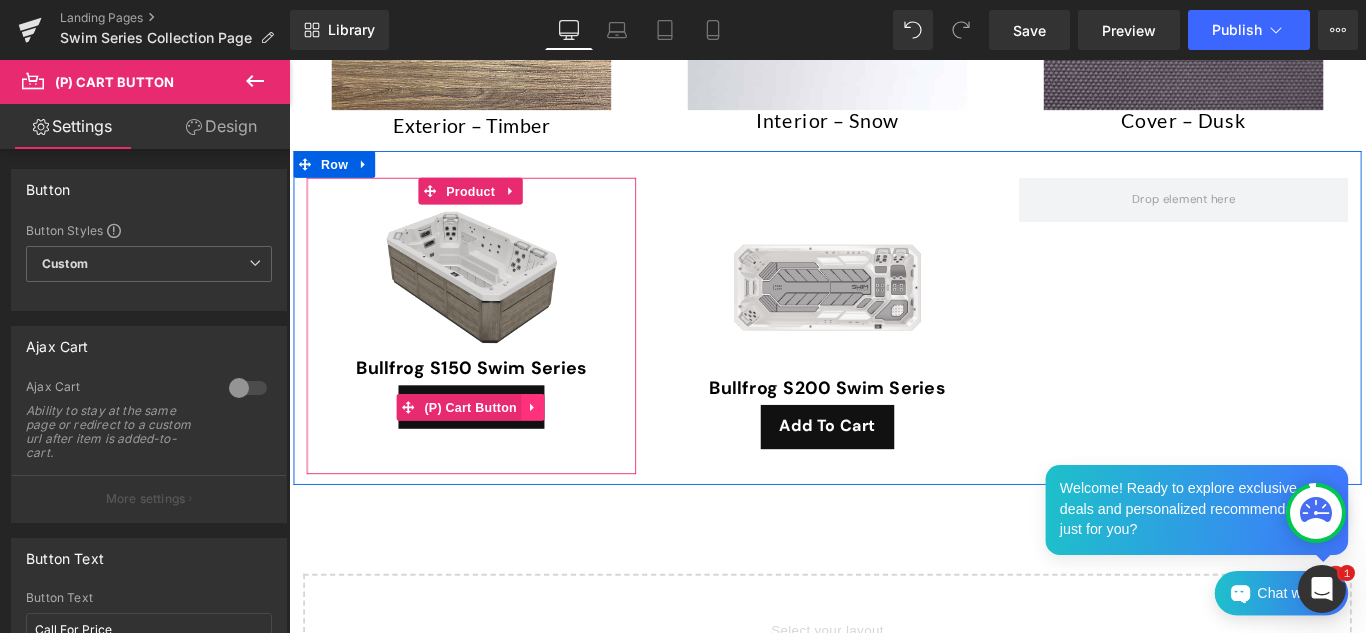 click 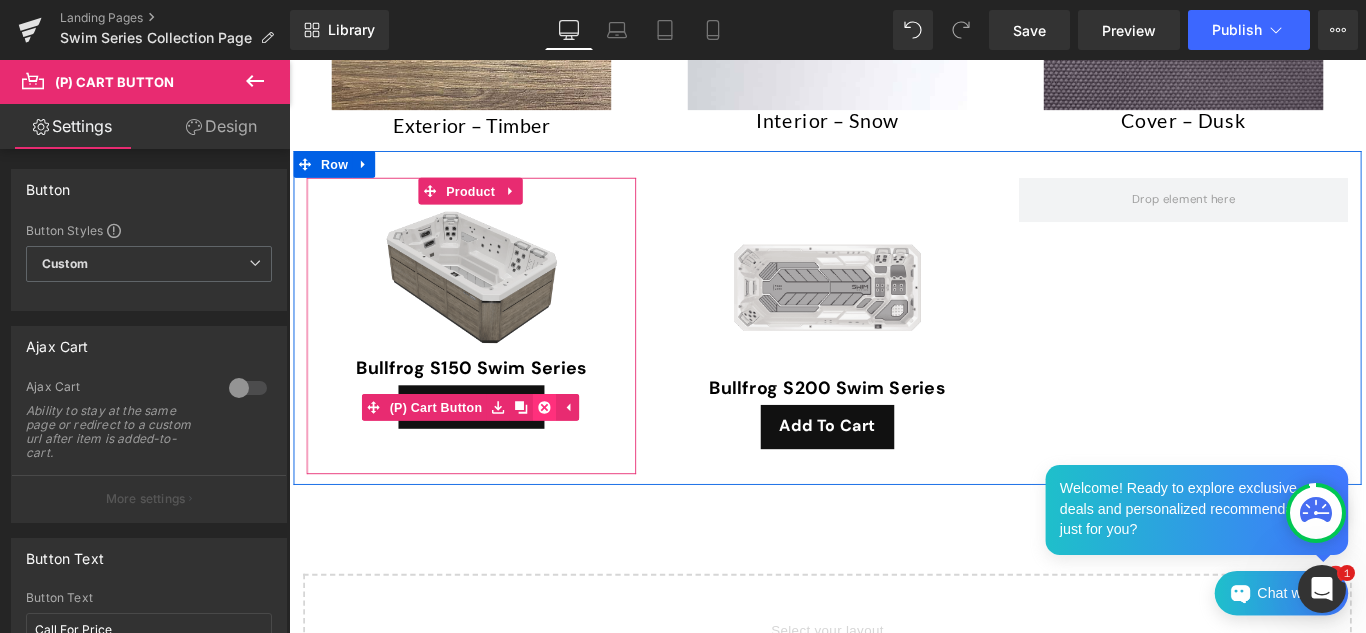 click 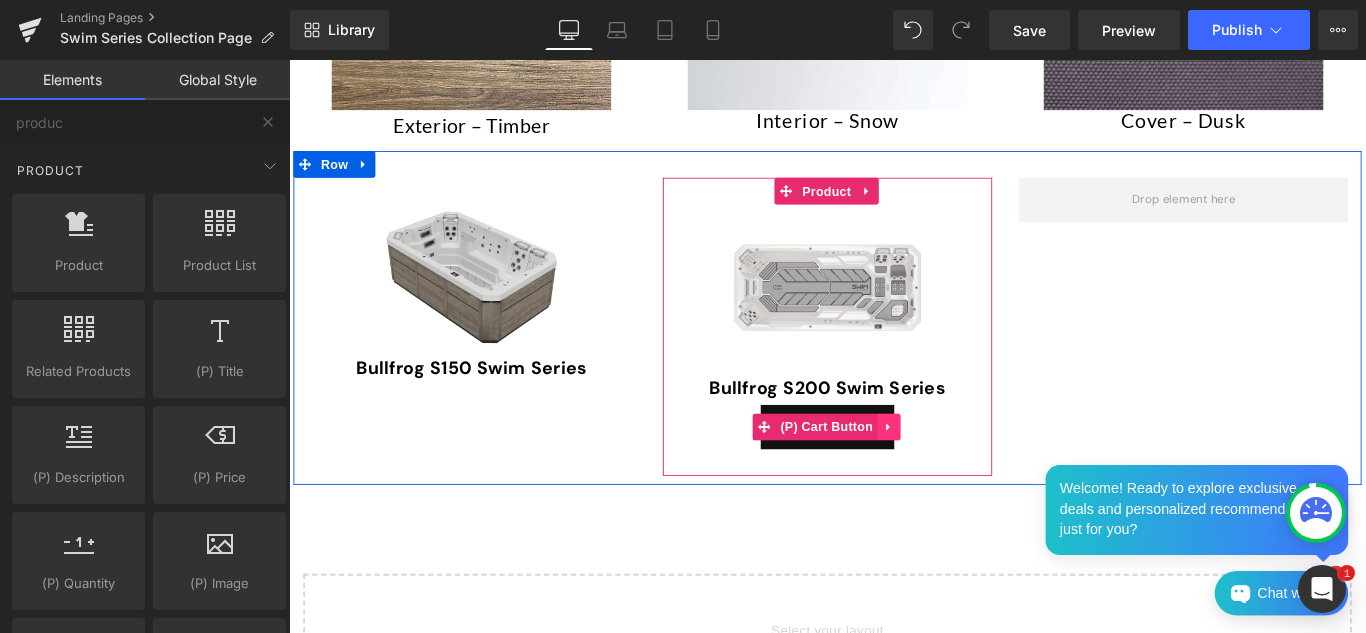 click 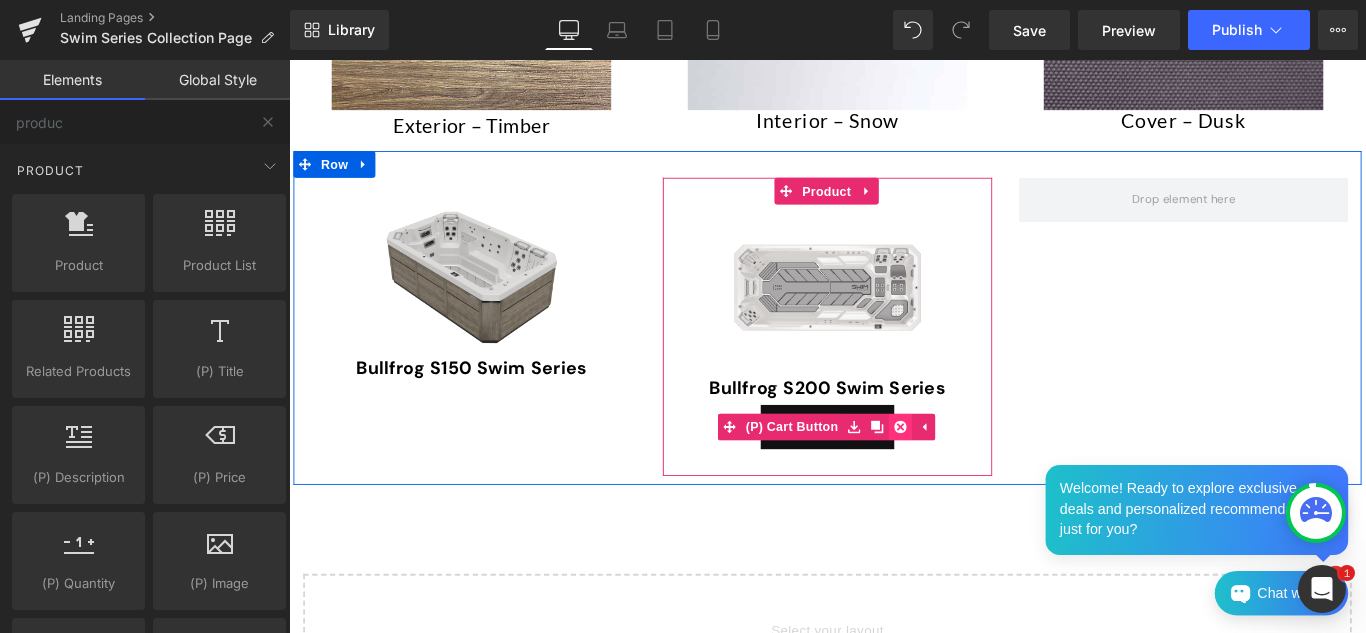 click 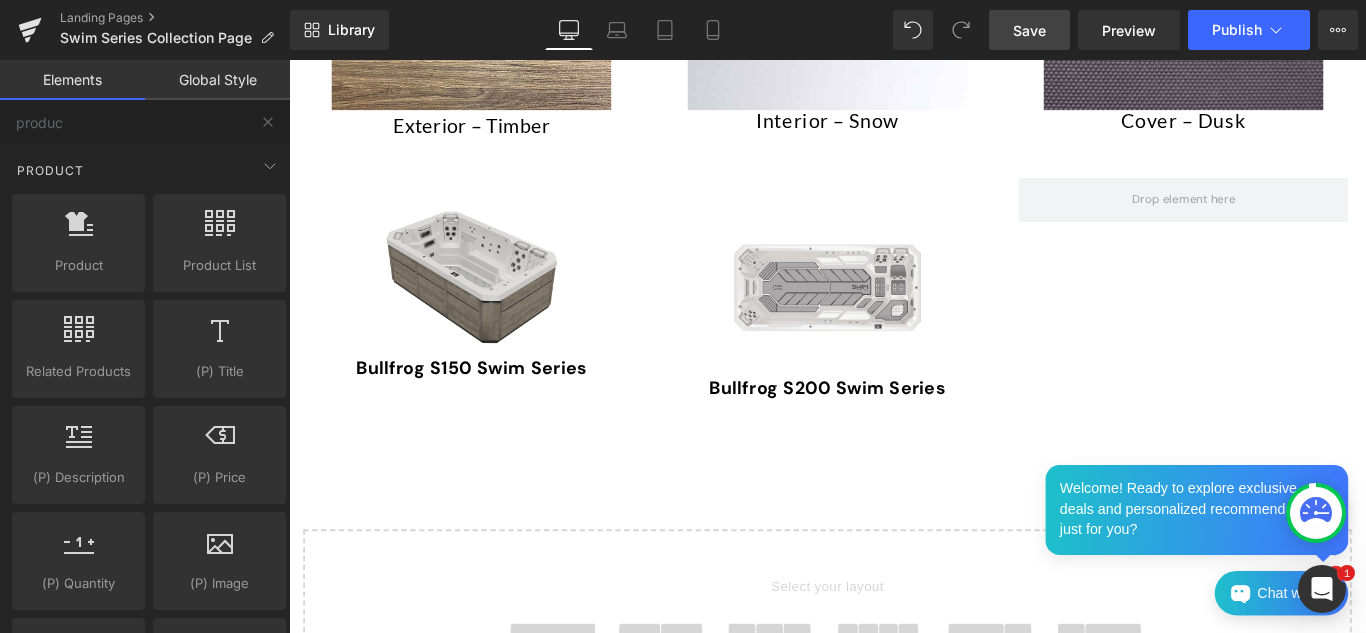click on "Save" at bounding box center [1029, 30] 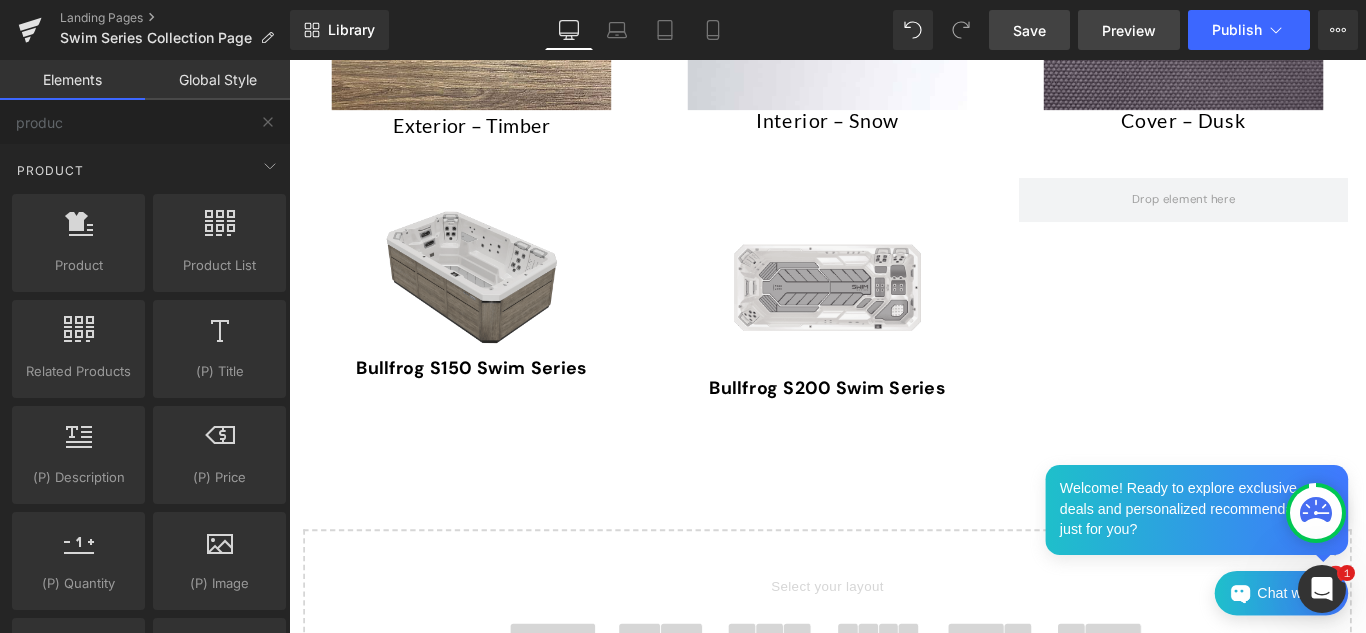 click on "Preview" at bounding box center (1129, 30) 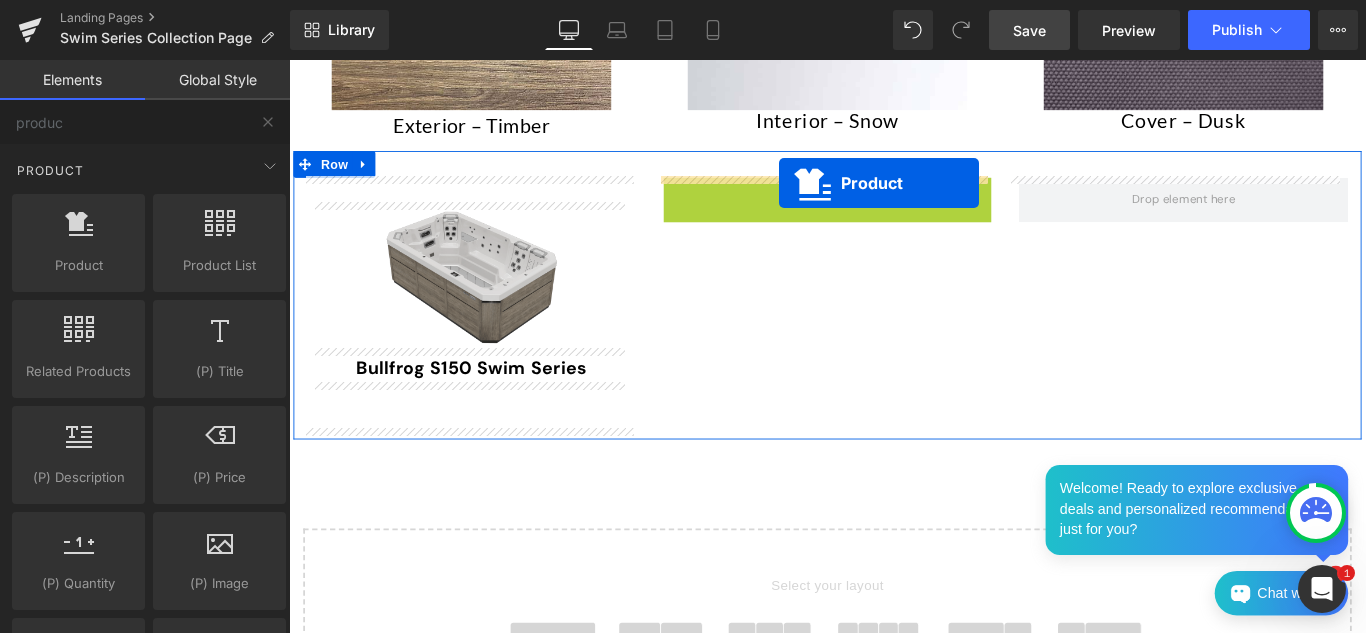 drag, startPoint x: 836, startPoint y: 217, endPoint x: 839, endPoint y: 199, distance: 18.248287 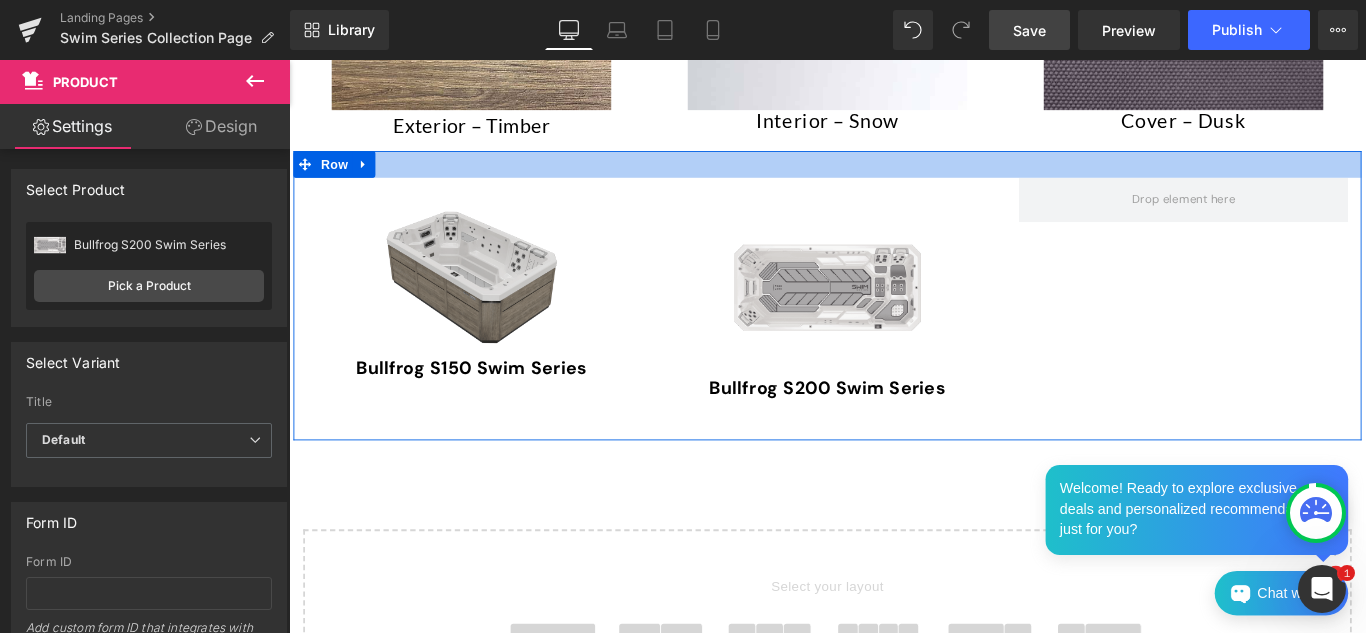 click at bounding box center (894, 177) 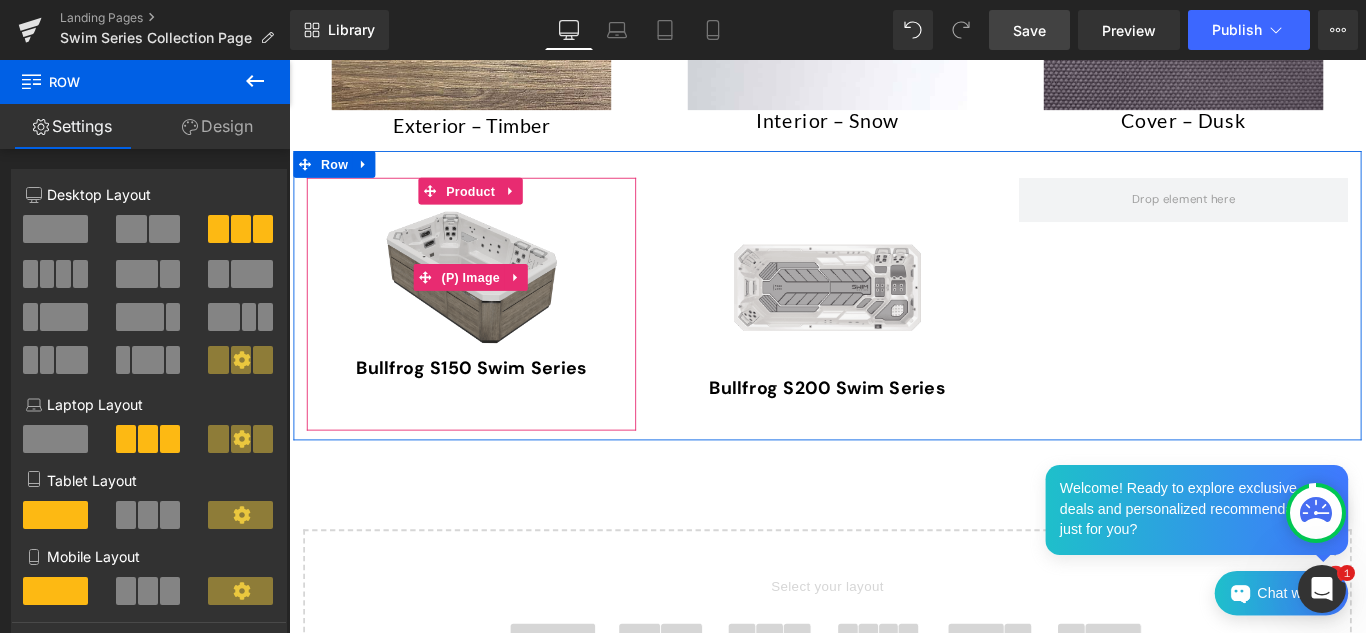 click on "Sale Off" at bounding box center [494, 304] 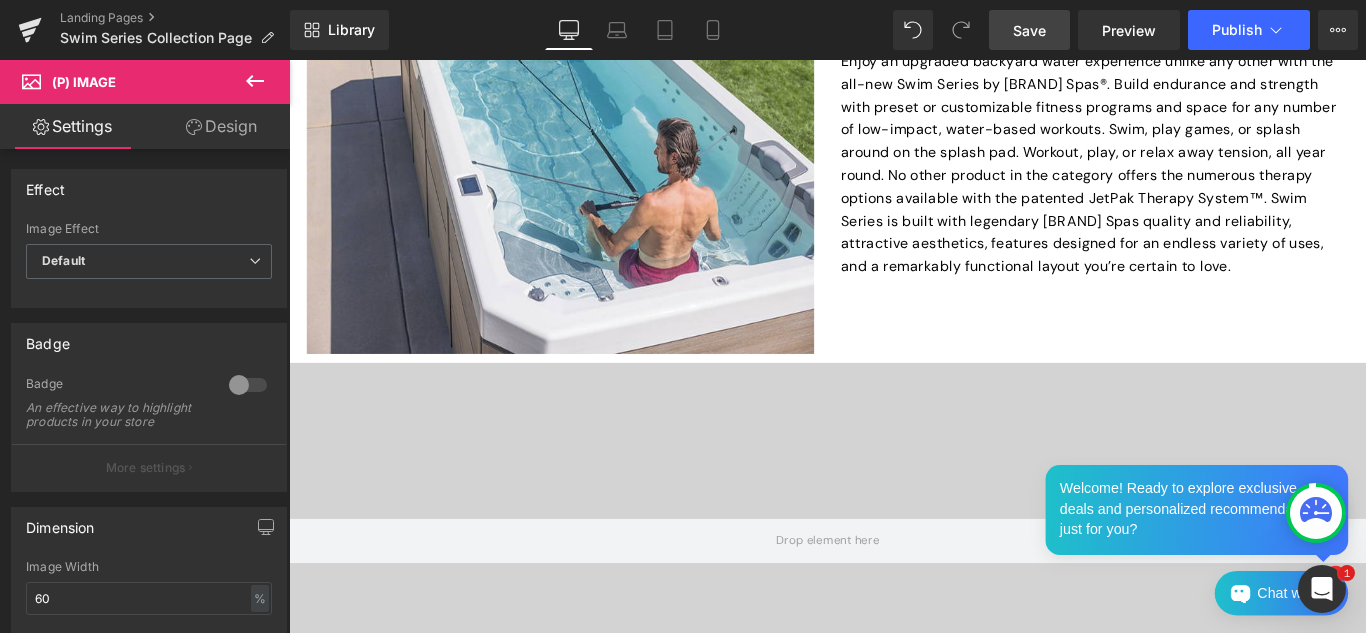 scroll, scrollTop: 115, scrollLeft: 0, axis: vertical 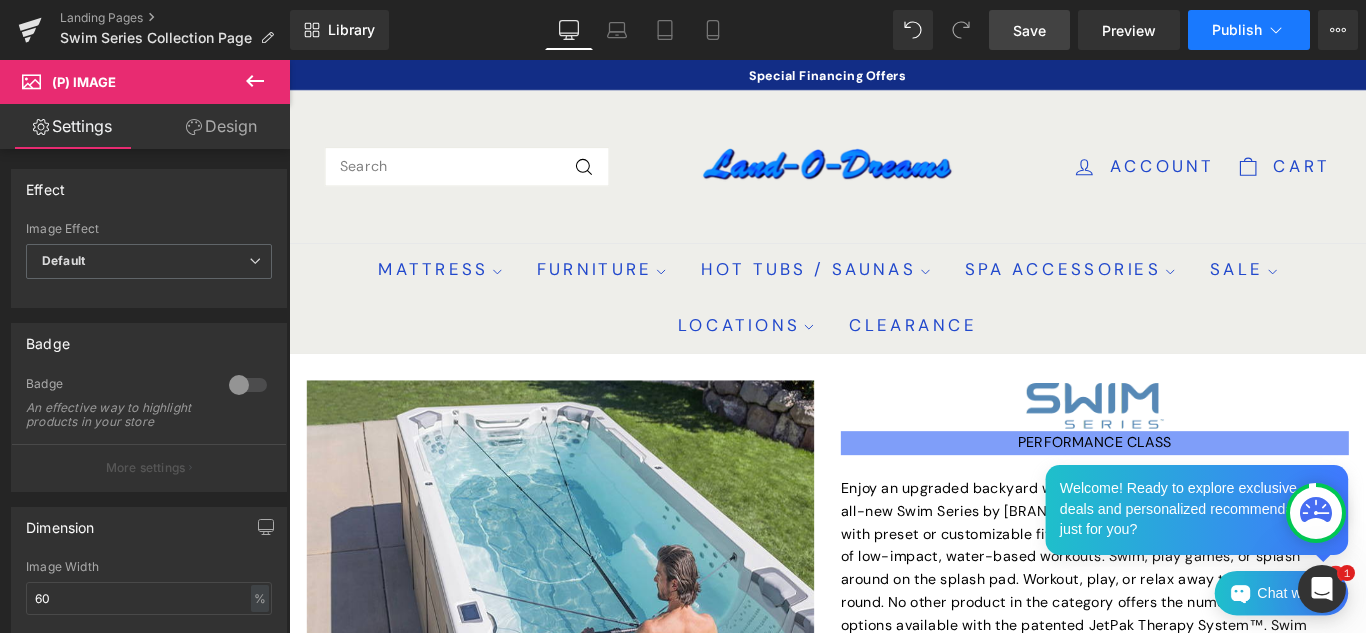 click on "Publish" at bounding box center [1237, 30] 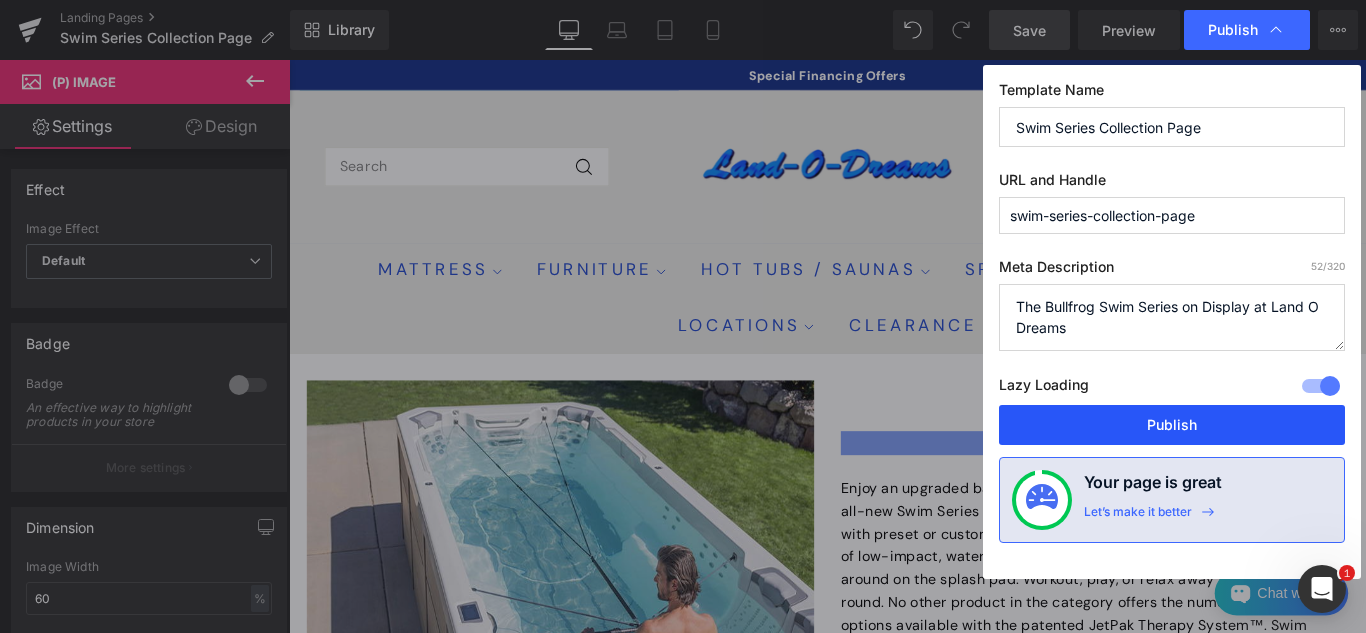 click on "Publish" at bounding box center [1172, 425] 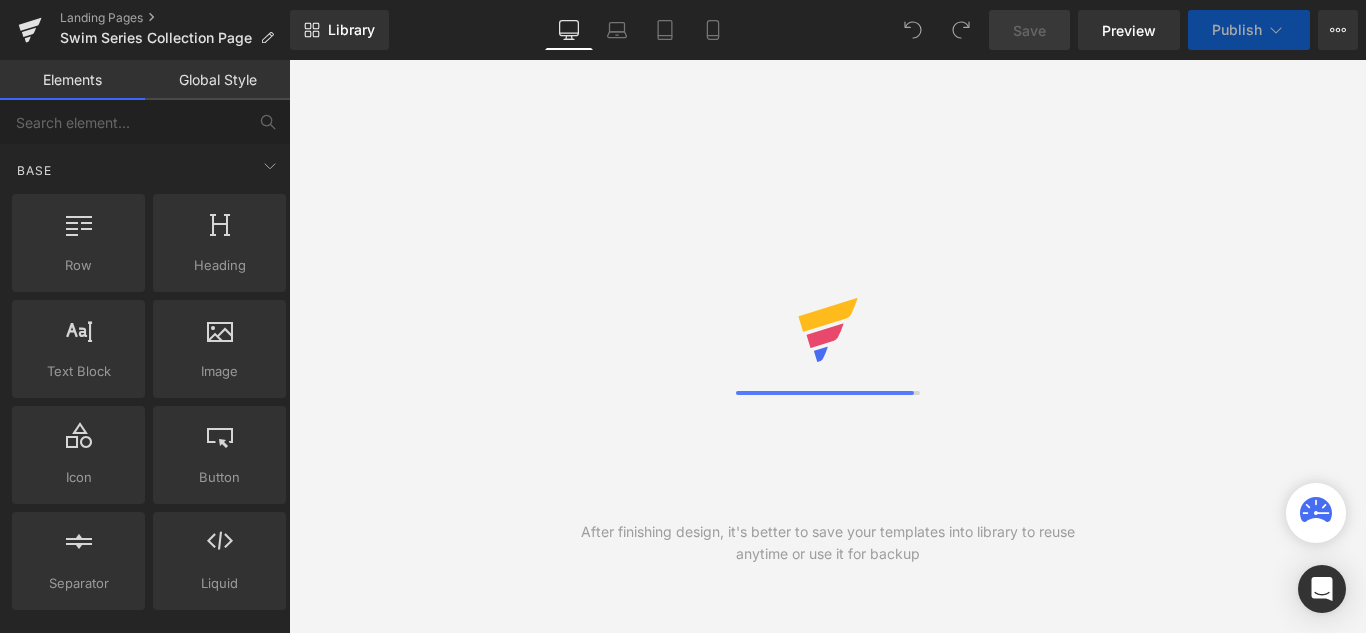 scroll, scrollTop: 0, scrollLeft: 0, axis: both 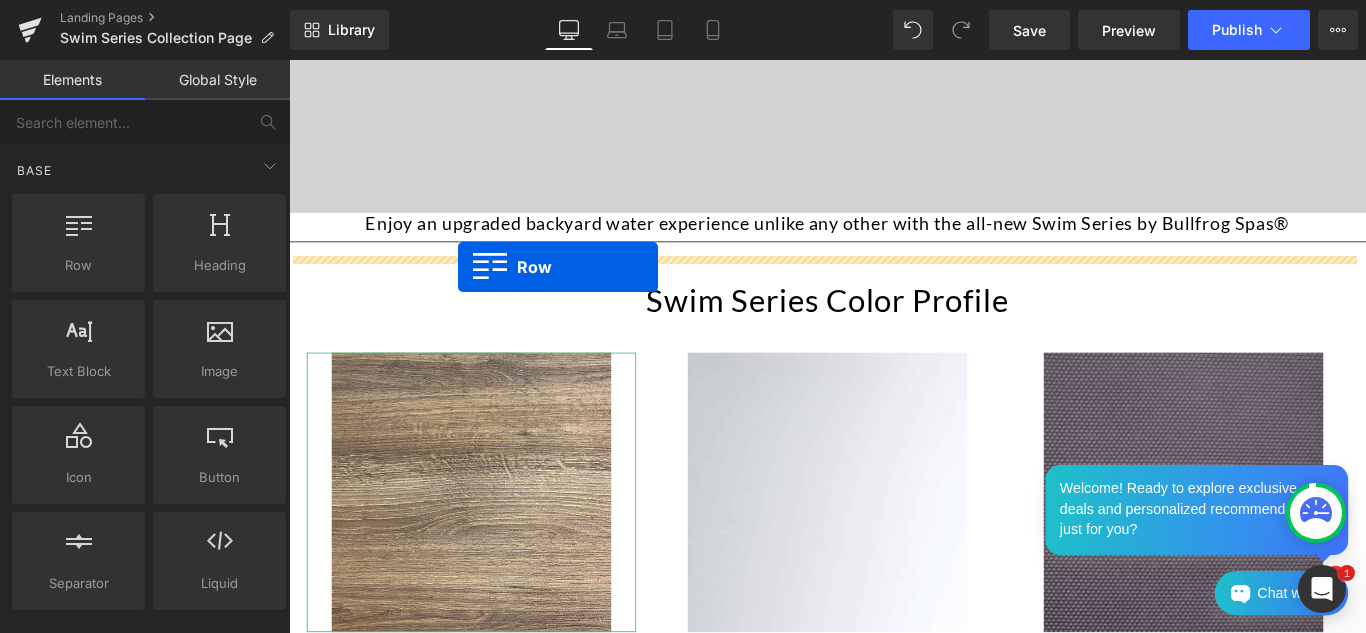 drag, startPoint x: 396, startPoint y: 256, endPoint x: 479, endPoint y: 292, distance: 90.47099 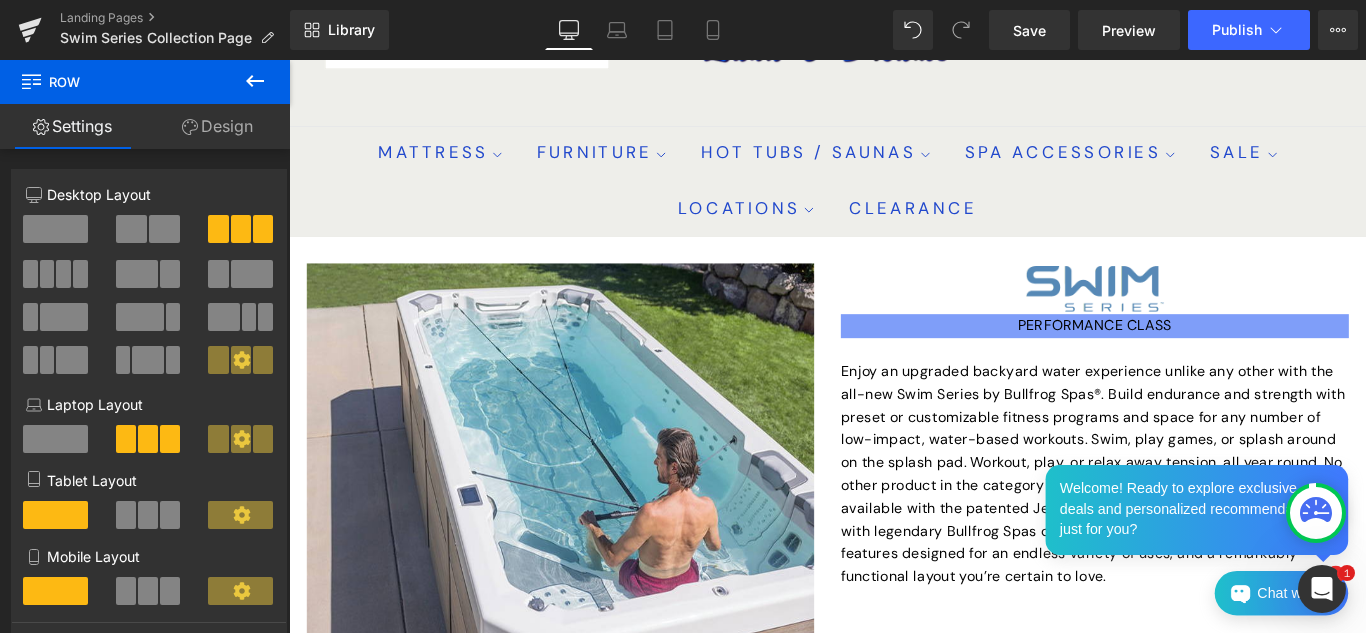 scroll, scrollTop: 0, scrollLeft: 0, axis: both 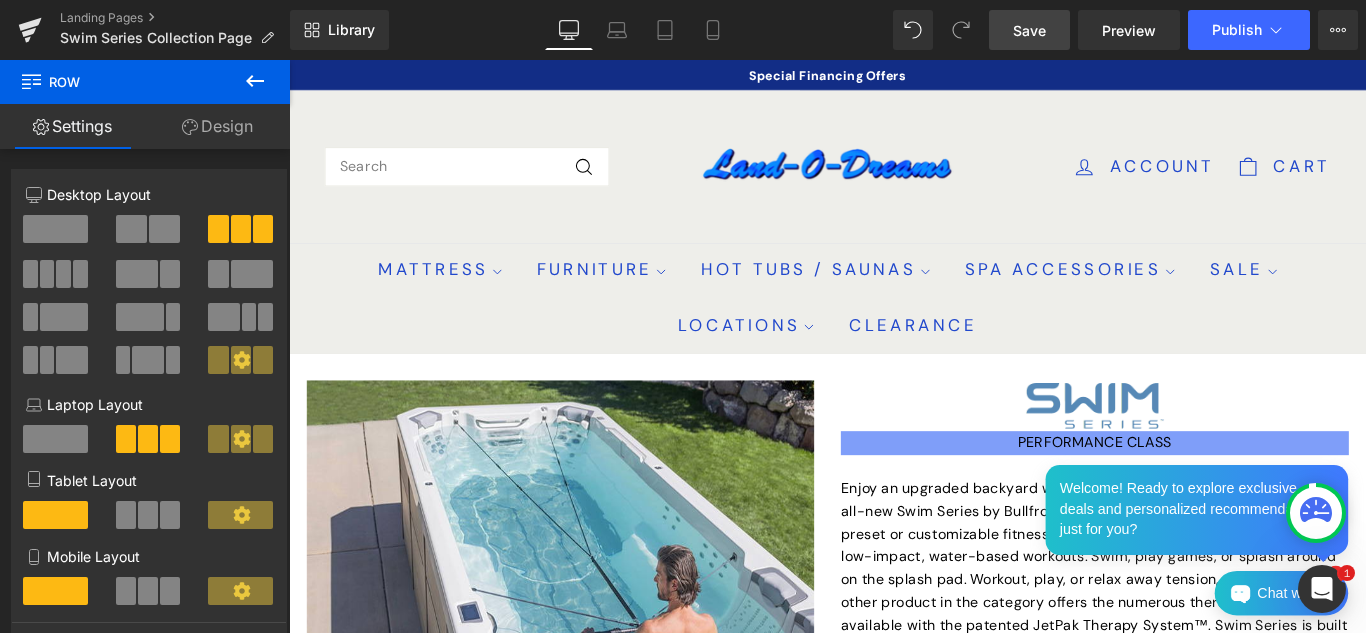 click on "Save" at bounding box center [1029, 30] 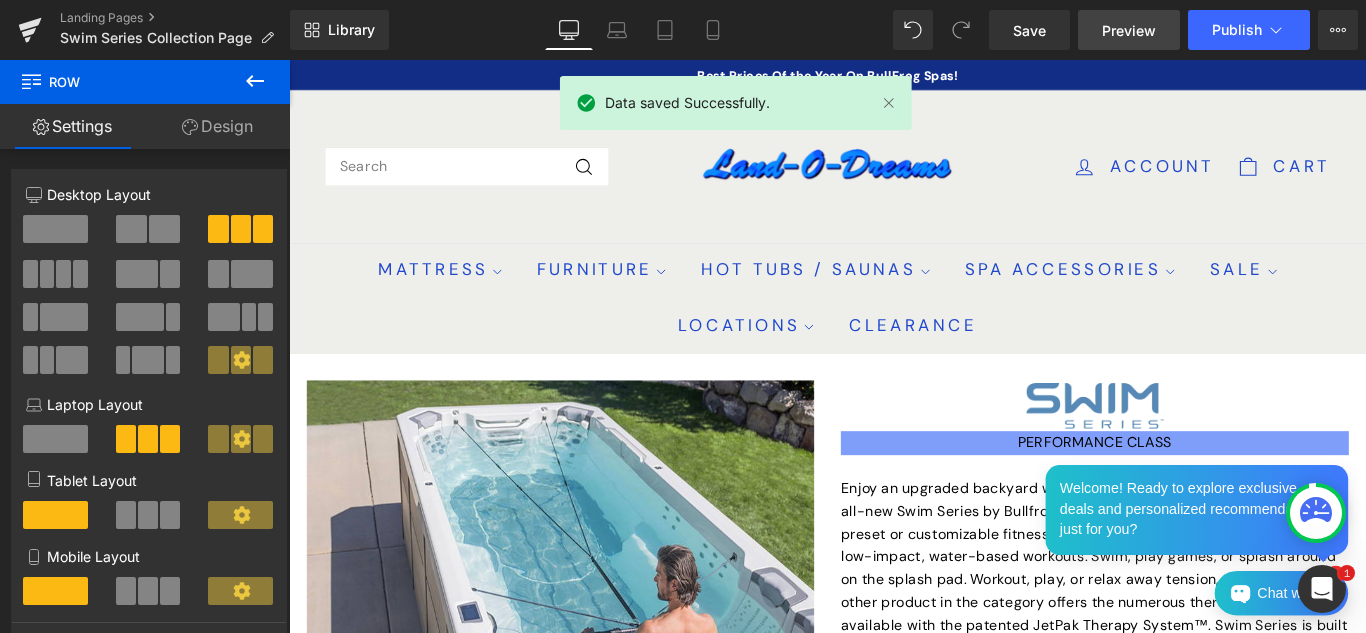 click on "Preview" at bounding box center [1129, 30] 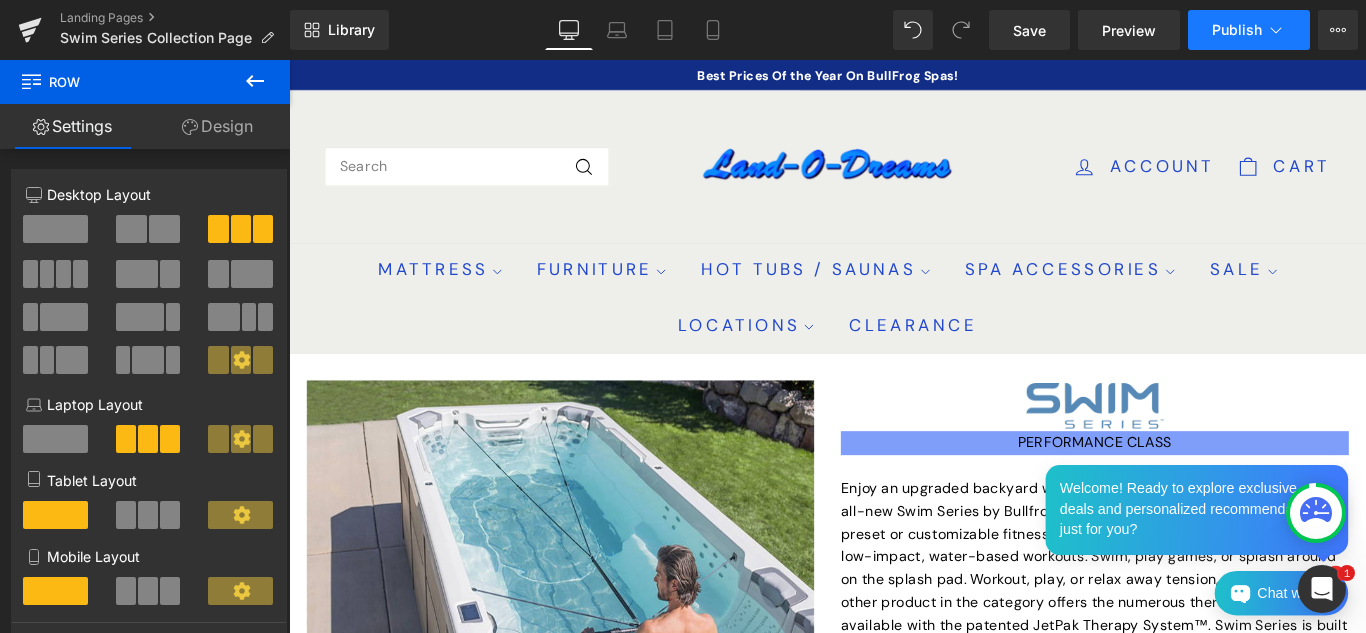 click on "Publish" at bounding box center [1249, 30] 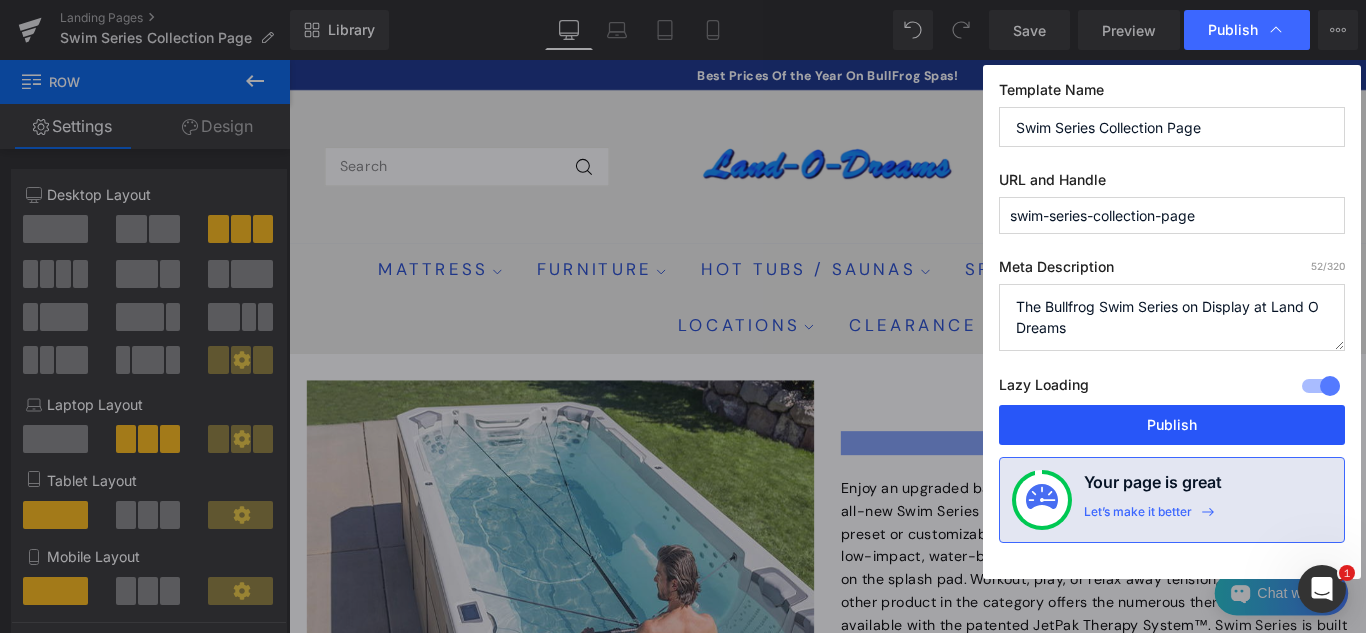 click on "Publish" at bounding box center [1172, 425] 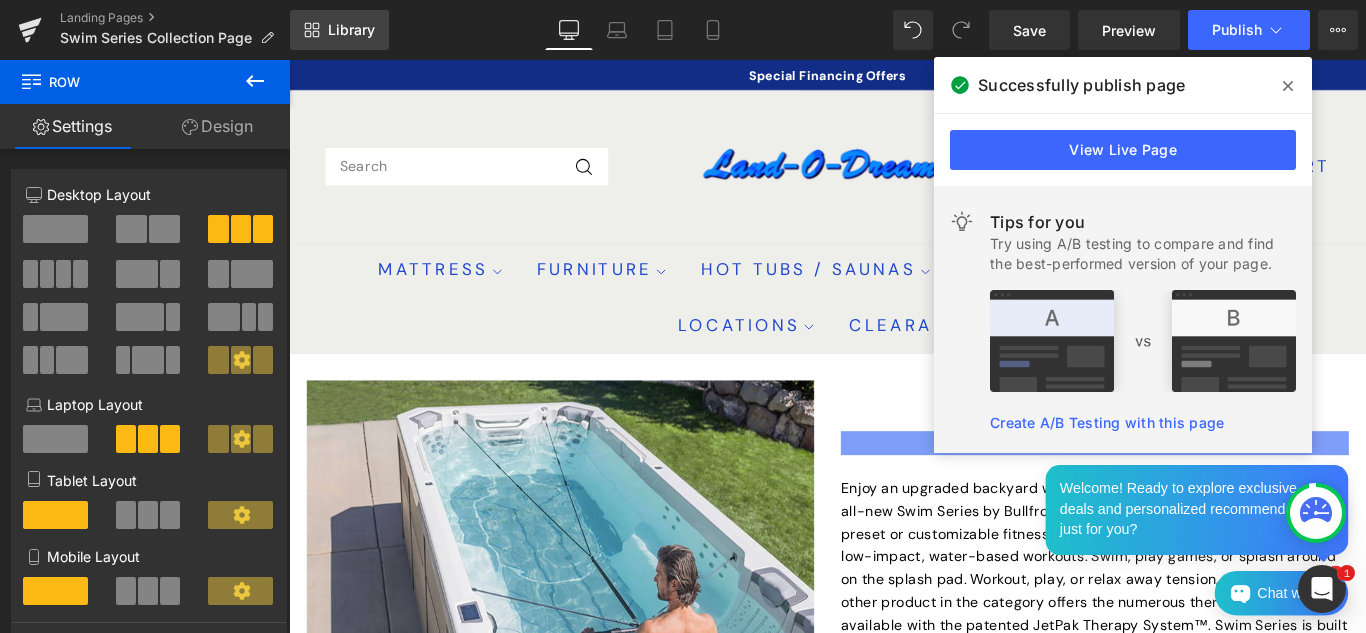 click on "Library" at bounding box center [339, 30] 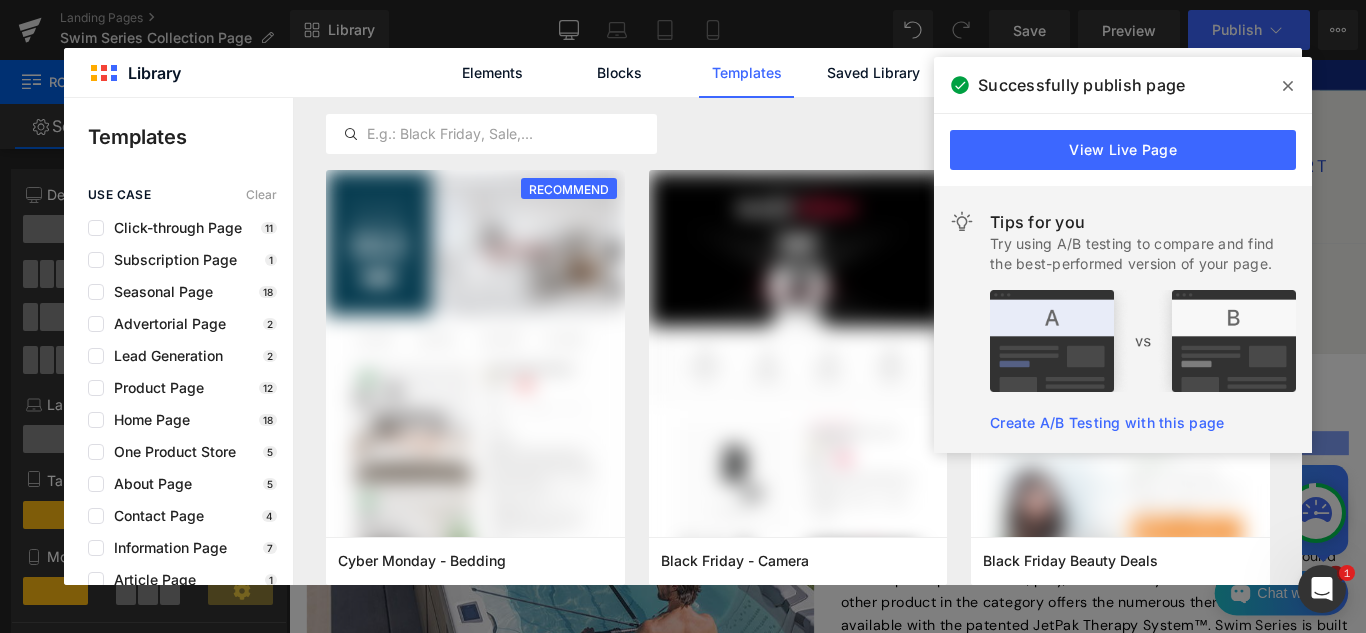 click at bounding box center (1288, 86) 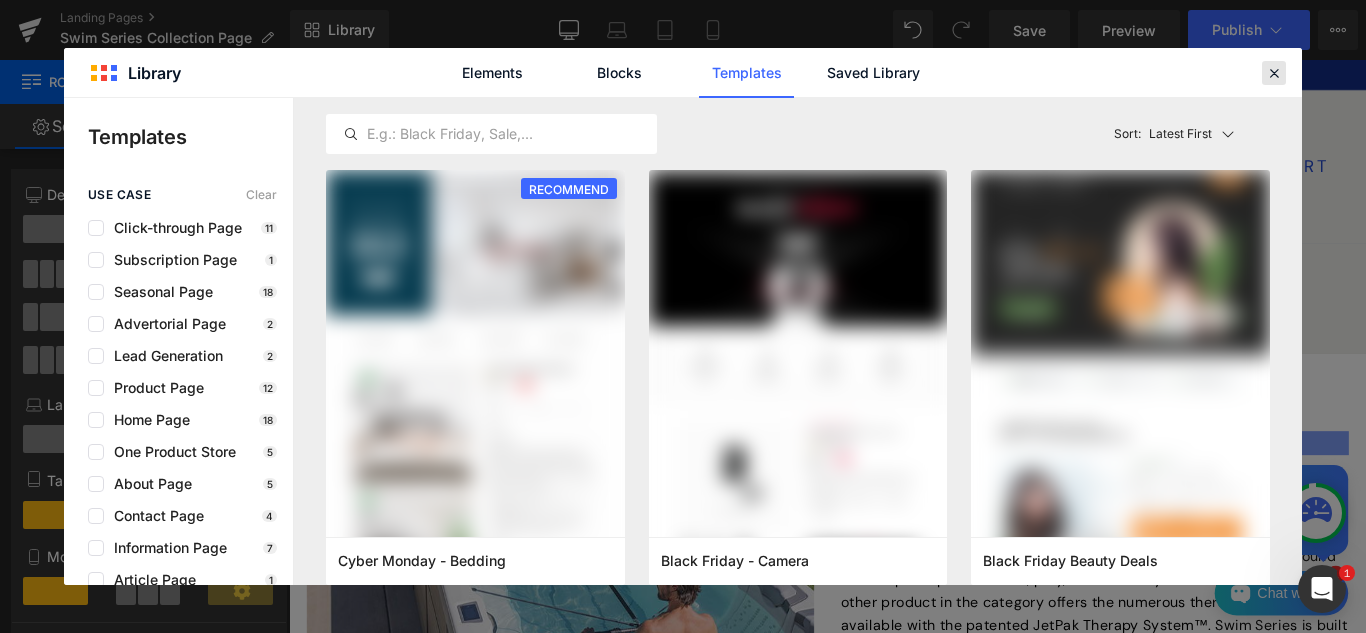 click at bounding box center [1274, 73] 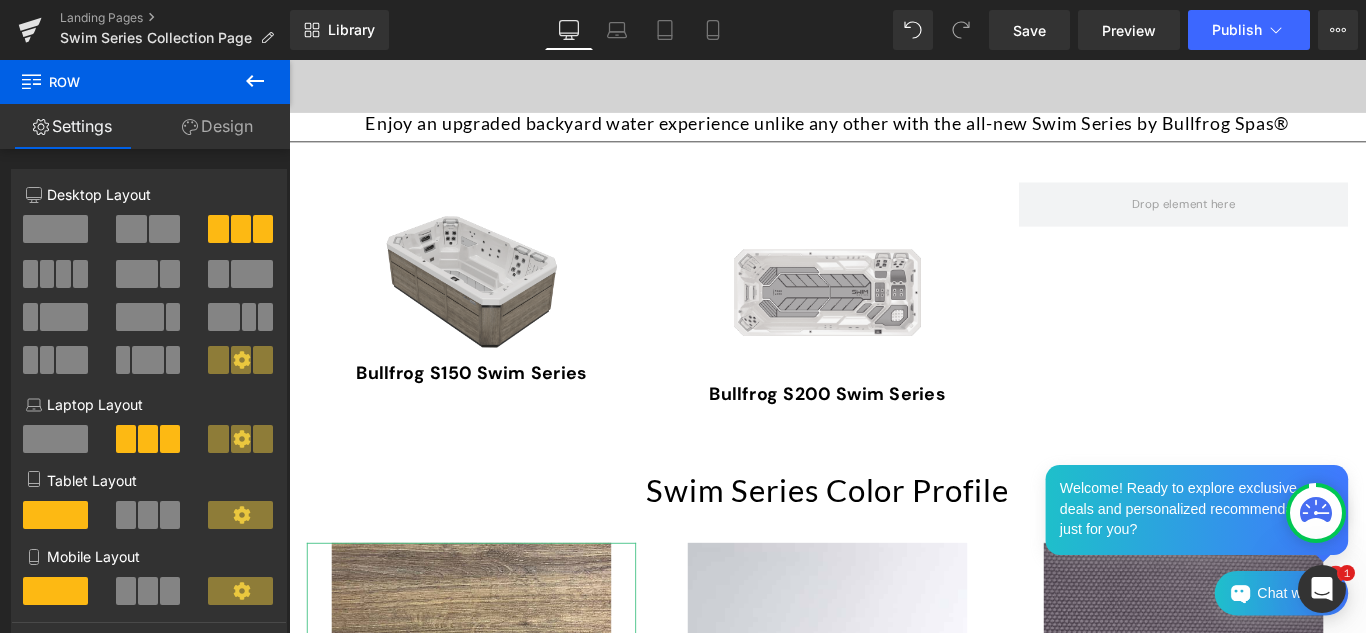 scroll, scrollTop: 0, scrollLeft: 0, axis: both 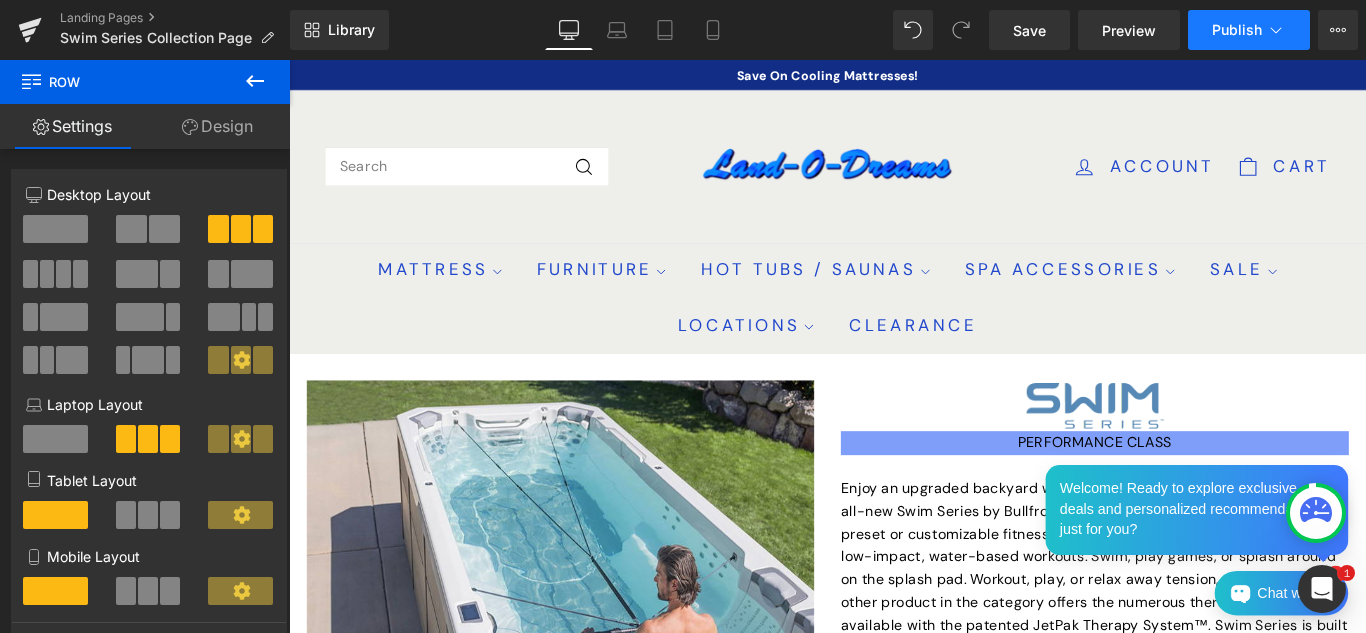 click on "Publish" at bounding box center (1237, 30) 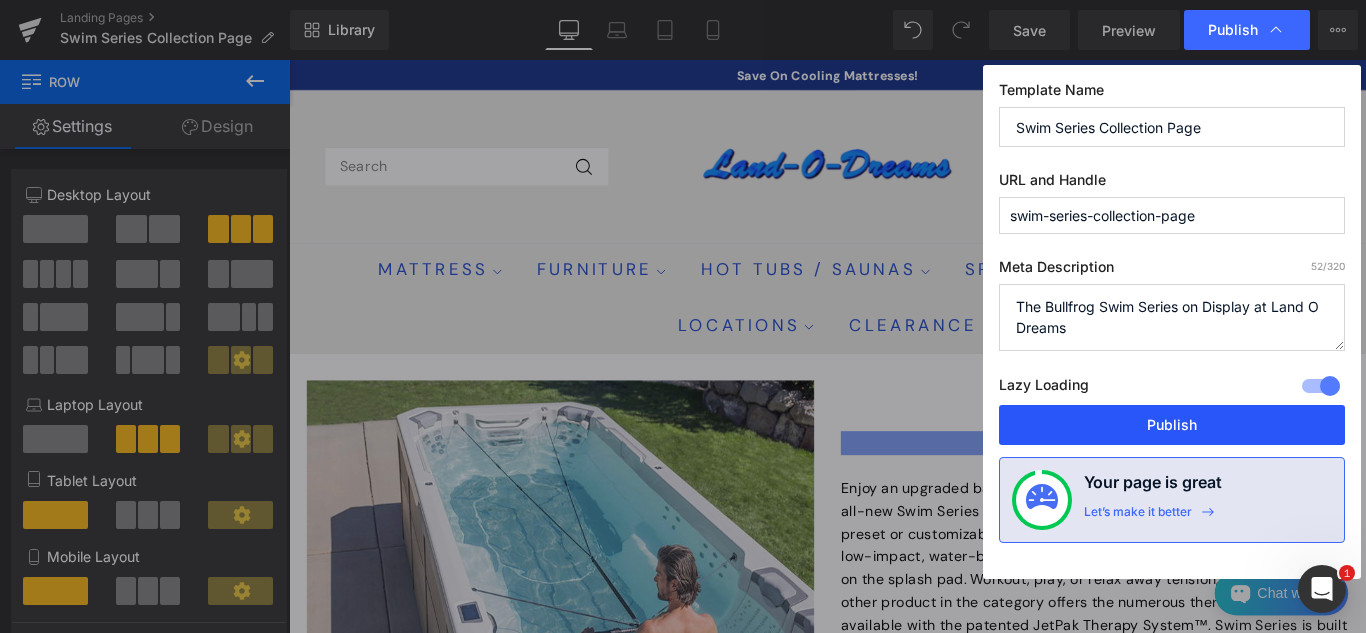 click on "Publish" at bounding box center (1172, 425) 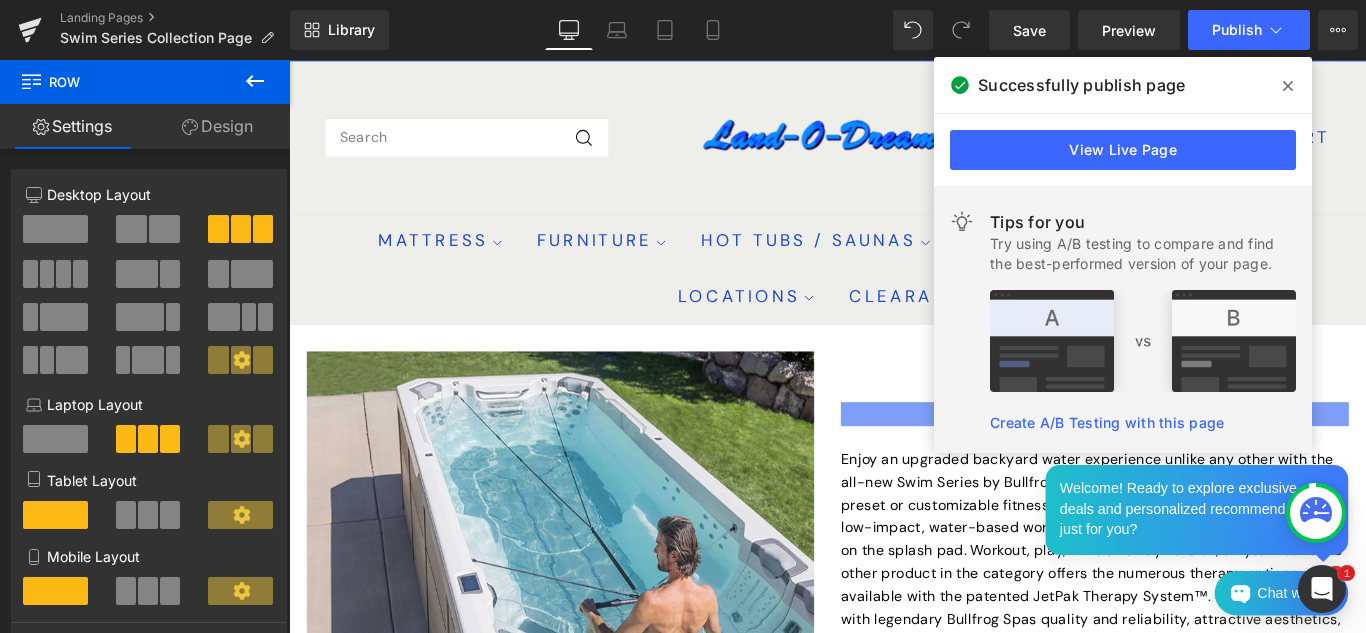 scroll, scrollTop: 0, scrollLeft: 0, axis: both 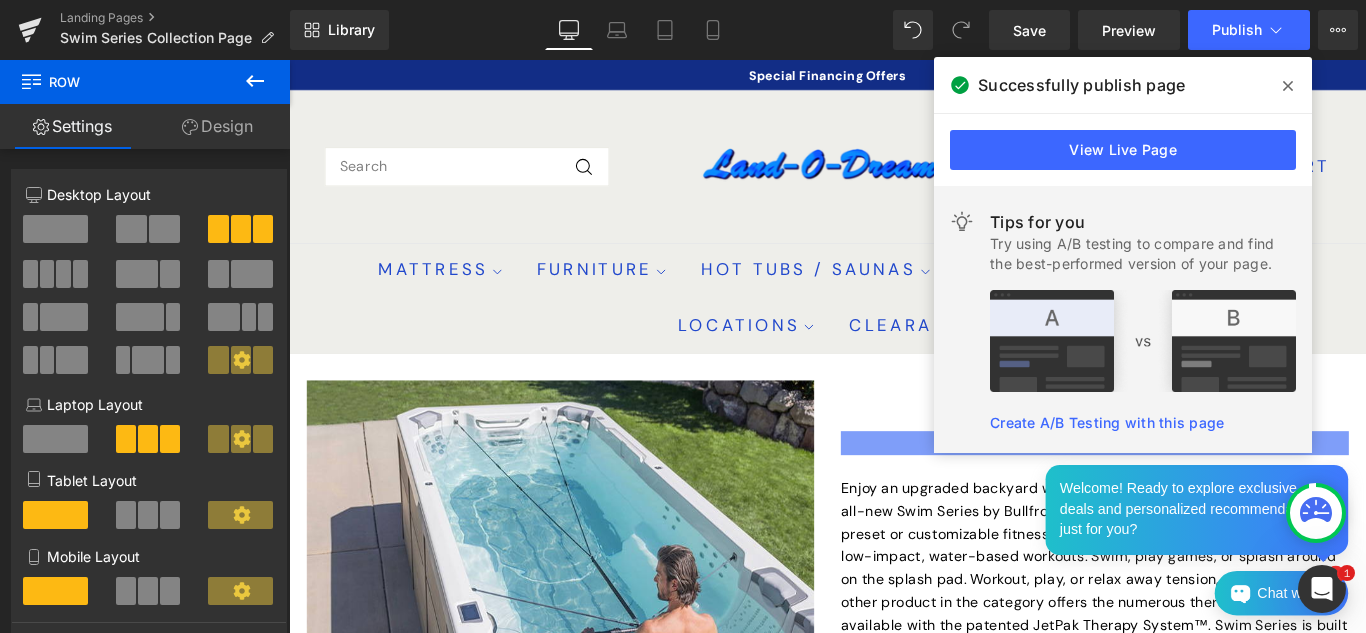 click 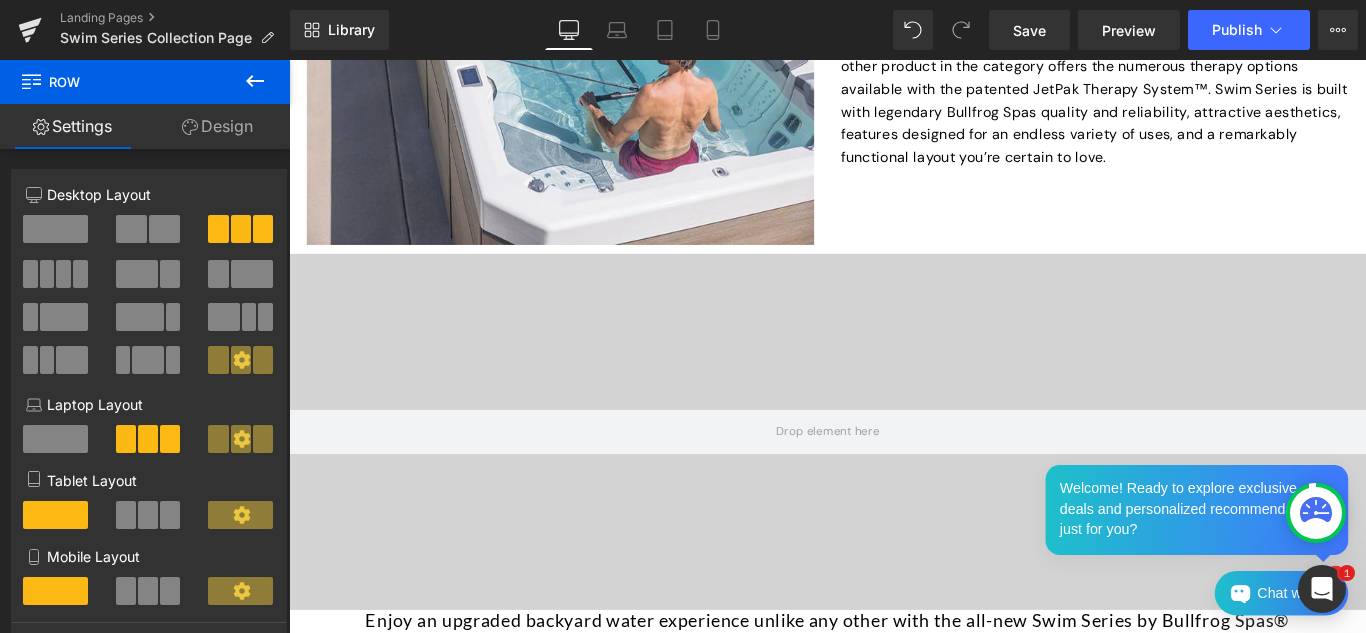 scroll, scrollTop: 0, scrollLeft: 0, axis: both 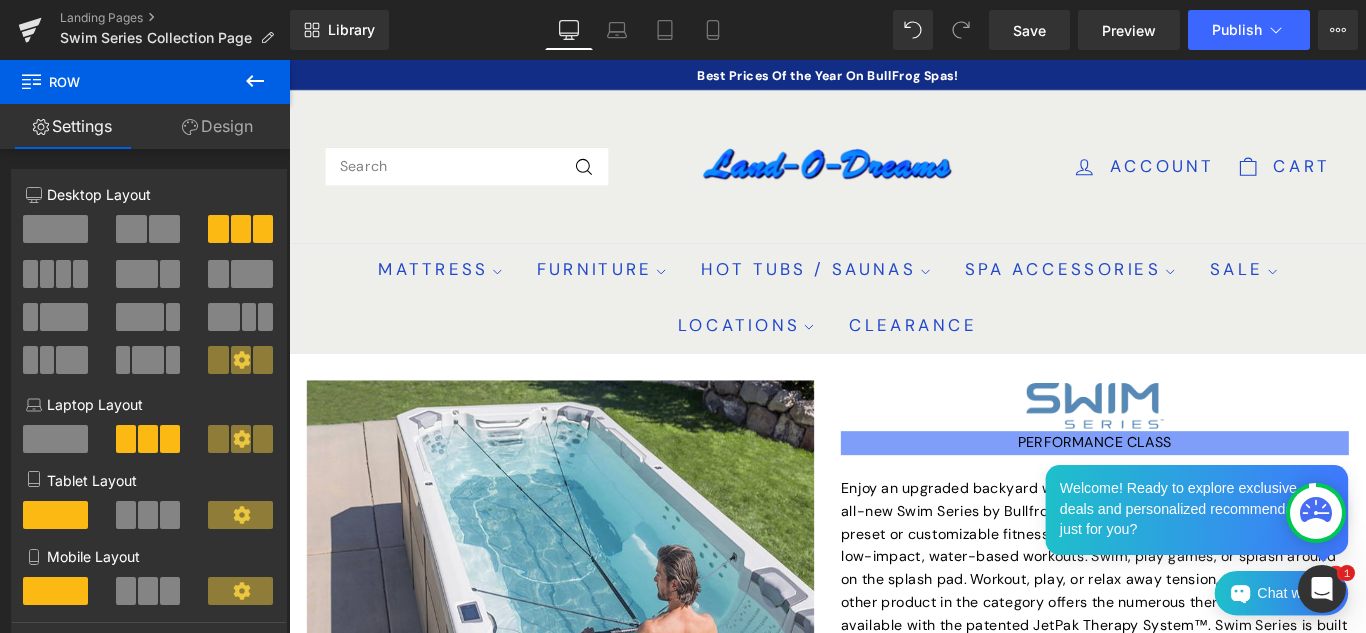 drag, startPoint x: 1490, startPoint y: 133, endPoint x: 1635, endPoint y: 117, distance: 145.88008 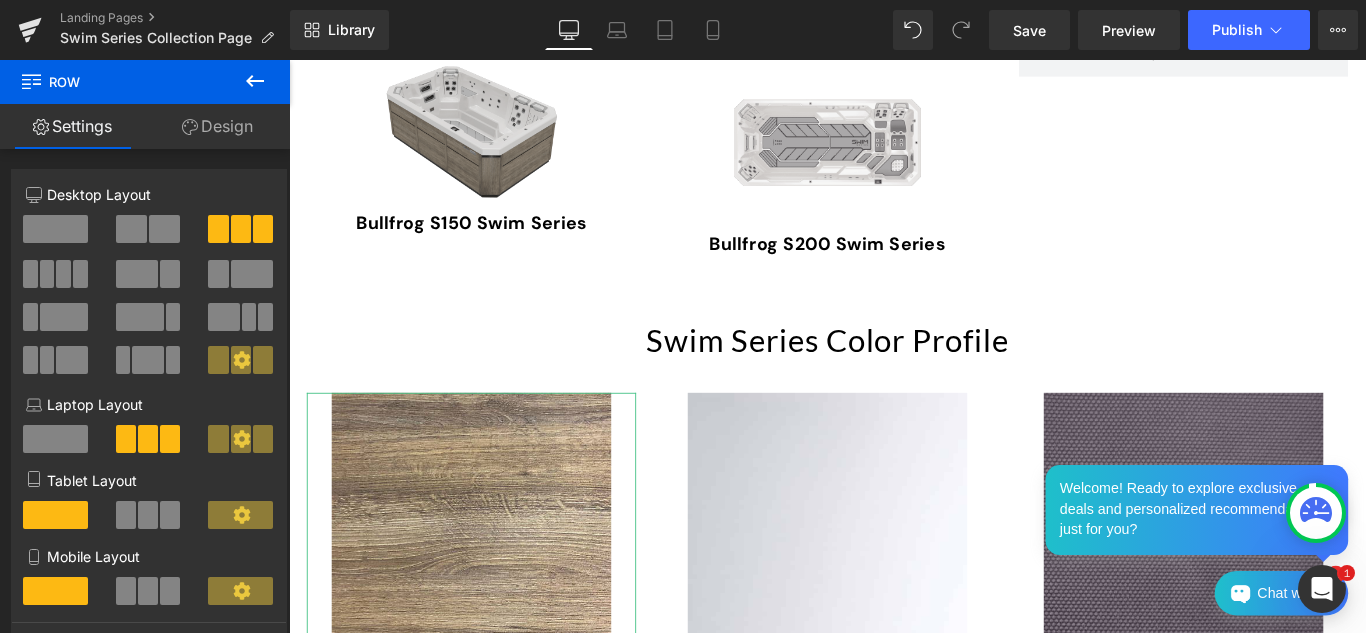 scroll, scrollTop: 146, scrollLeft: 0, axis: vertical 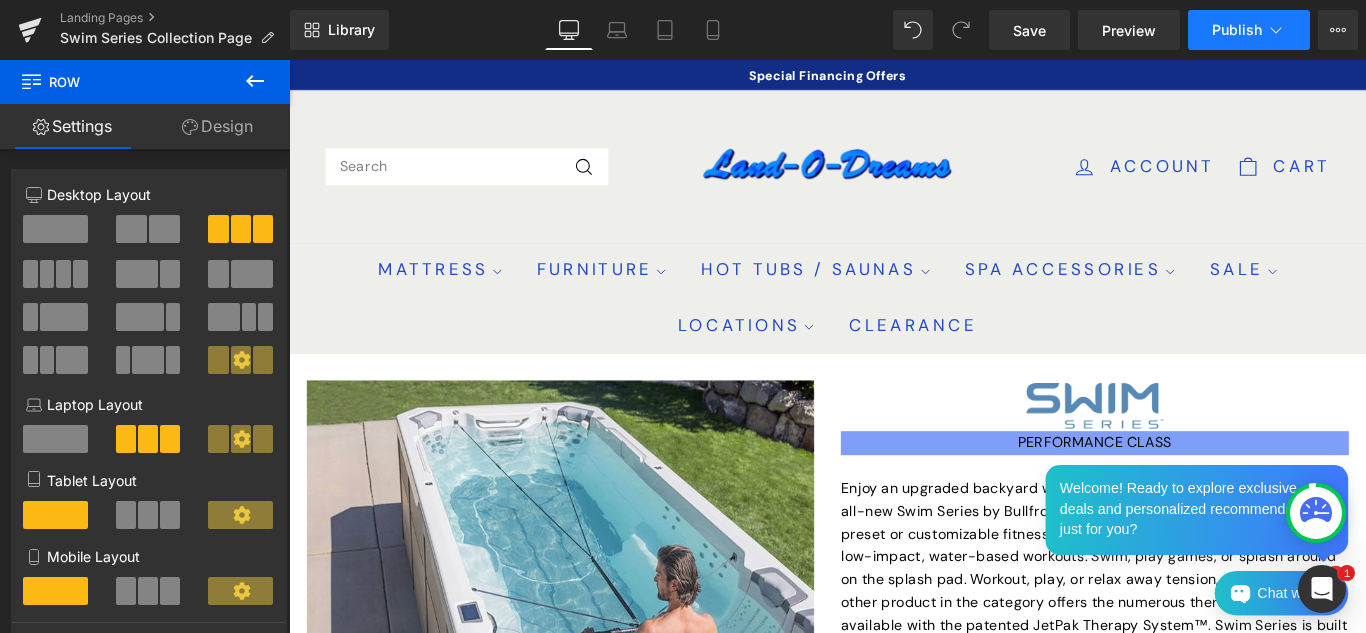 click on "Publish" at bounding box center (1249, 30) 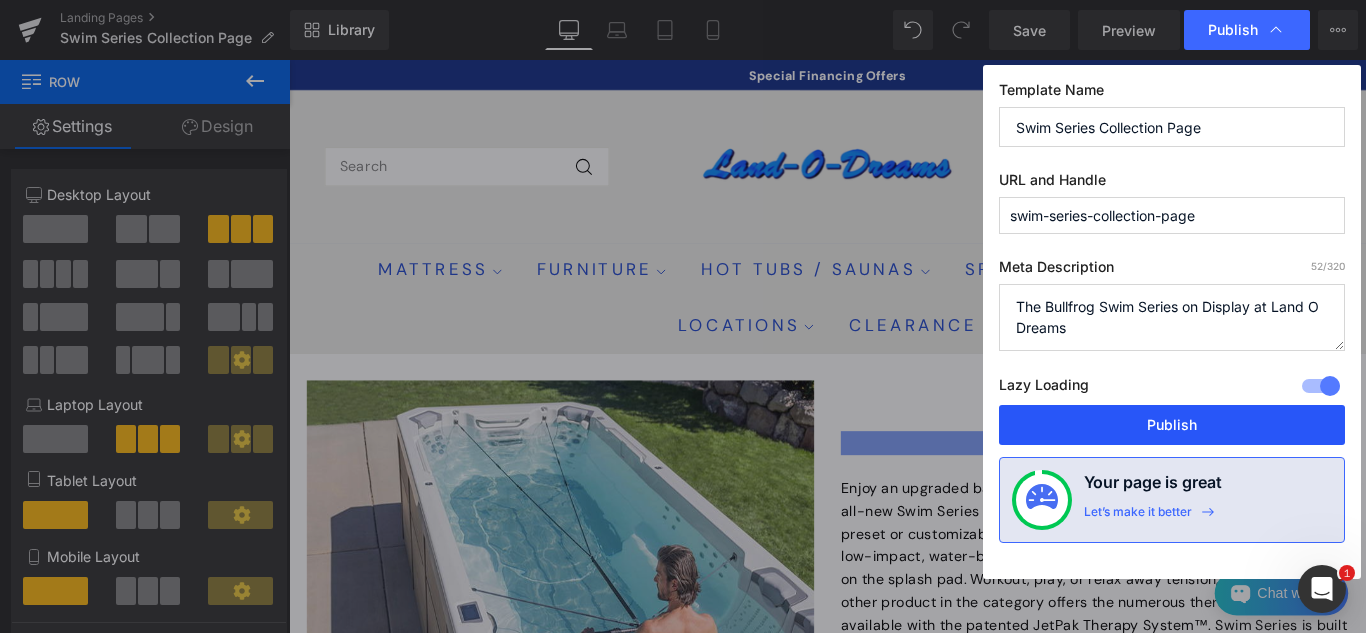 click on "Publish" at bounding box center [1172, 425] 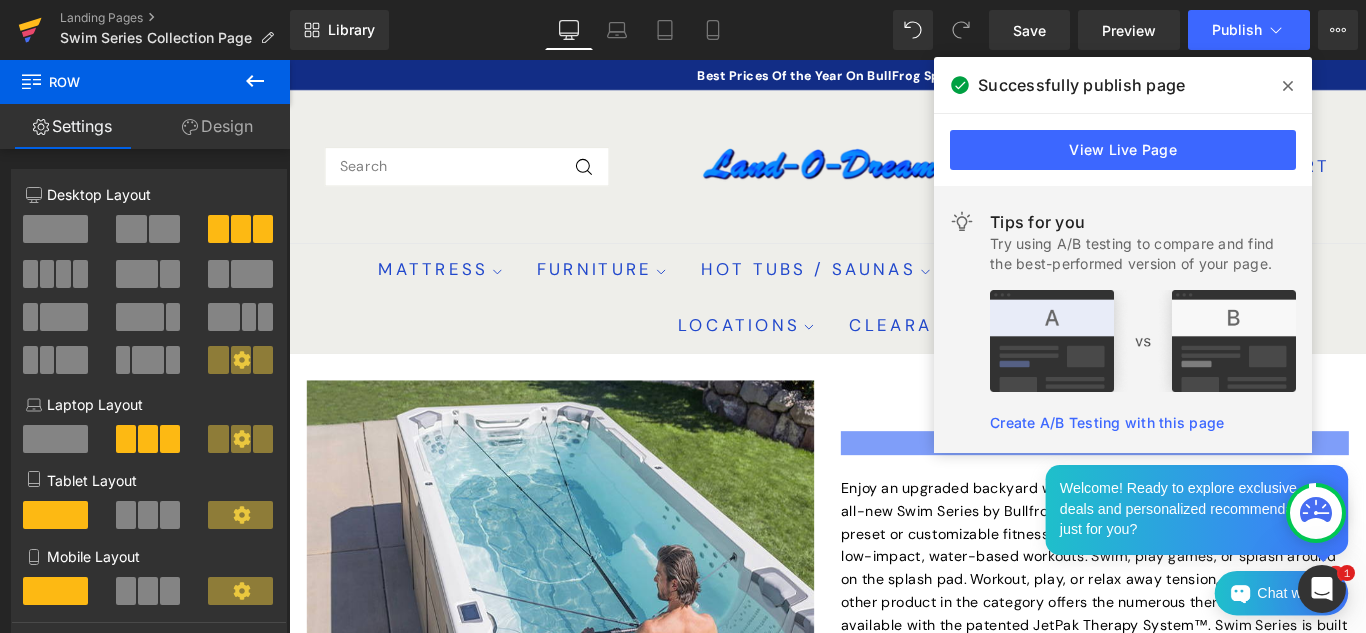 click 